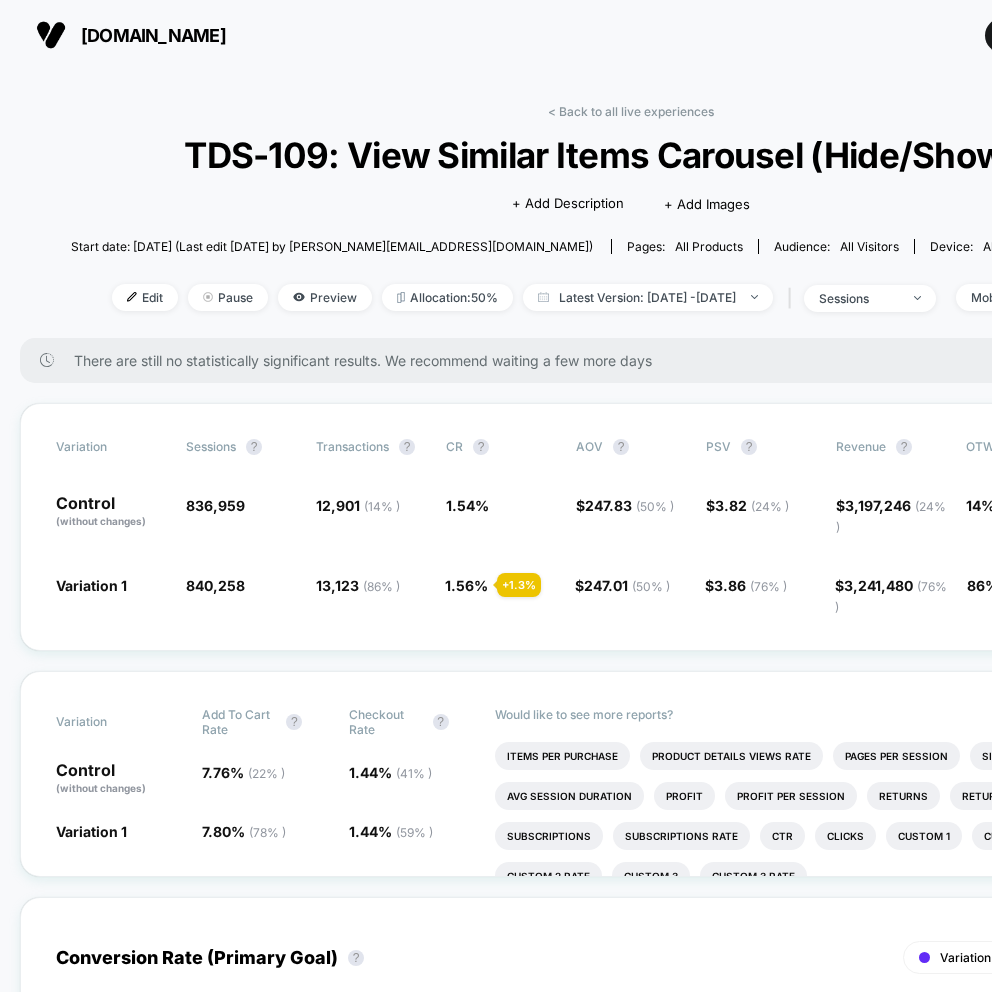 scroll, scrollTop: 0, scrollLeft: 0, axis: both 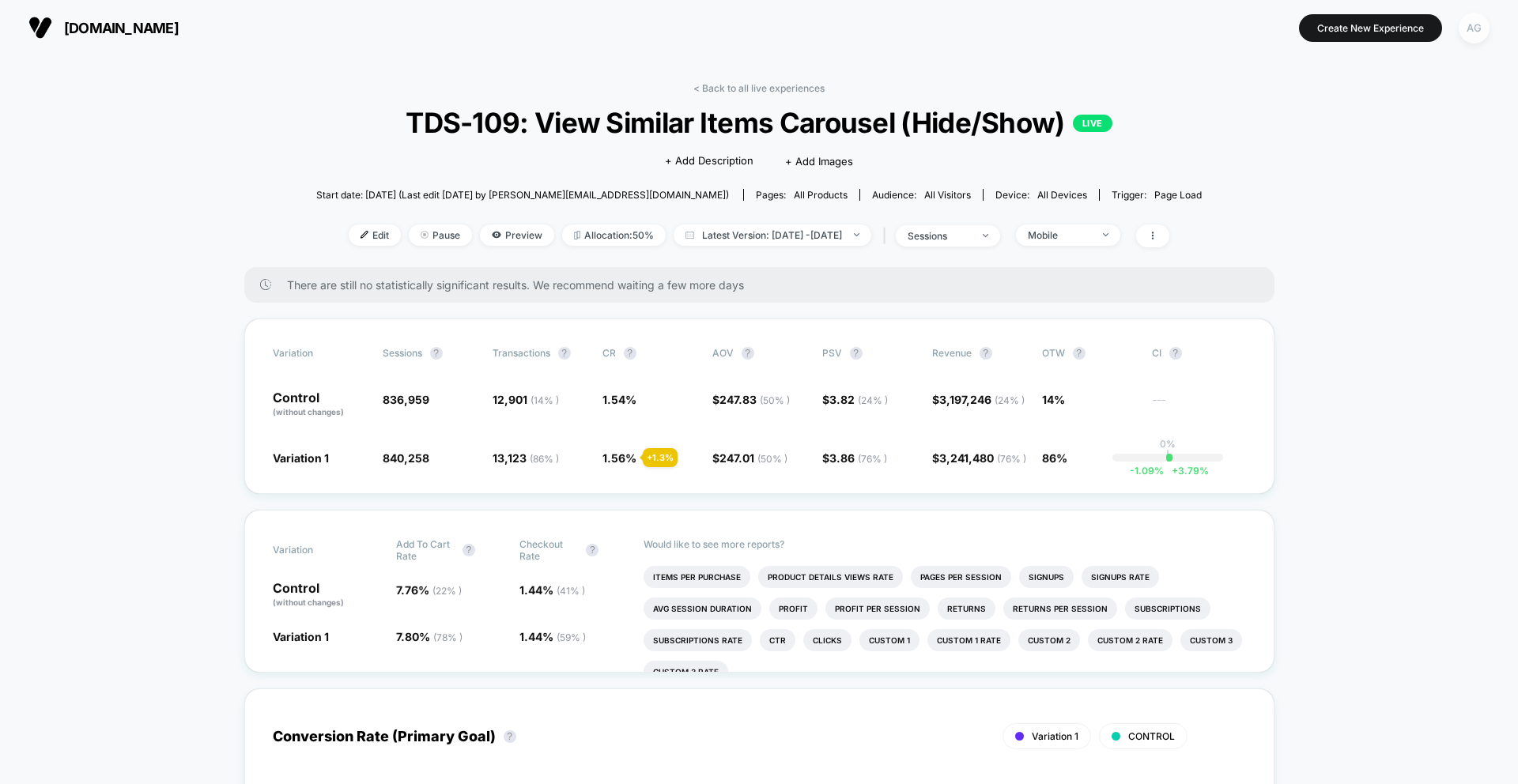 click on "AG" at bounding box center (1474, 28) 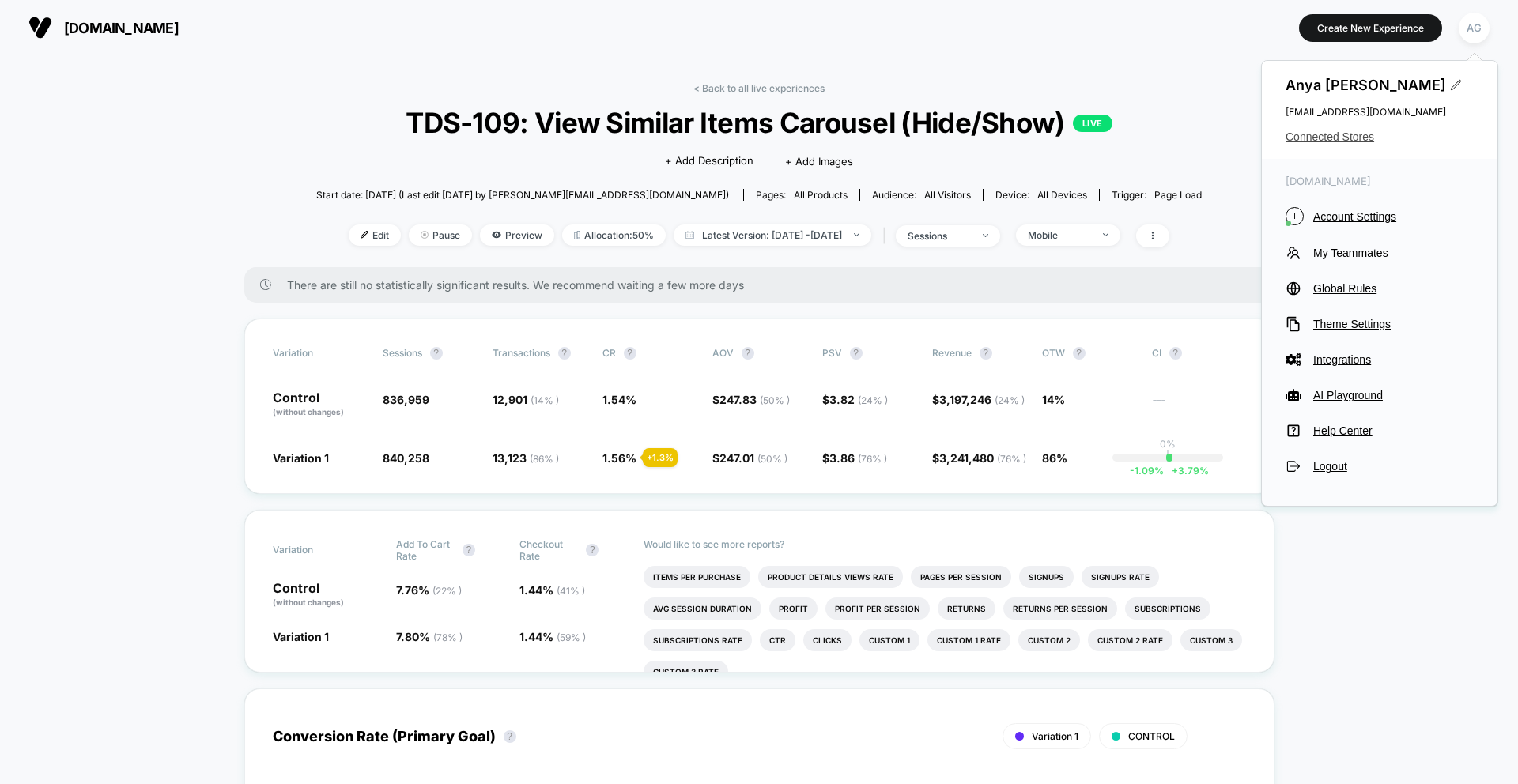click on "Connected Stores" at bounding box center [1380, 137] 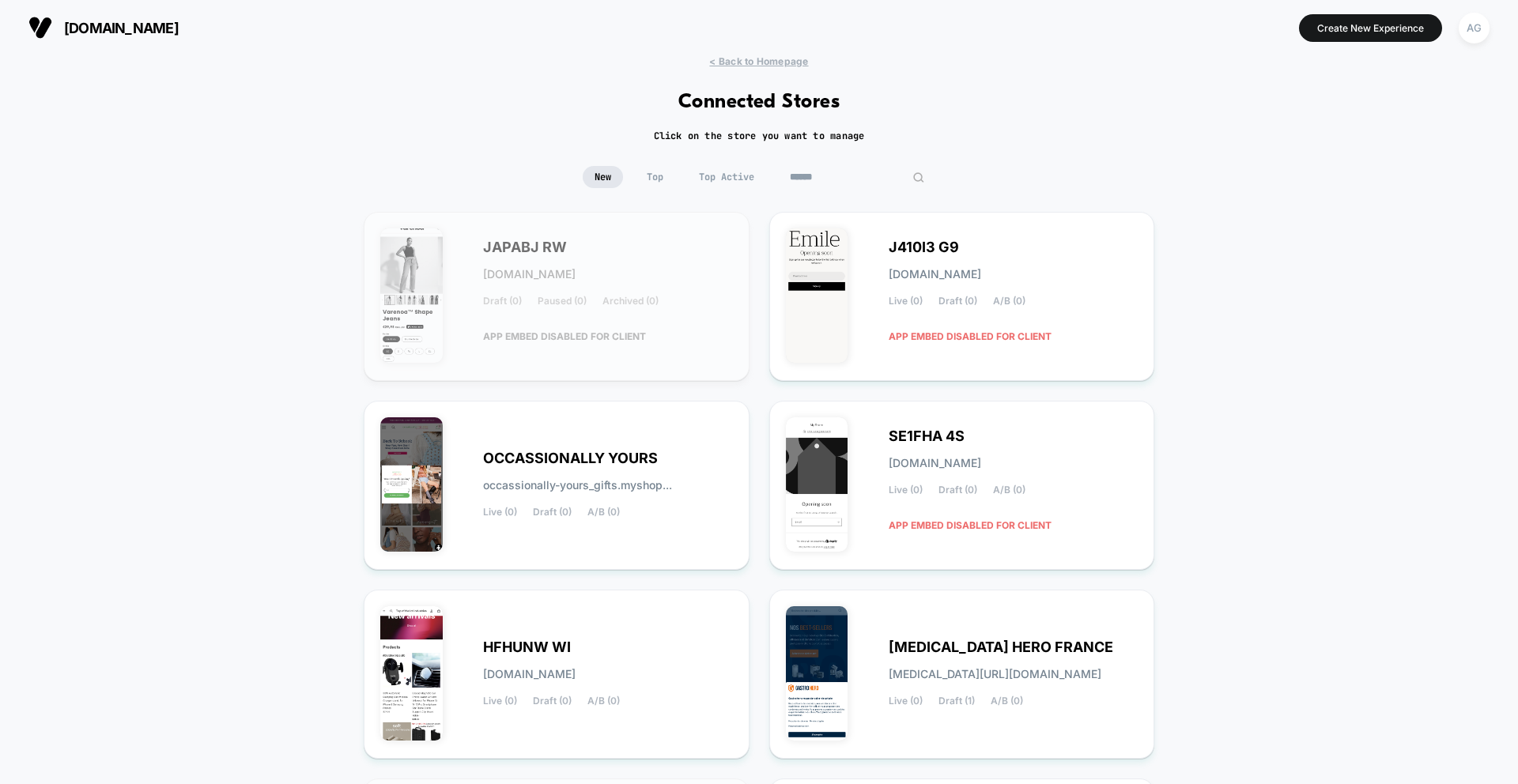 click at bounding box center (857, 177) 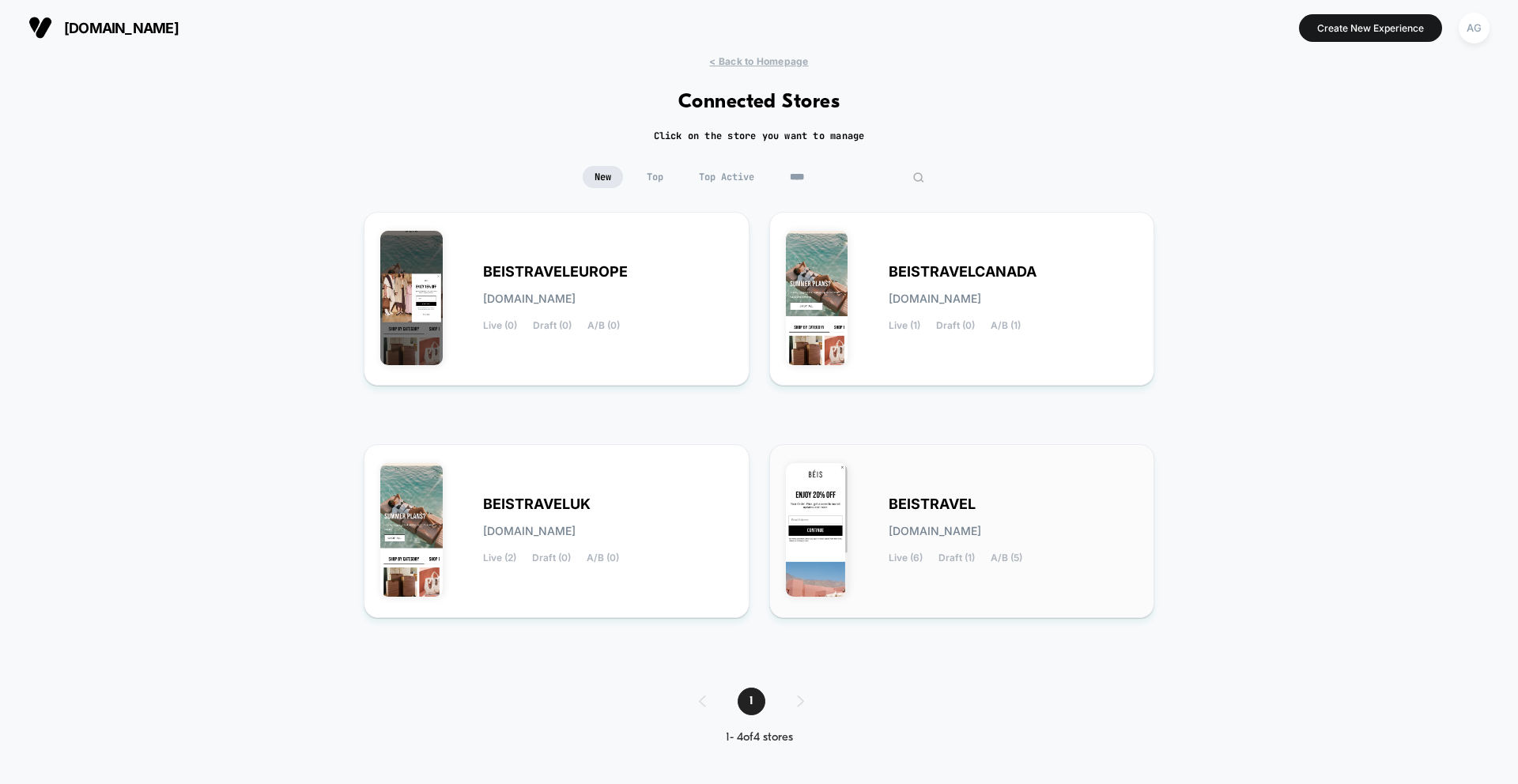 type on "****" 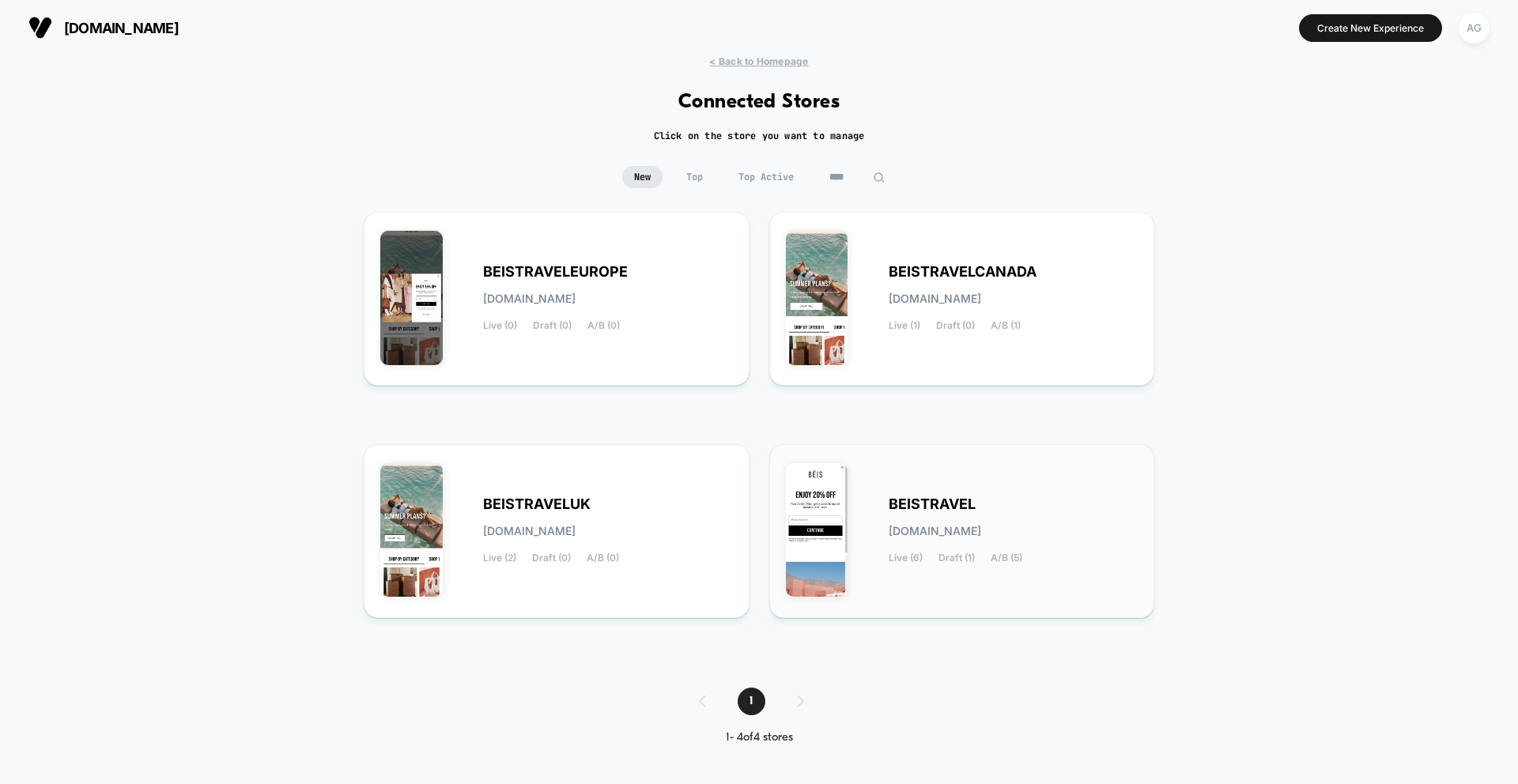 click on "BEISTRAVEL beistravel.myshopify.com Live (6) Draft (1) A/B (5)" at bounding box center [962, 531] 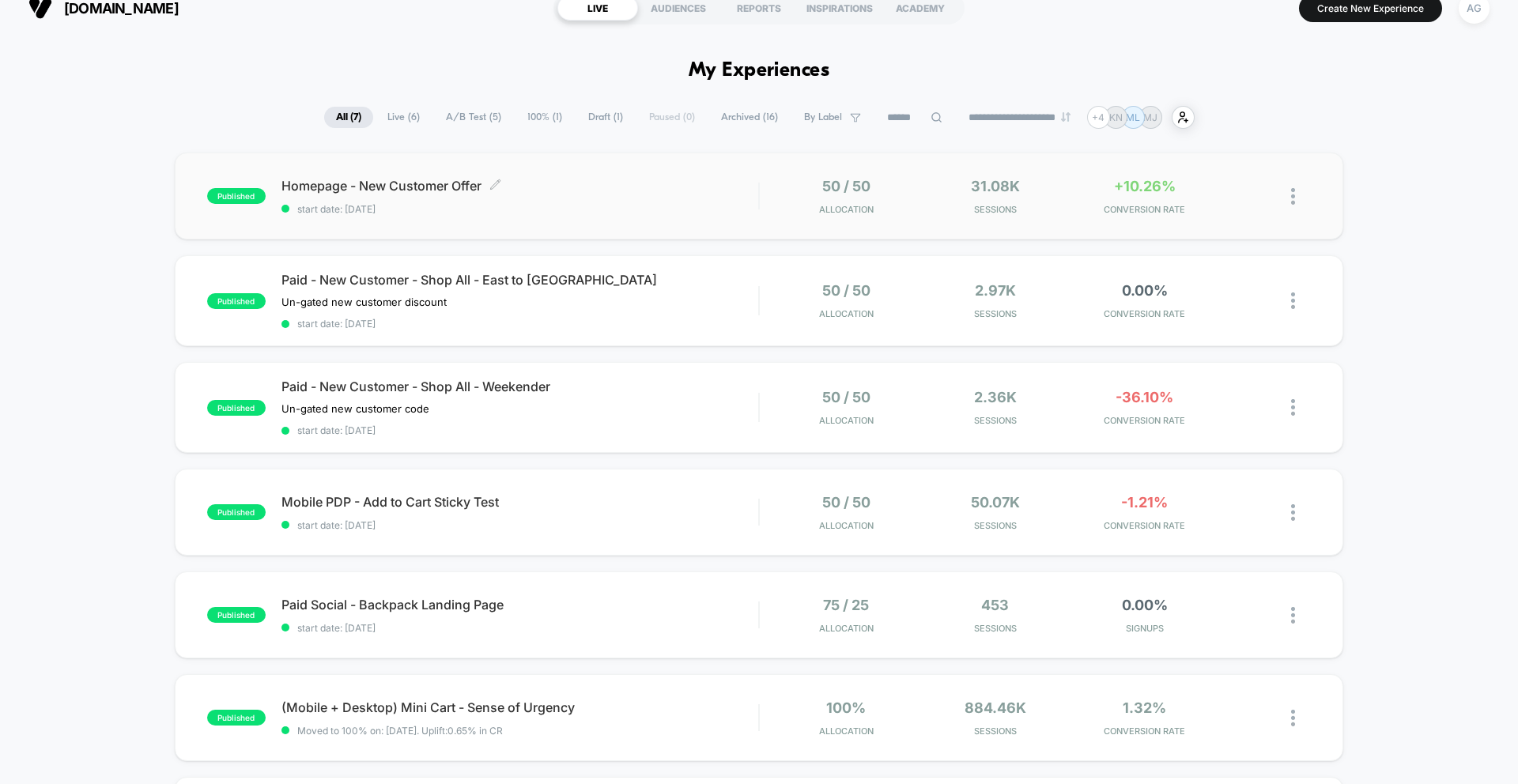 scroll, scrollTop: 21, scrollLeft: 0, axis: vertical 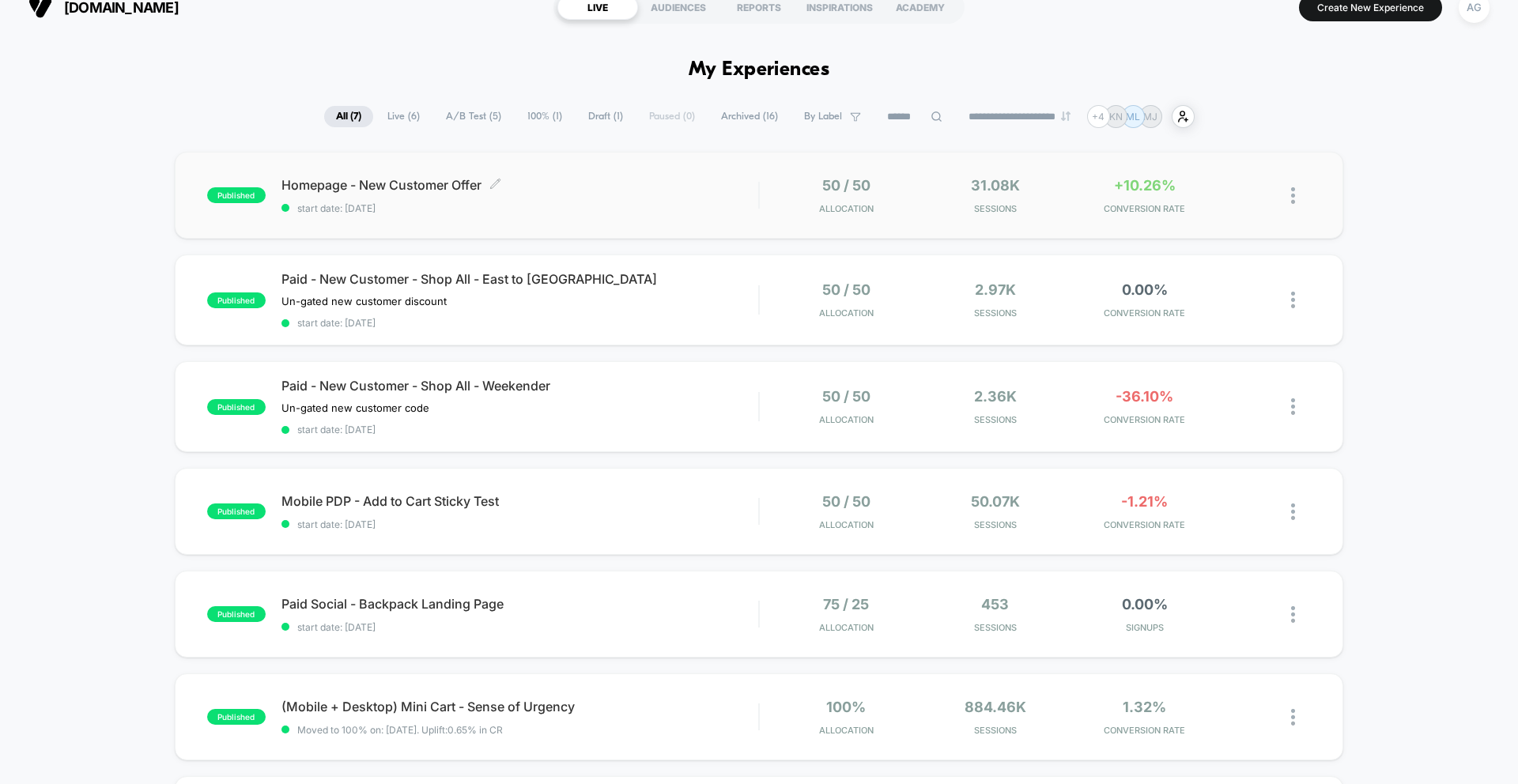 click on "Homepage - New Customer Offer Click to edit experience details Click to edit experience details start date: 7/23/2025" at bounding box center [519, 195] 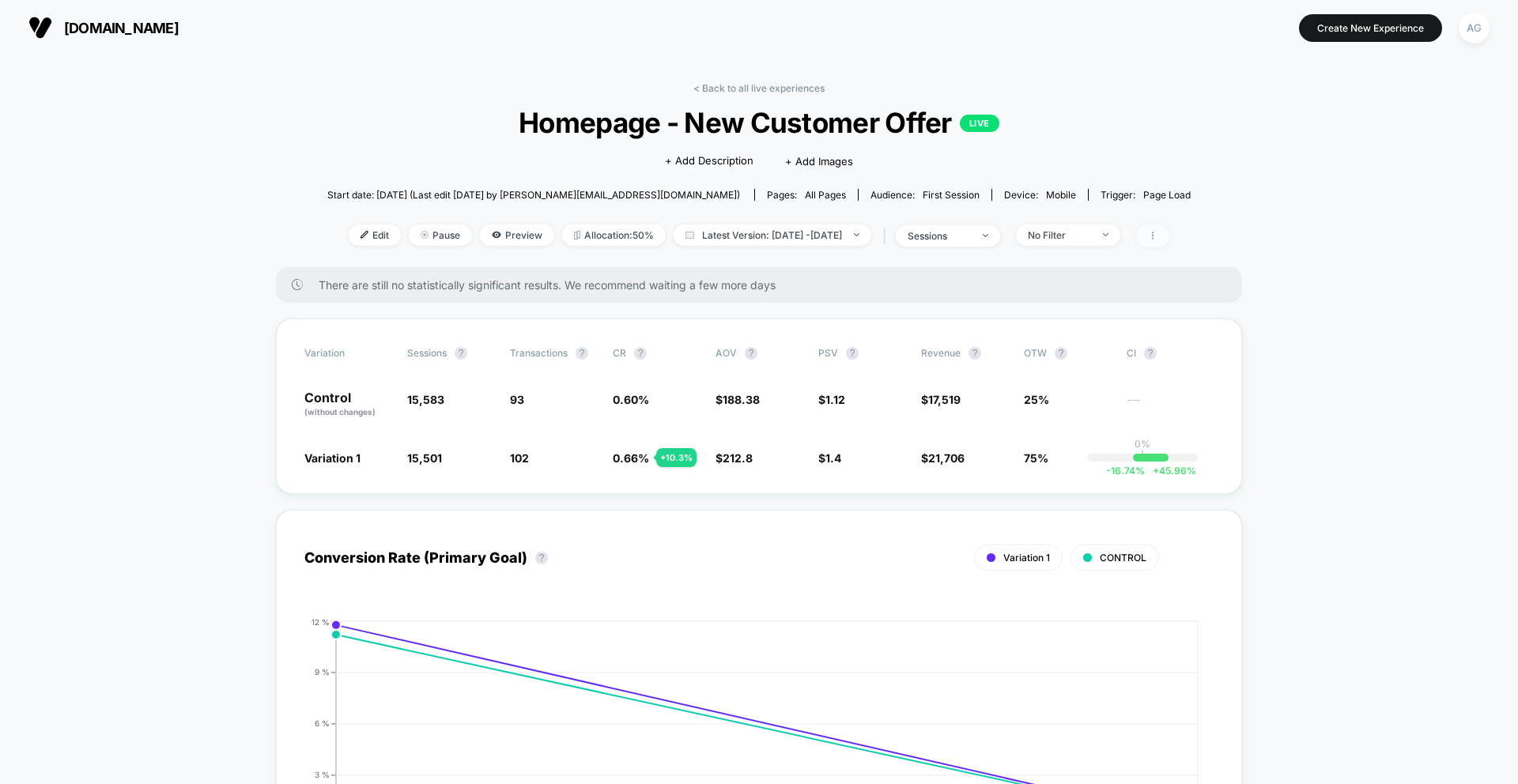 click at bounding box center (1153, 236) 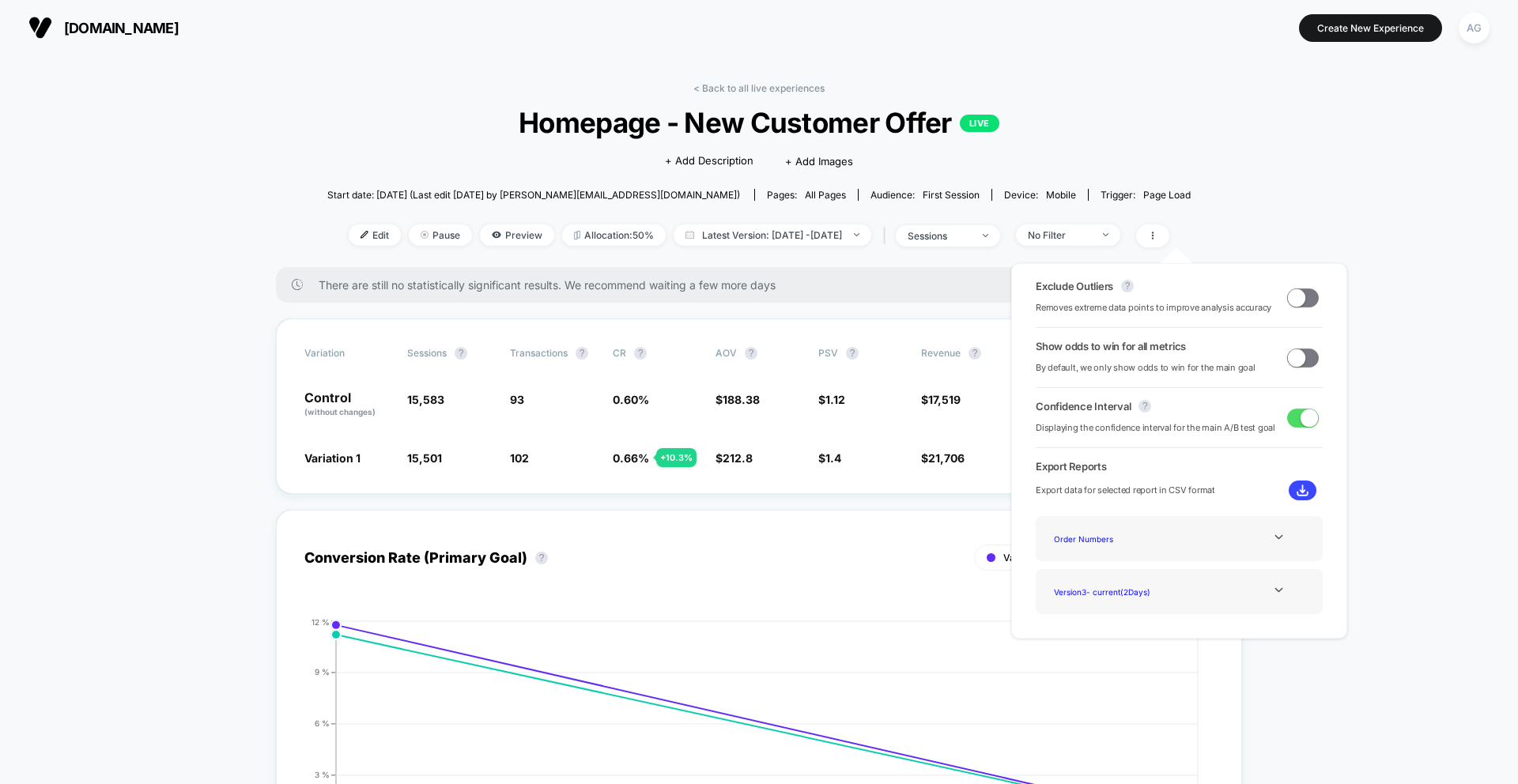 click at bounding box center [1297, 297] 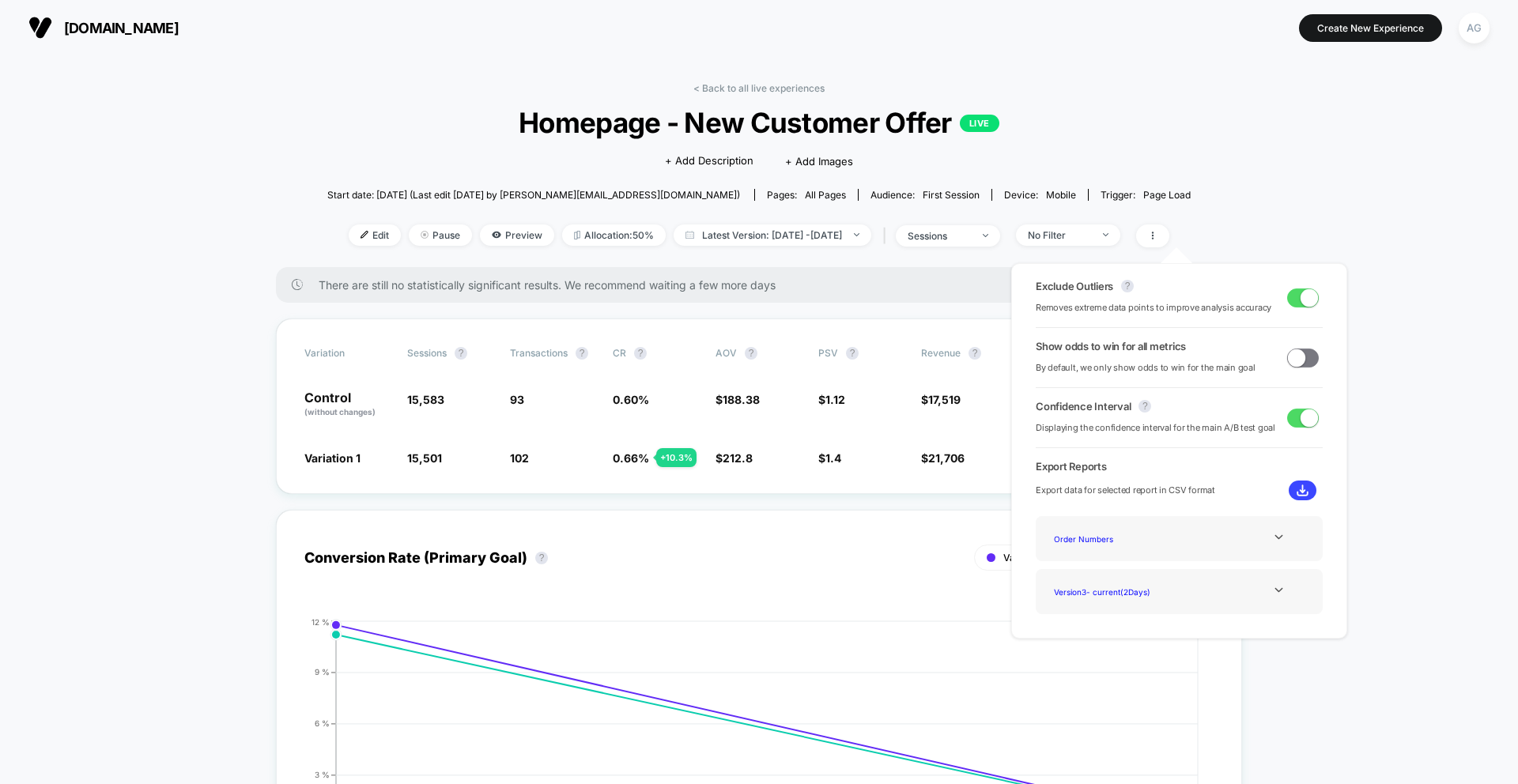click at bounding box center (1309, 297) 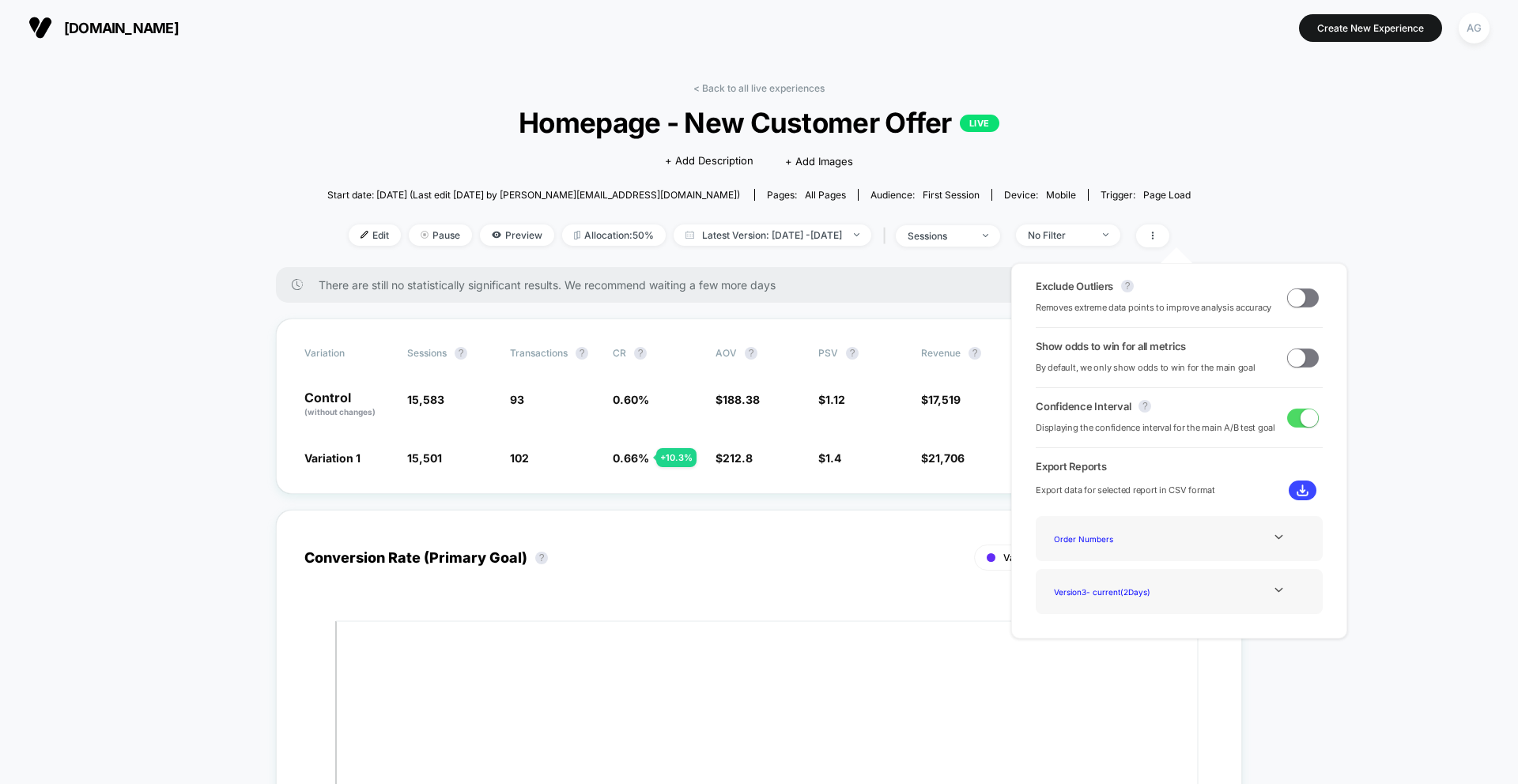 click on "< Back to all live experiences  Homepage - New Customer Offer LIVE Click to edit experience details + Add Description + Add Images Start date: 7/23/2025 (Last edit 7/23/2025 by julie@beachhousegrp.com) Pages: all pages Audience: First Session Device: mobile Trigger: Page Load Edit Pause  Preview Allocation:  50% Latest Version:     Jul 24, 2025    -    Jul 24, 2025 |   sessions   No Filter There are still no statistically significant results. We recommend waiting a few more days Variation Sessions ? Transactions ? CR ? AOV ? PSV ? Revenue ? OTW ? CI ? Control (without changes) 15,583 93 0.60 % $ 188.38 $ 1.12 $ 17,519 25% --- Variation 1 15,501 - 0.53 % 102 + 10.3 % 0.66 % + 10.3 % $ 212.8 + 13 % $ 1.4 + 24.6 % $ 21,706 + 24.6 % 75% 0% | -16.74 % + 45.96 % Conversion Rate (Primary Goal) ? Variation 1 CONTROL Hide 0 auto 2025-07-23 Profit   - Variation 1 Profit   - Variation 1 ? Total:   $ 14,009 $ 1,047  | 5 items The Large Check-In Roller in Burgundy $ 931  | 4 items The Medium Check-In Roller in Maple $ 813" at bounding box center (759, 1348) 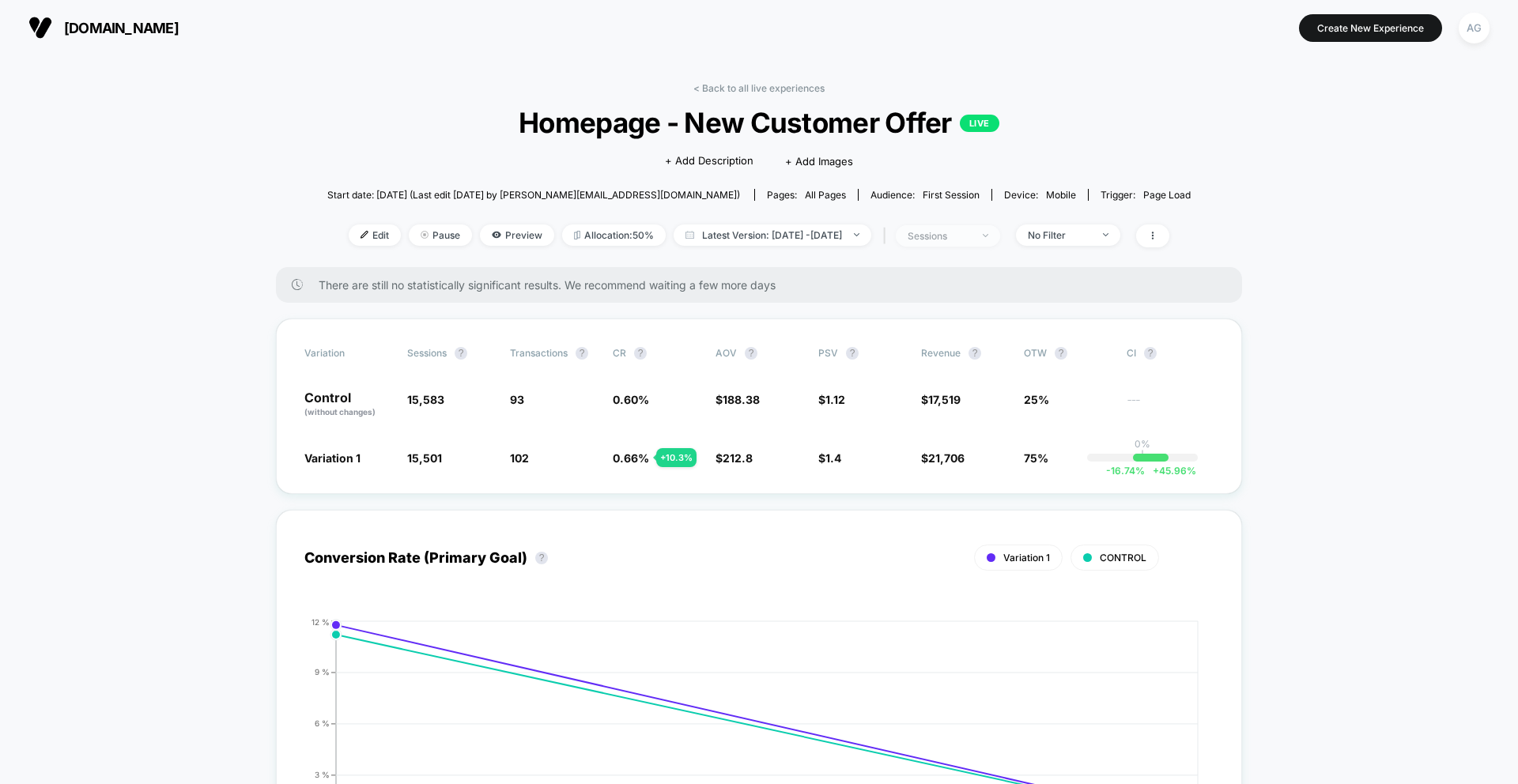 click on "sessions" at bounding box center (939, 236) 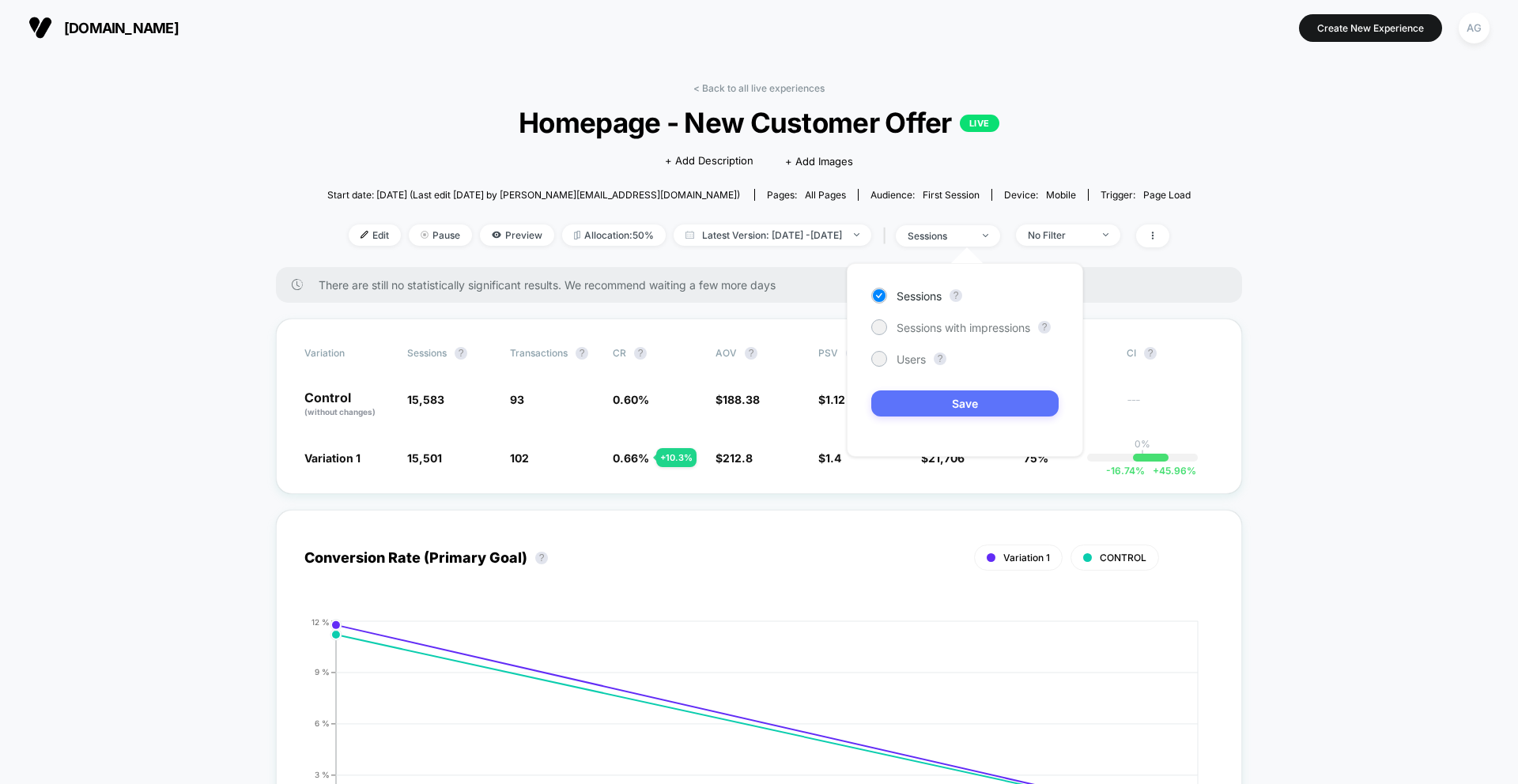 click on "Users" at bounding box center (911, 359) 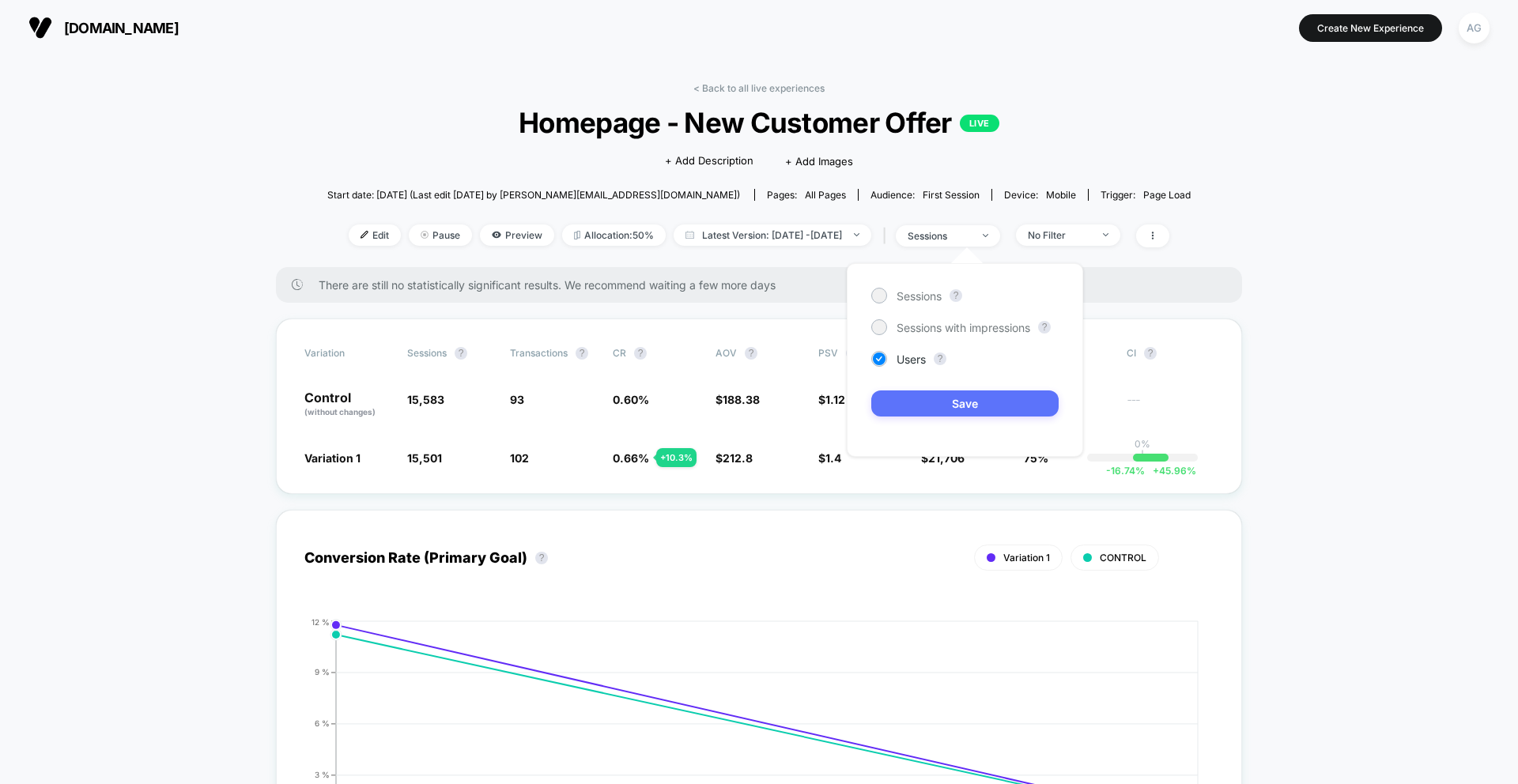 click on "Save" at bounding box center (965, 403) 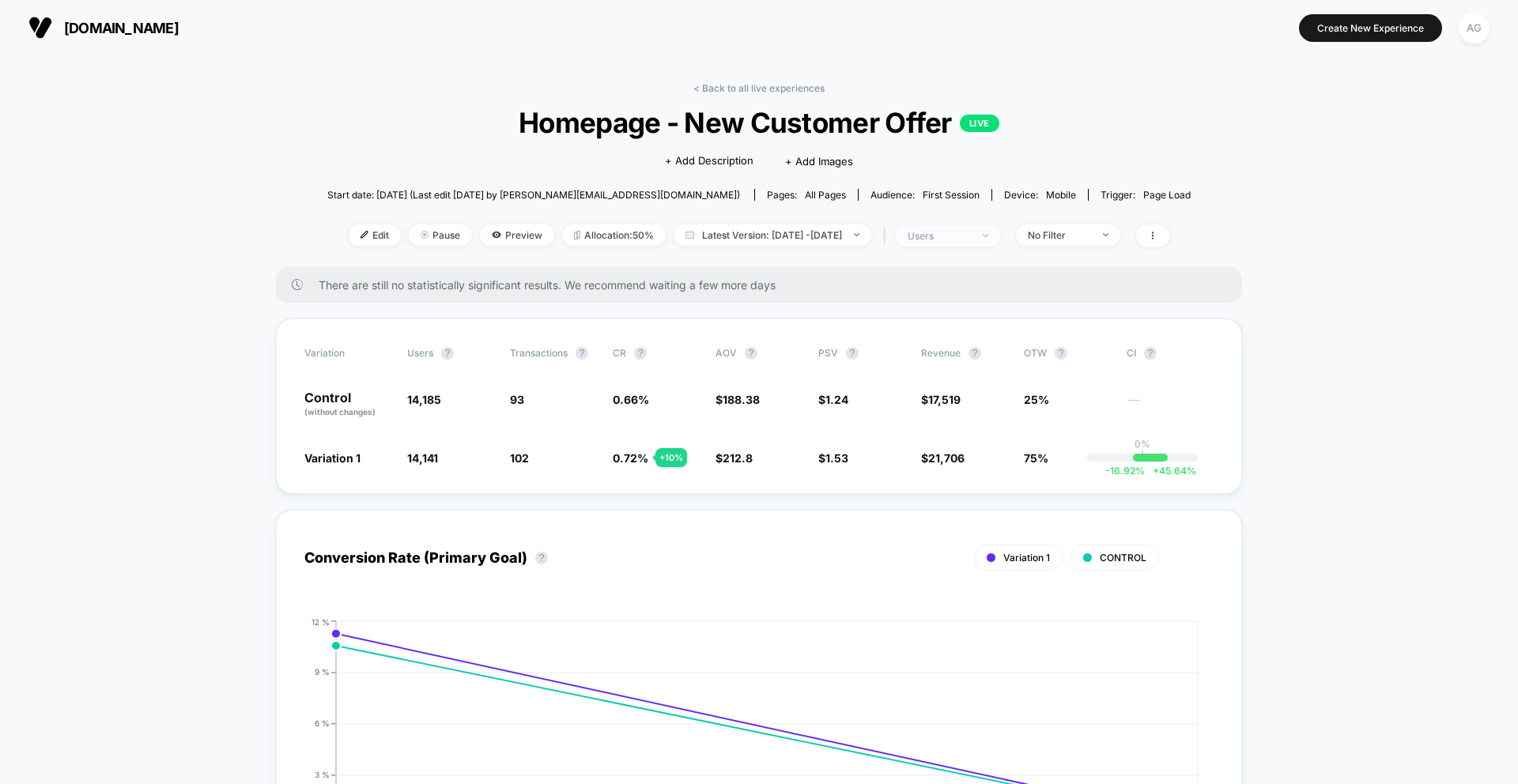 click on "users" at bounding box center (939, 236) 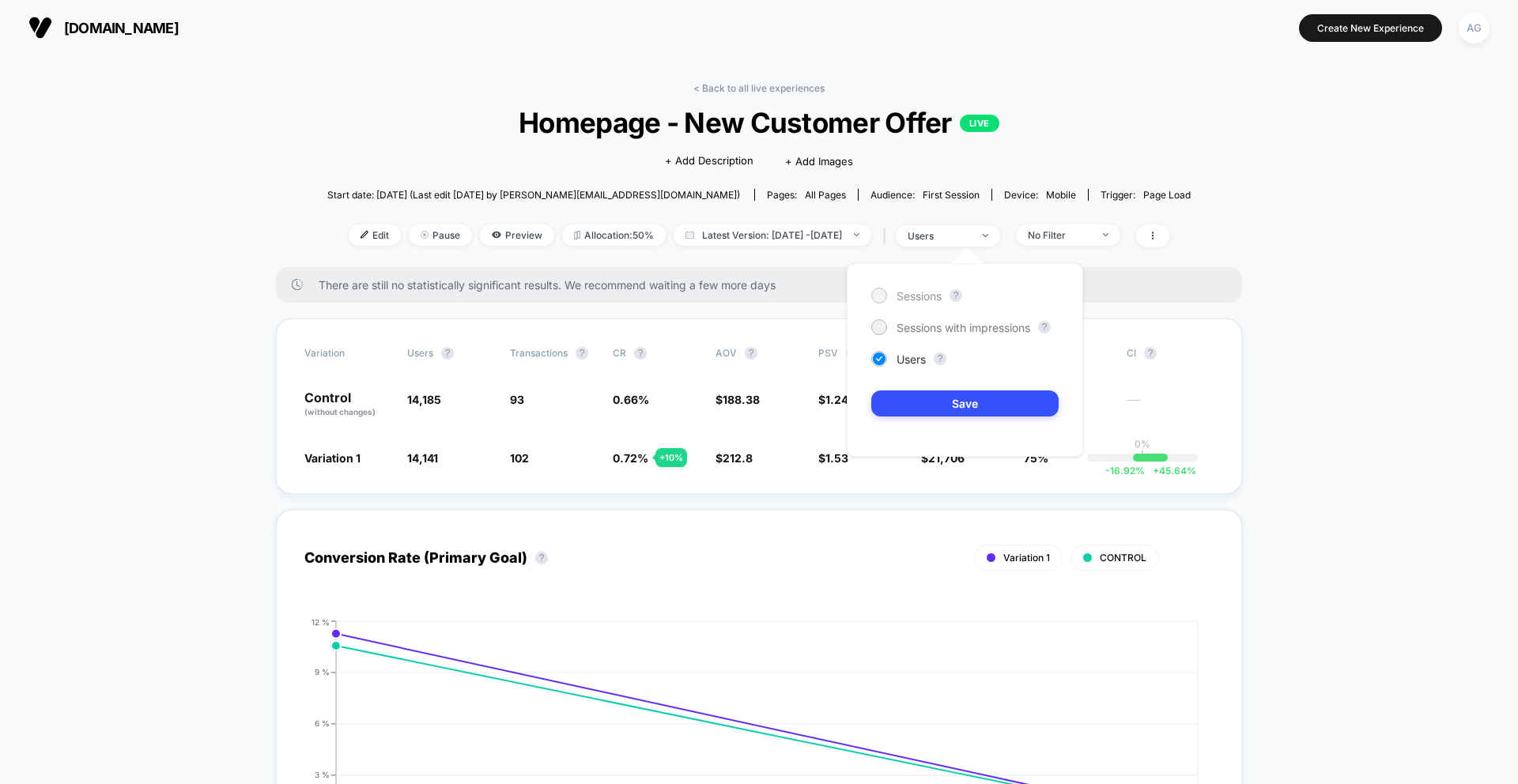 click on "Sessions" at bounding box center (919, 296) 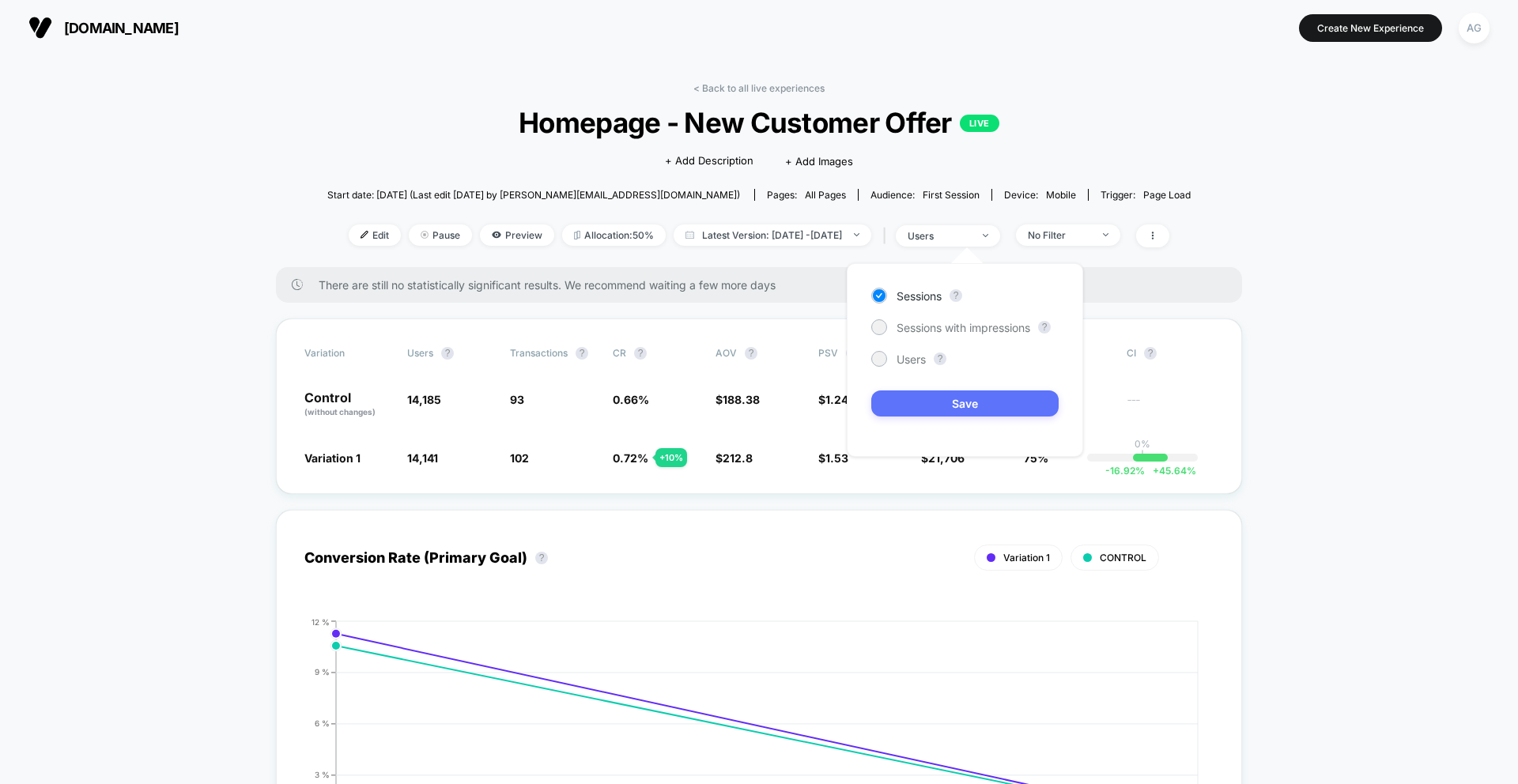 click on "Save" at bounding box center (965, 403) 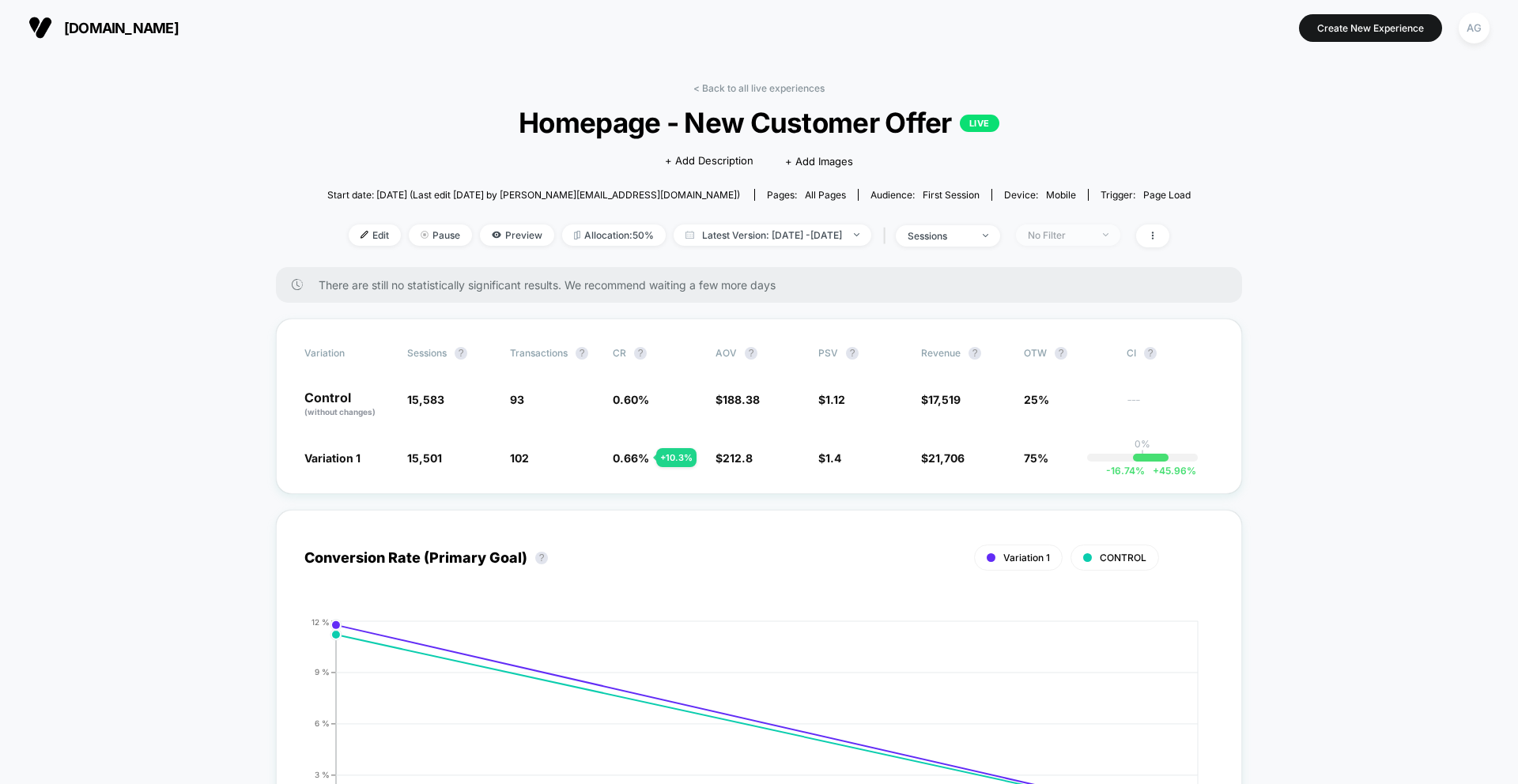 click on "No Filter" at bounding box center [1059, 235] 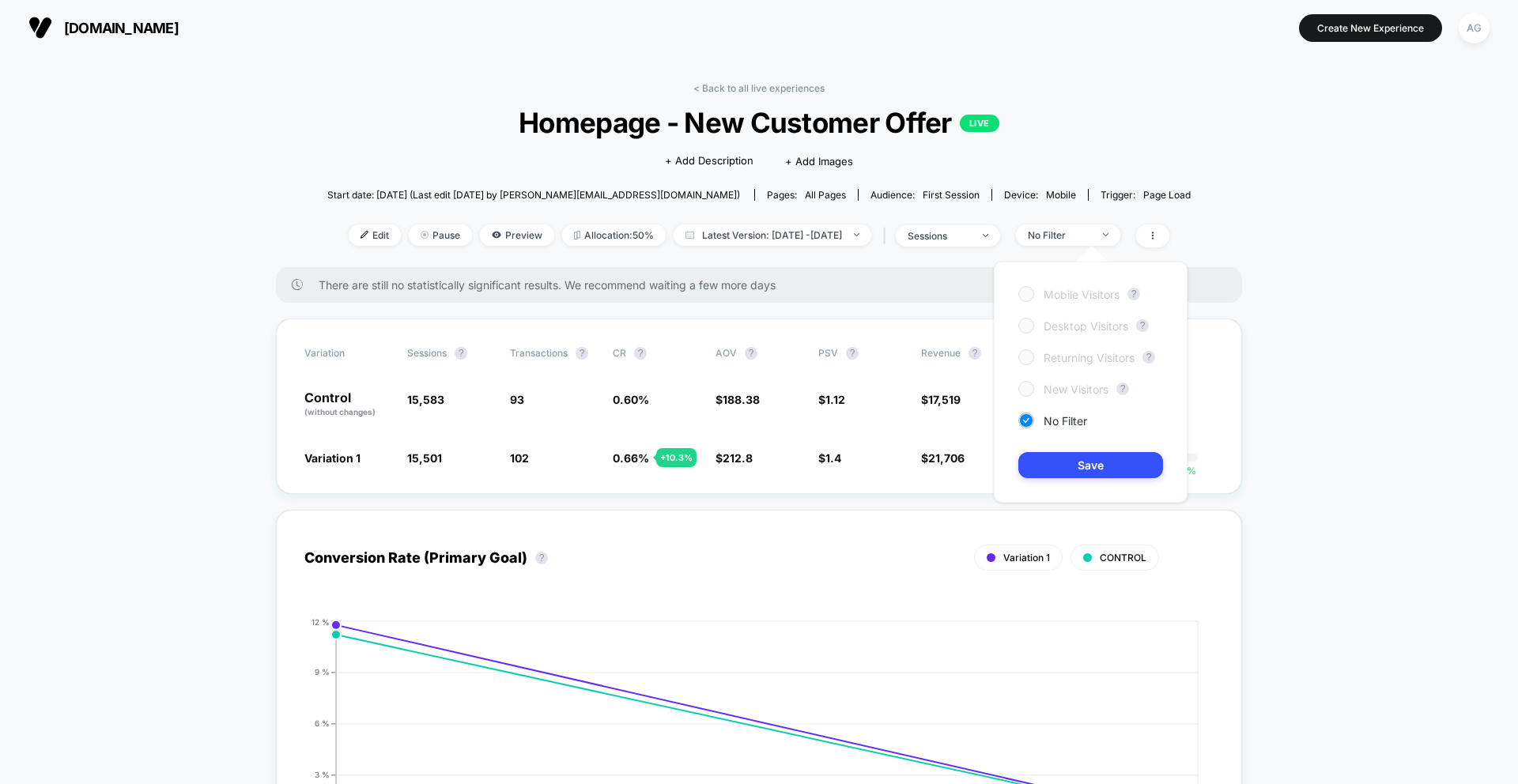 click on "< Back to all live experiences  Homepage - New Customer Offer LIVE Click to edit experience details + Add Description + Add Images Start date: 7/23/2025 (Last edit 7/23/2025 by julie@beachhousegrp.com) Pages: all pages Audience: First Session Device: mobile Trigger: Page Load Edit Pause  Preview Allocation:  50% Latest Version:     Jul 24, 2025    -    Jul 24, 2025 |   sessions   No Filter There are still no statistically significant results. We recommend waiting a few more days Variation Sessions ? Transactions ? CR ? AOV ? PSV ? Revenue ? OTW ? CI ? Control (without changes) 15,583 93 0.60 % $ 188.38 $ 1.12 $ 17,519 25% --- Variation 1 15,501 - 0.53 % 102 + 10.3 % 0.66 % + 10.3 % $ 212.8 + 13 % $ 1.4 + 24.6 % $ 21,706 + 24.6 % 75% 0% | -16.74 % + 45.96 % Conversion Rate (Primary Goal) ? Variation 1 CONTROL Hide 2025-07-23 2025-07-24 0 % 3 % 6 % 9 % 12 % 2025-07-23 Profit   - Variation 1 Profit   - Variation 1 ? Total:   $ 14,008 $ 1,047  | 5 items The Large Check-In Roller in Burgundy $ 931  | 4 items $ 813" at bounding box center (759, 1348) 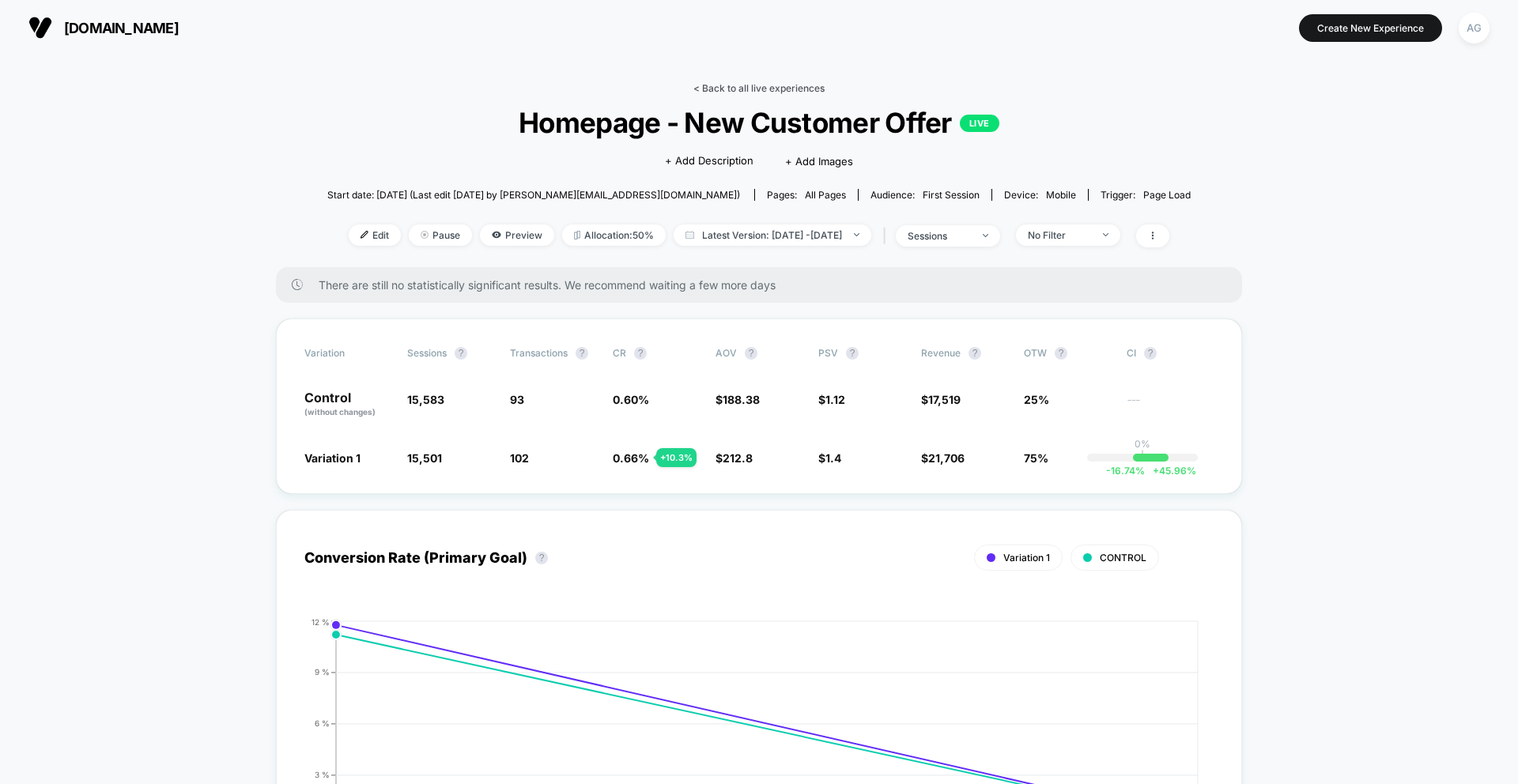 click on "< Back to all live experiences" at bounding box center (759, 88) 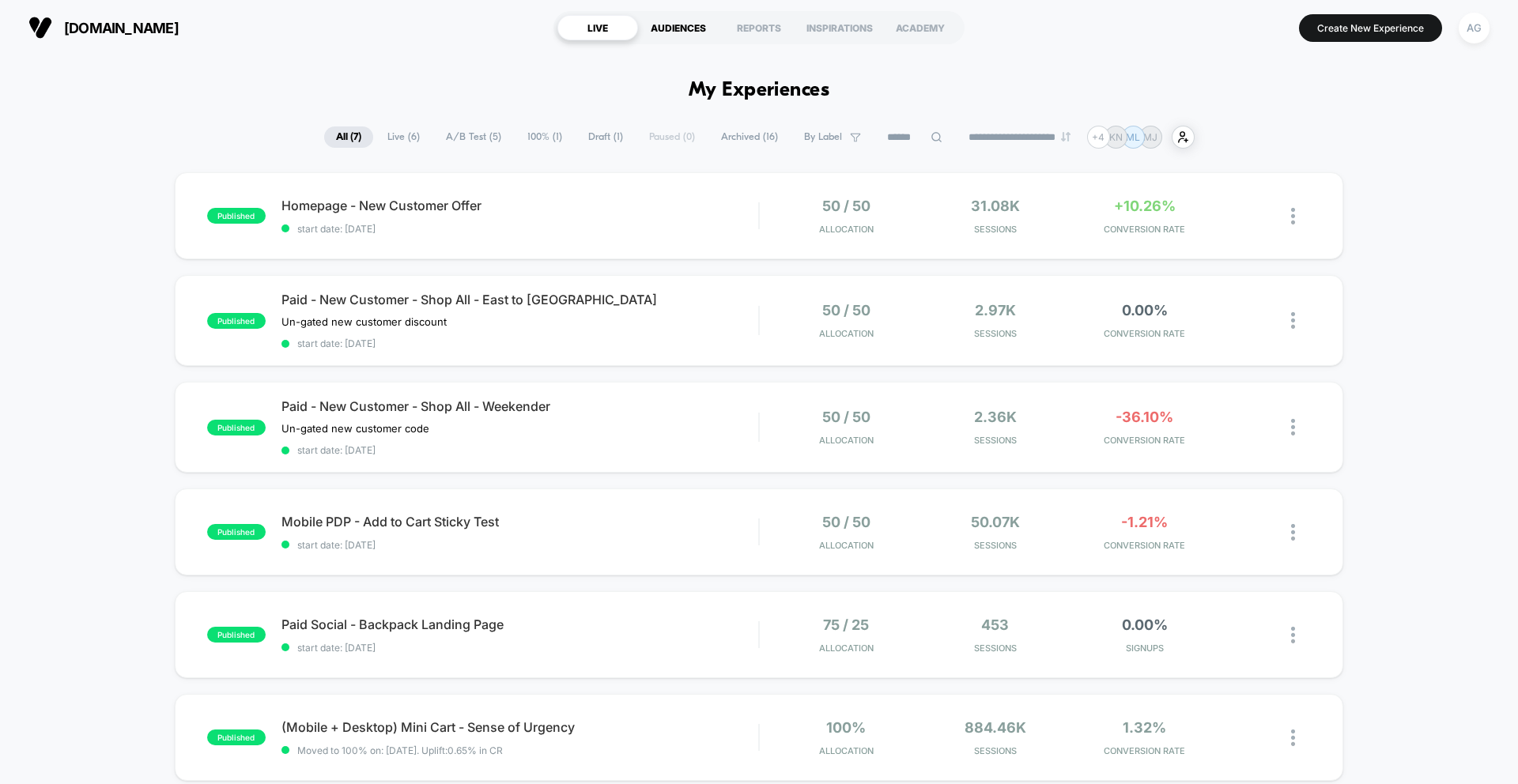click on "AUDIENCES" at bounding box center [678, 28] 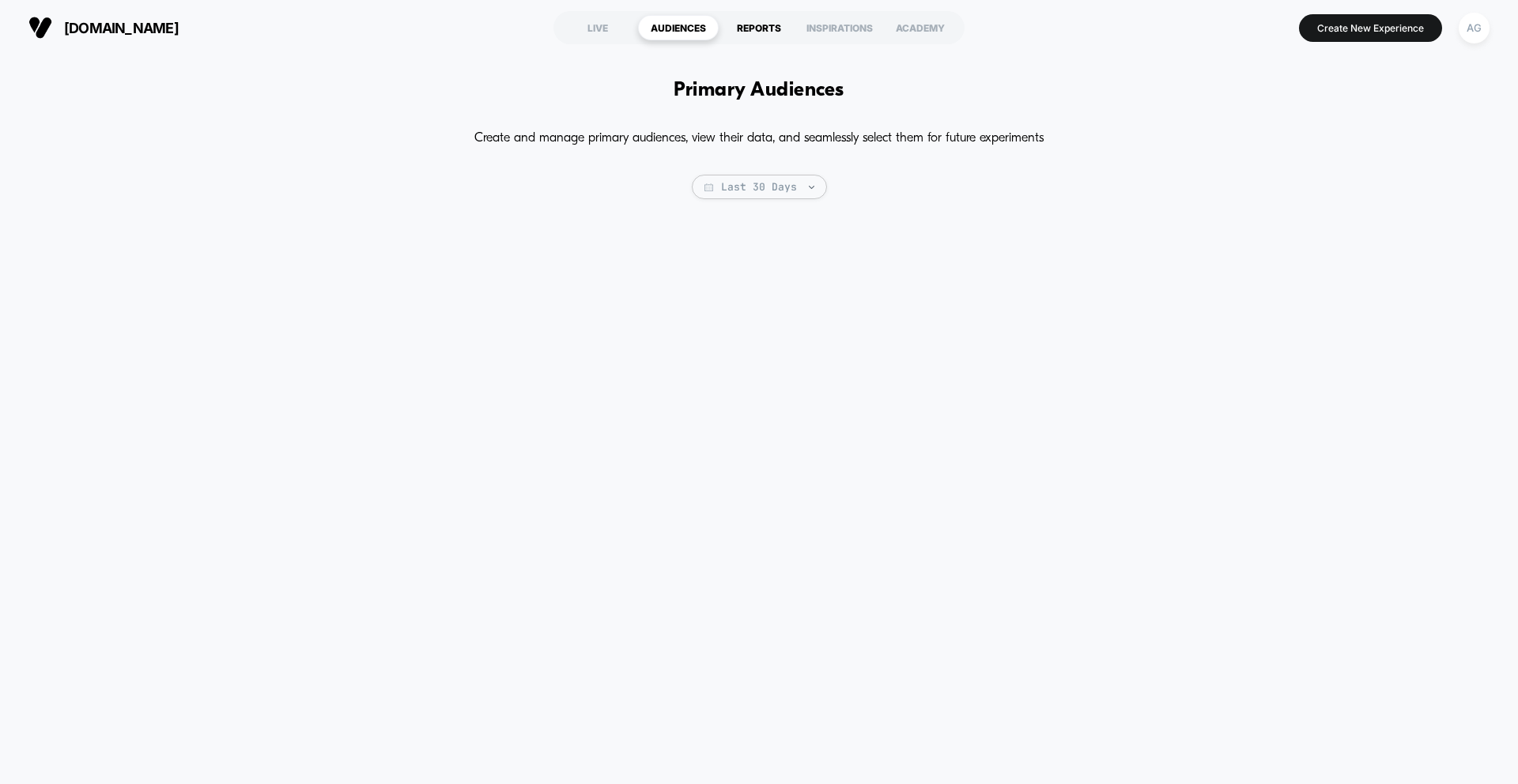 click on "REPORTS" at bounding box center [759, 28] 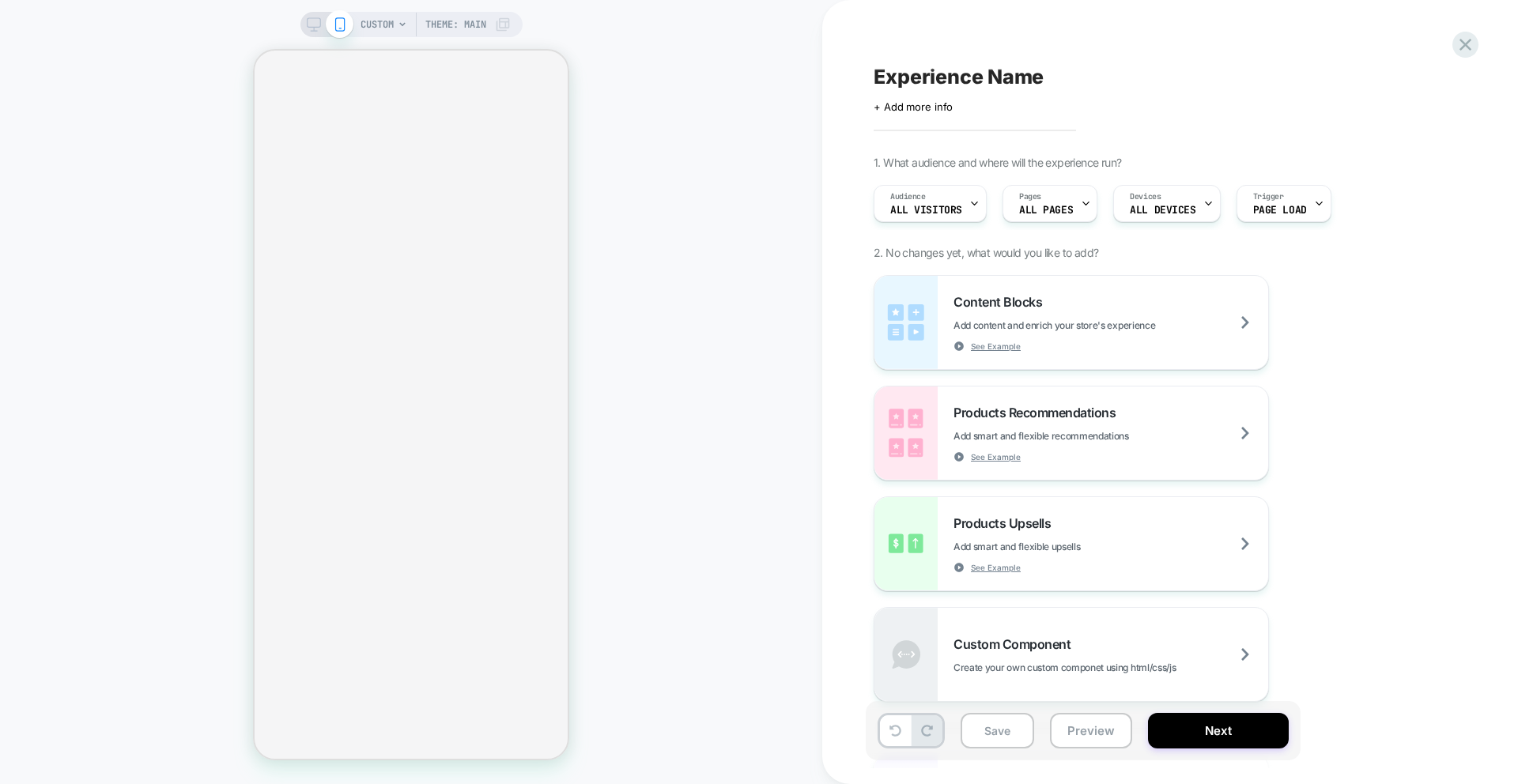 scroll, scrollTop: 0, scrollLeft: 0, axis: both 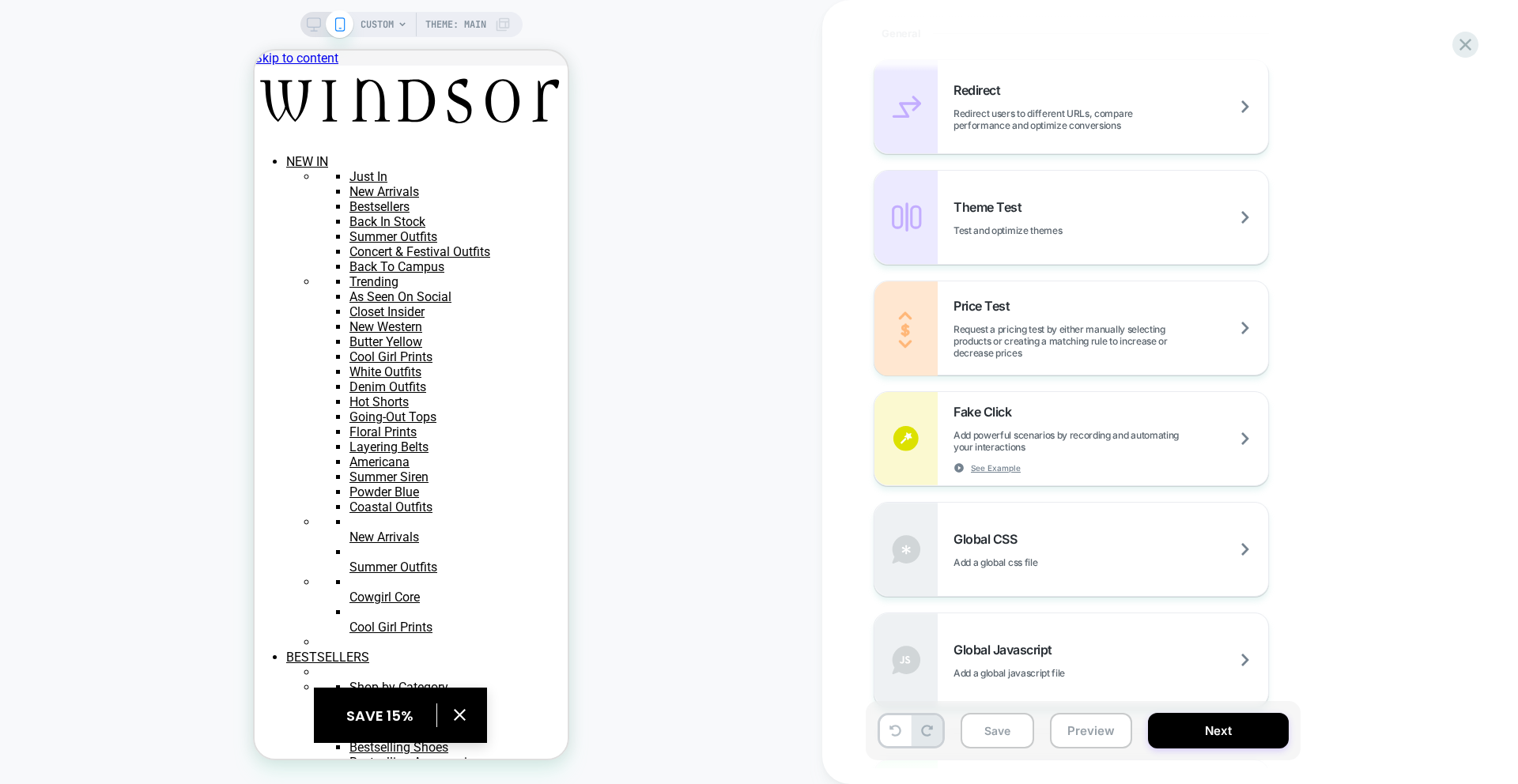 click on "Redirect Redirect users to different URLs, compare performance and optimize conversions Theme Test Test and optimize themes Price Test Request a pricing test by either manually selecting products or creating a matching rule to increase or decrease prices Fake Click Add powerful scenarios  by recording and automating your interactions See Example Global CSS Add a global css file Global Javascript Add a global javascript file" at bounding box center (1162, 383) 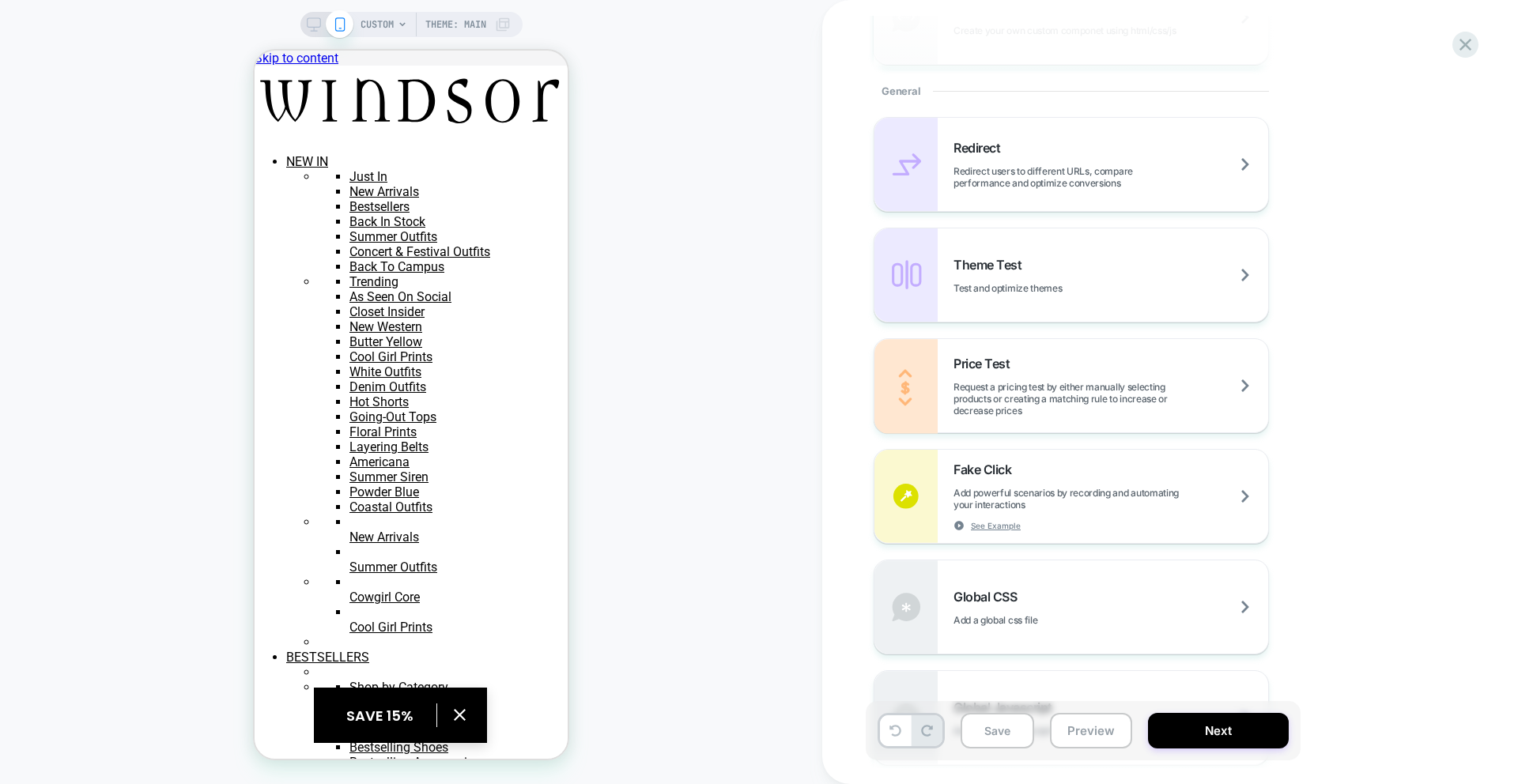 scroll, scrollTop: 0, scrollLeft: 0, axis: both 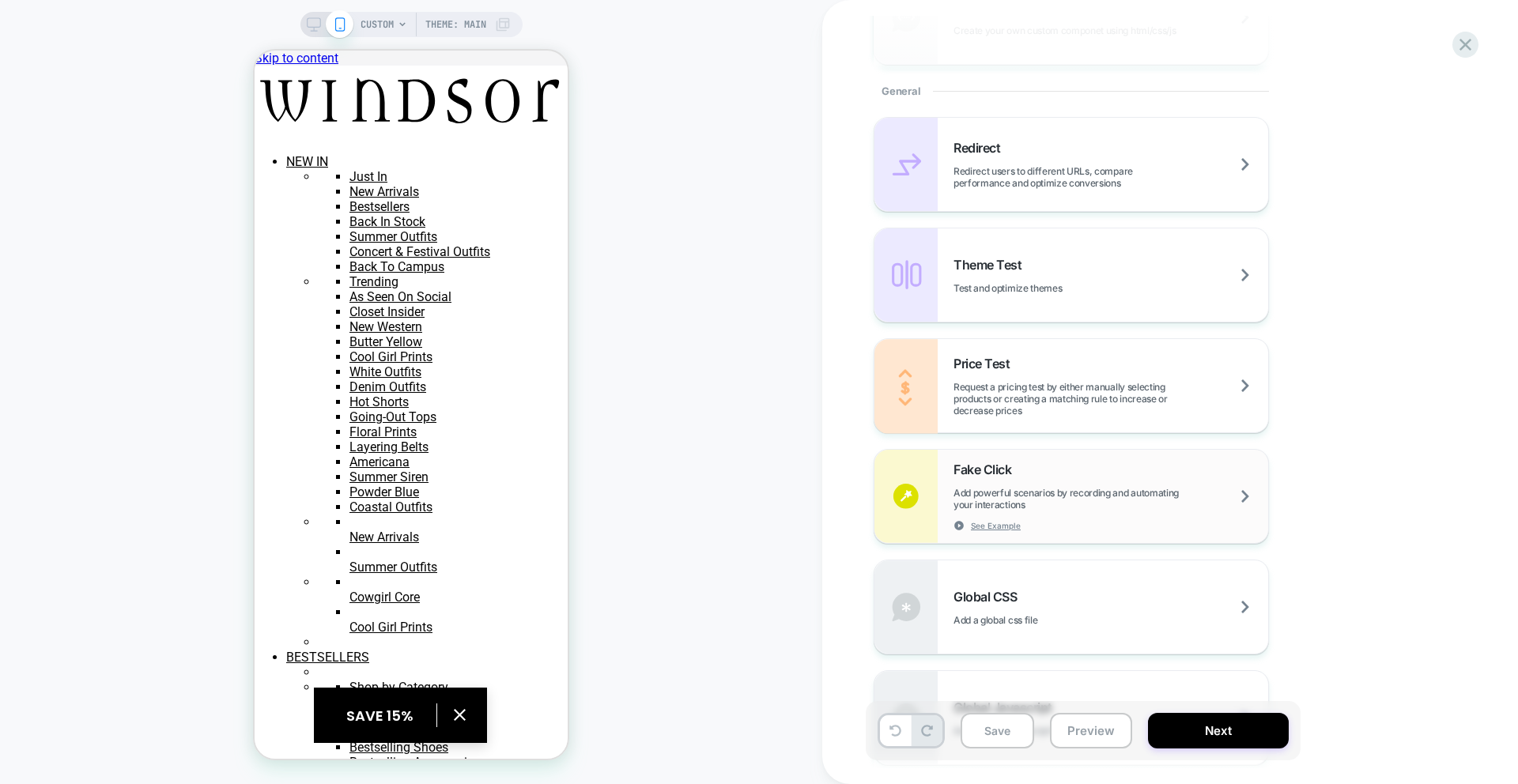 click on "Add powerful scenarios  by recording and automating your interactions" at bounding box center (1111, 499) 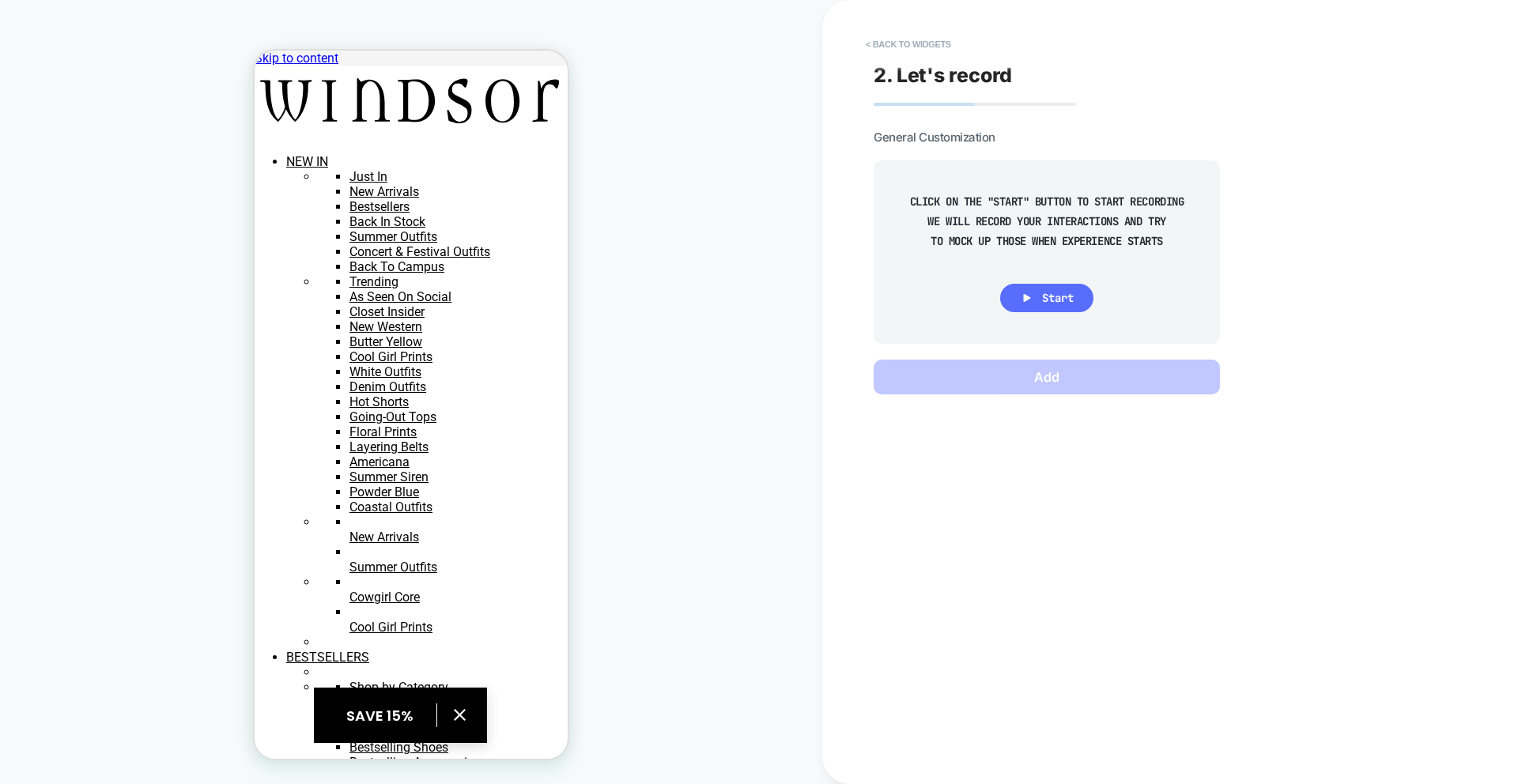 click on "Start" at bounding box center [1058, 298] 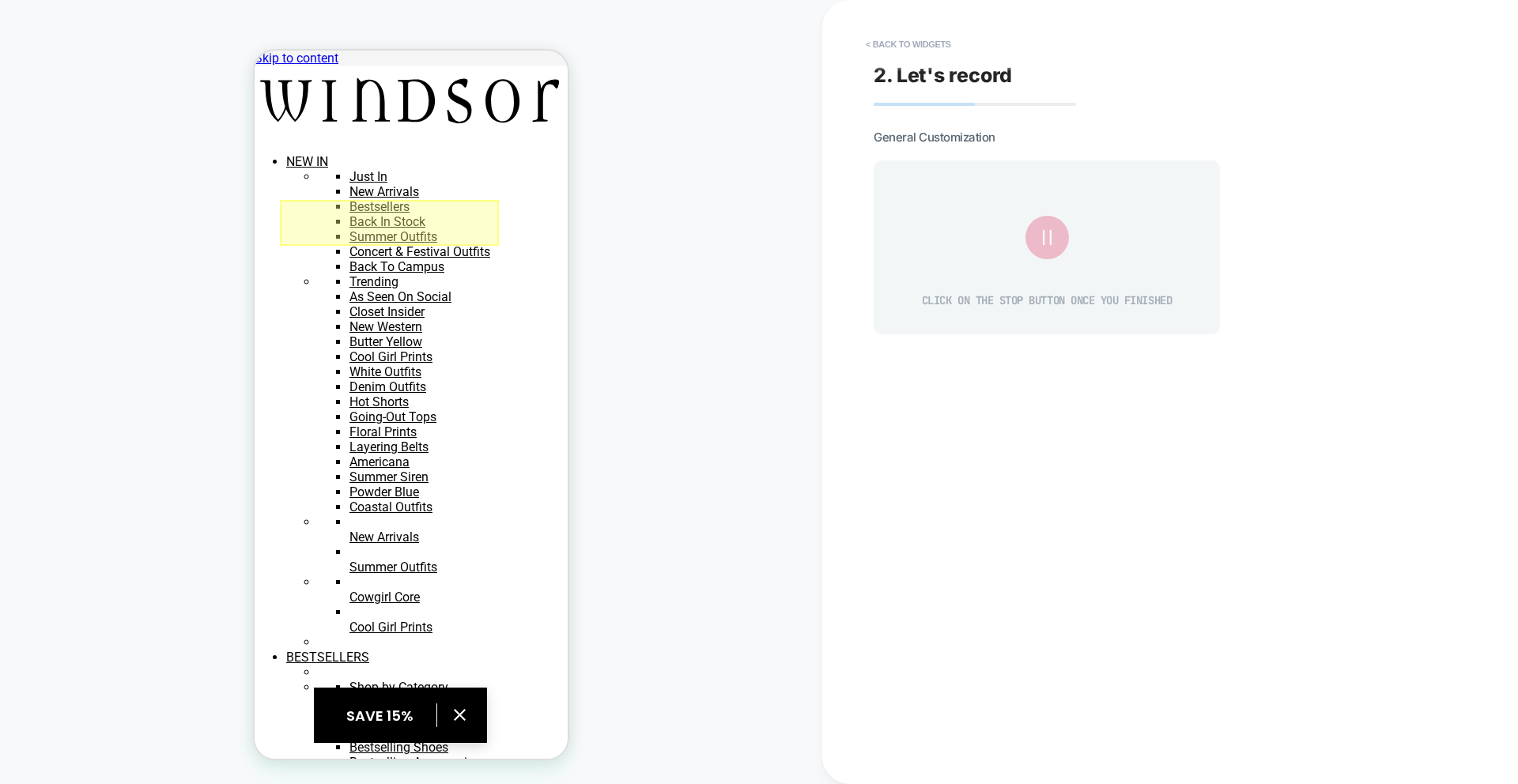 click at bounding box center (389, 223) 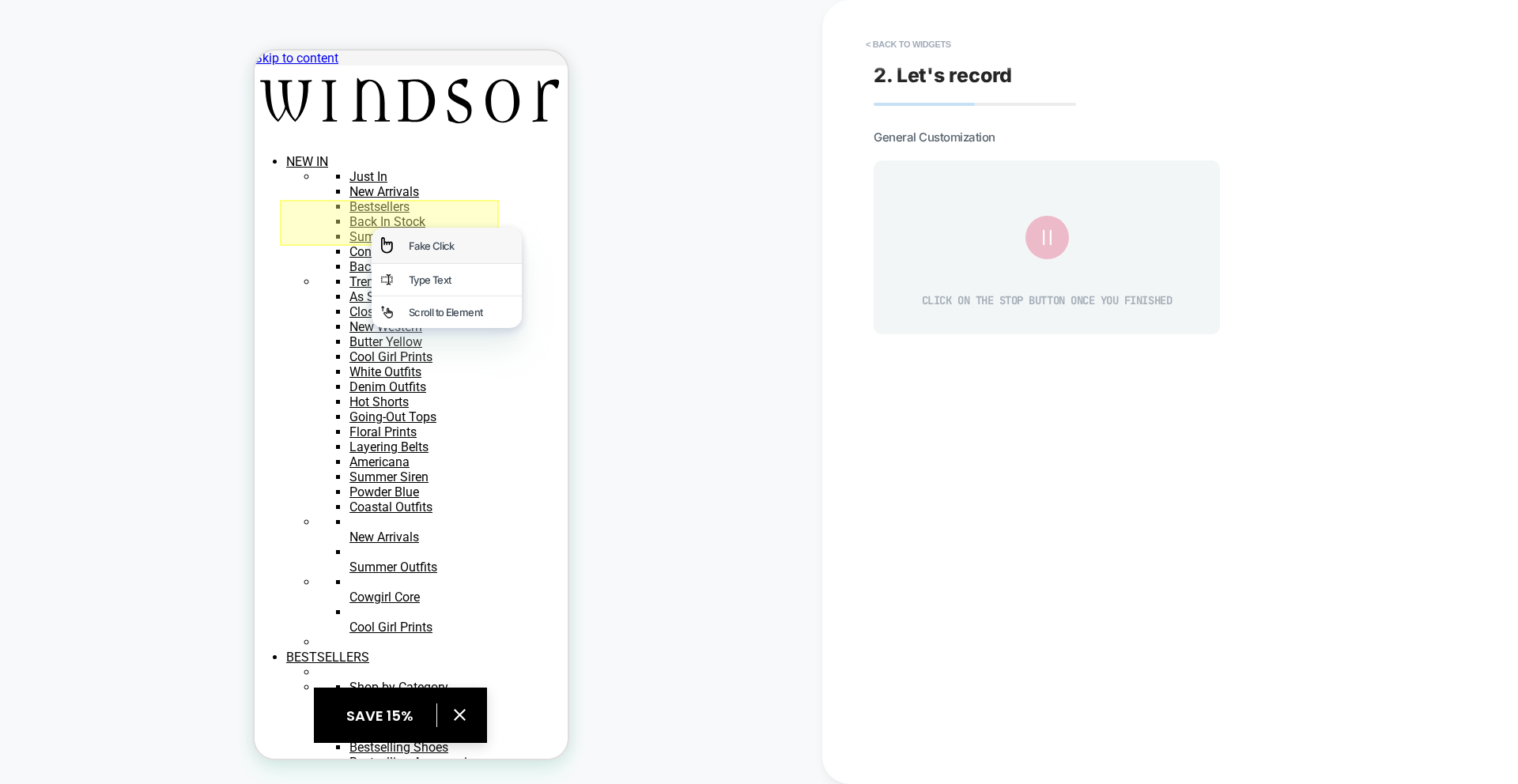 click on "Fake Click" at bounding box center (447, 245) 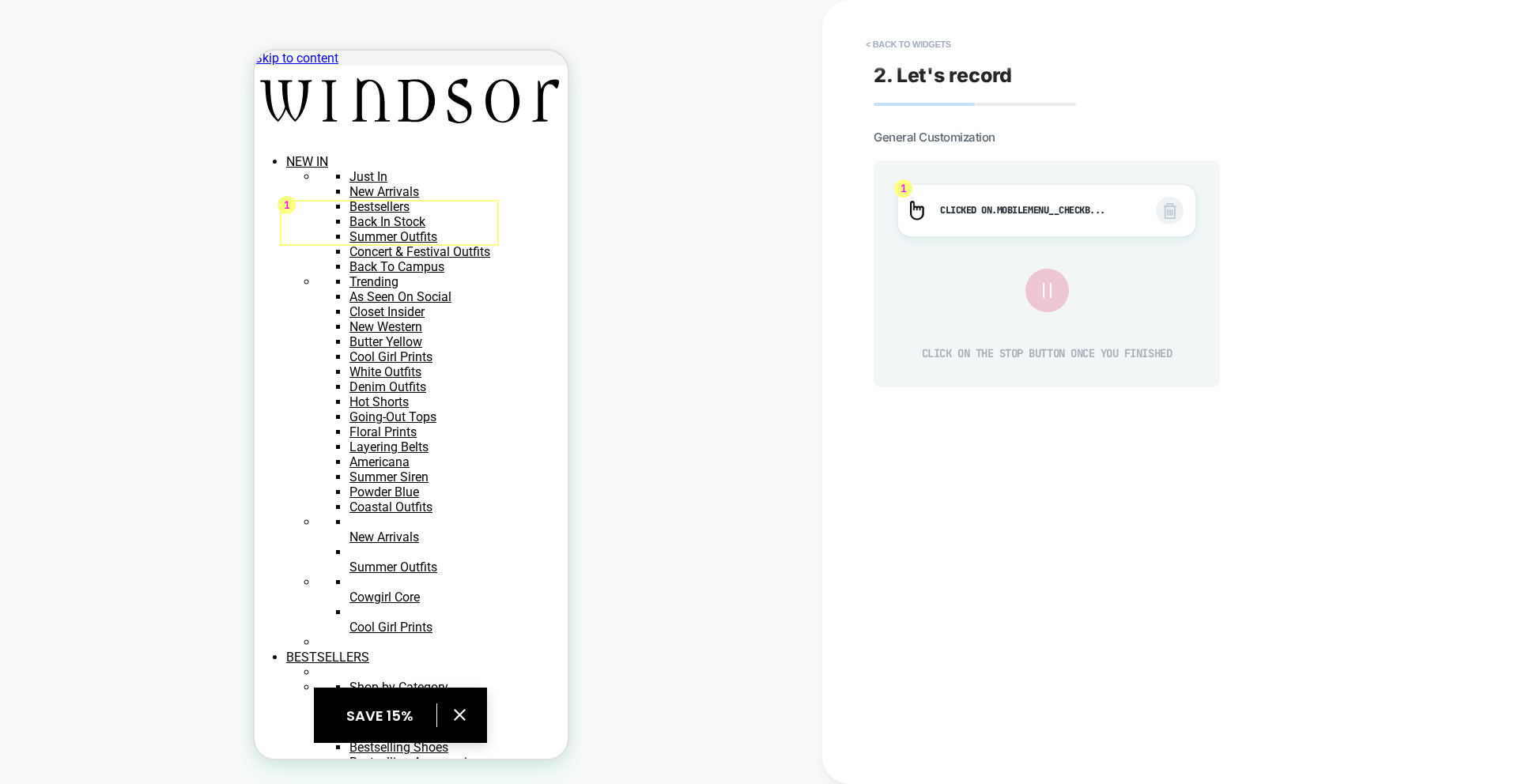 click 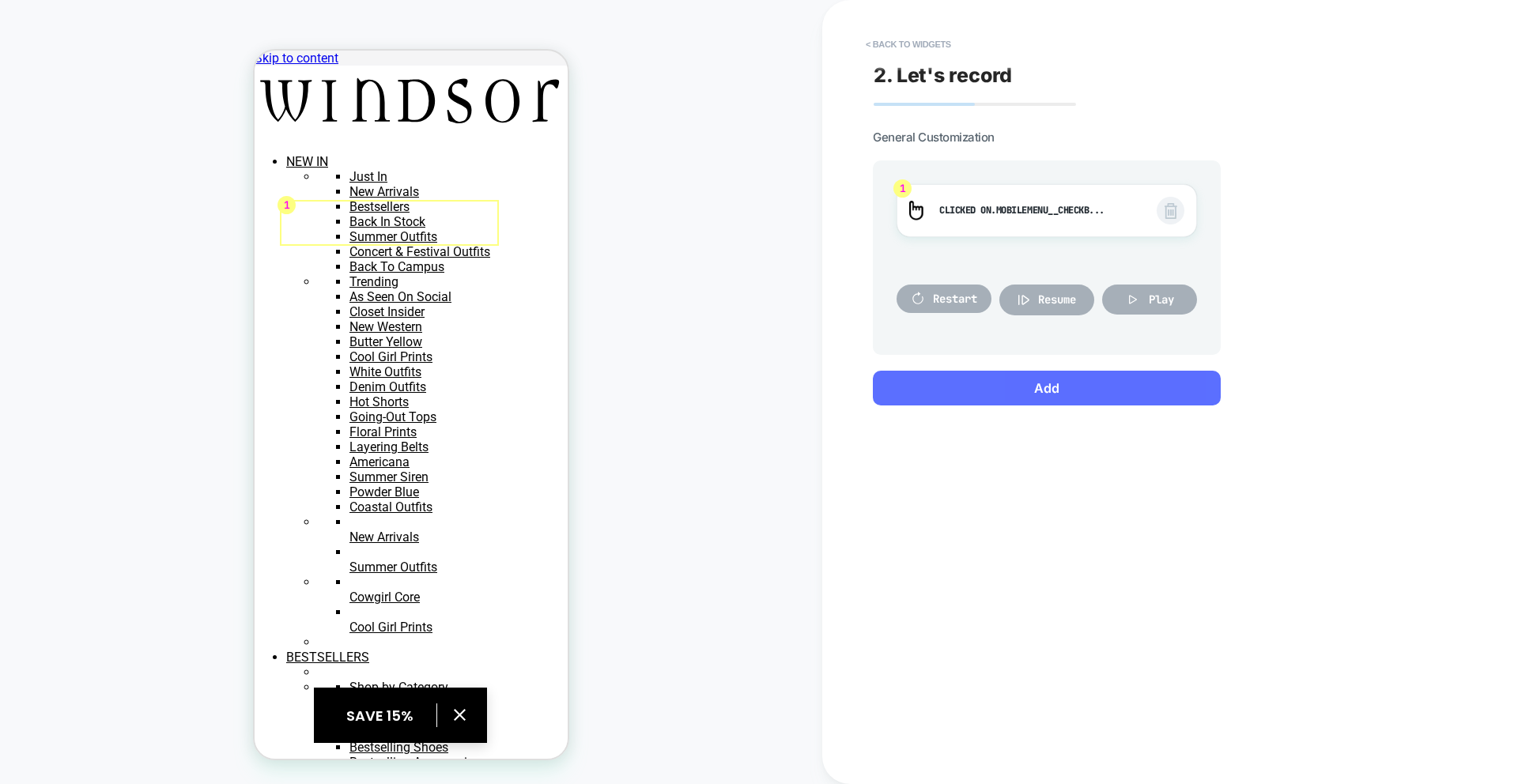 click on "Add" at bounding box center [1047, 388] 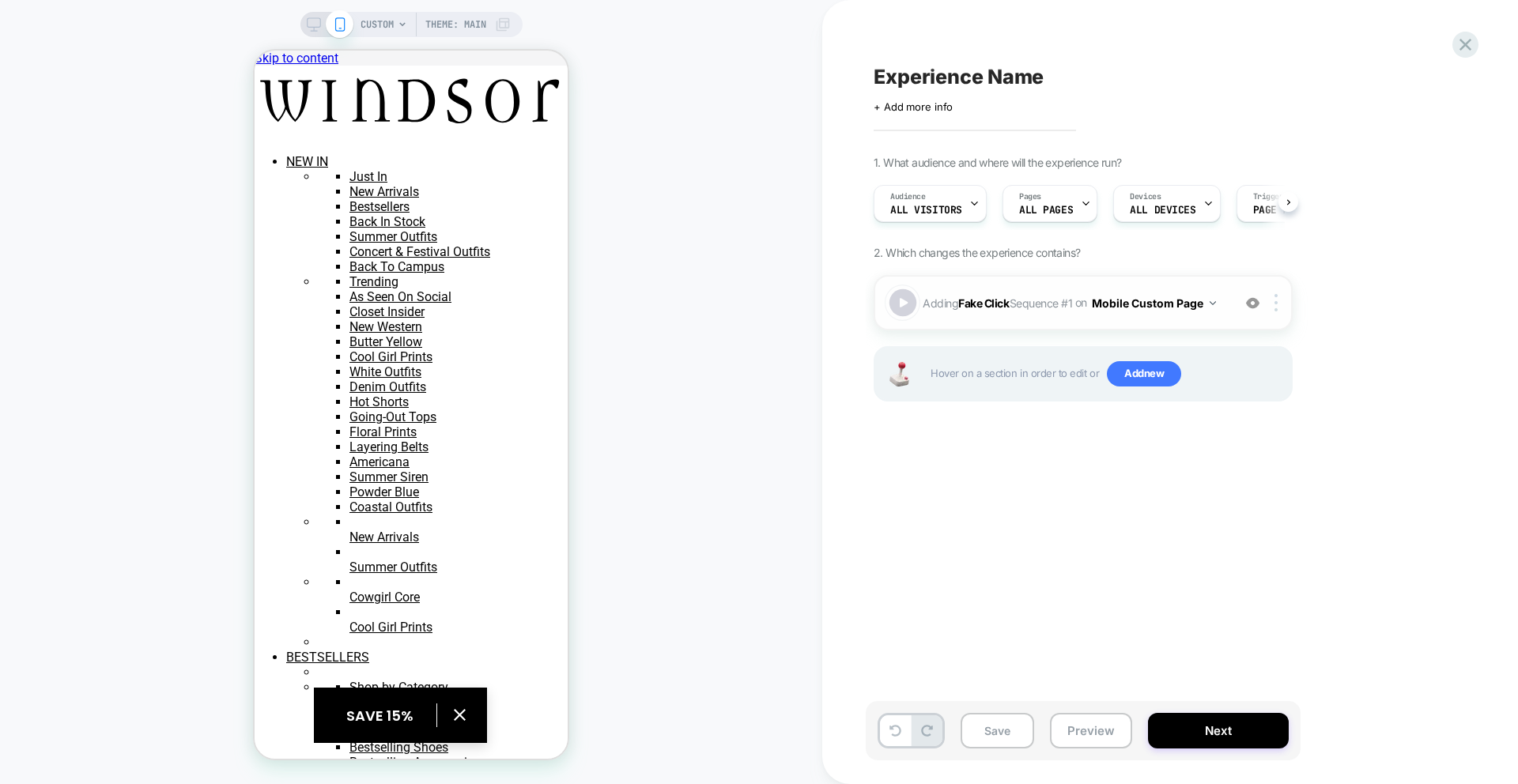 scroll, scrollTop: 0, scrollLeft: 1, axis: horizontal 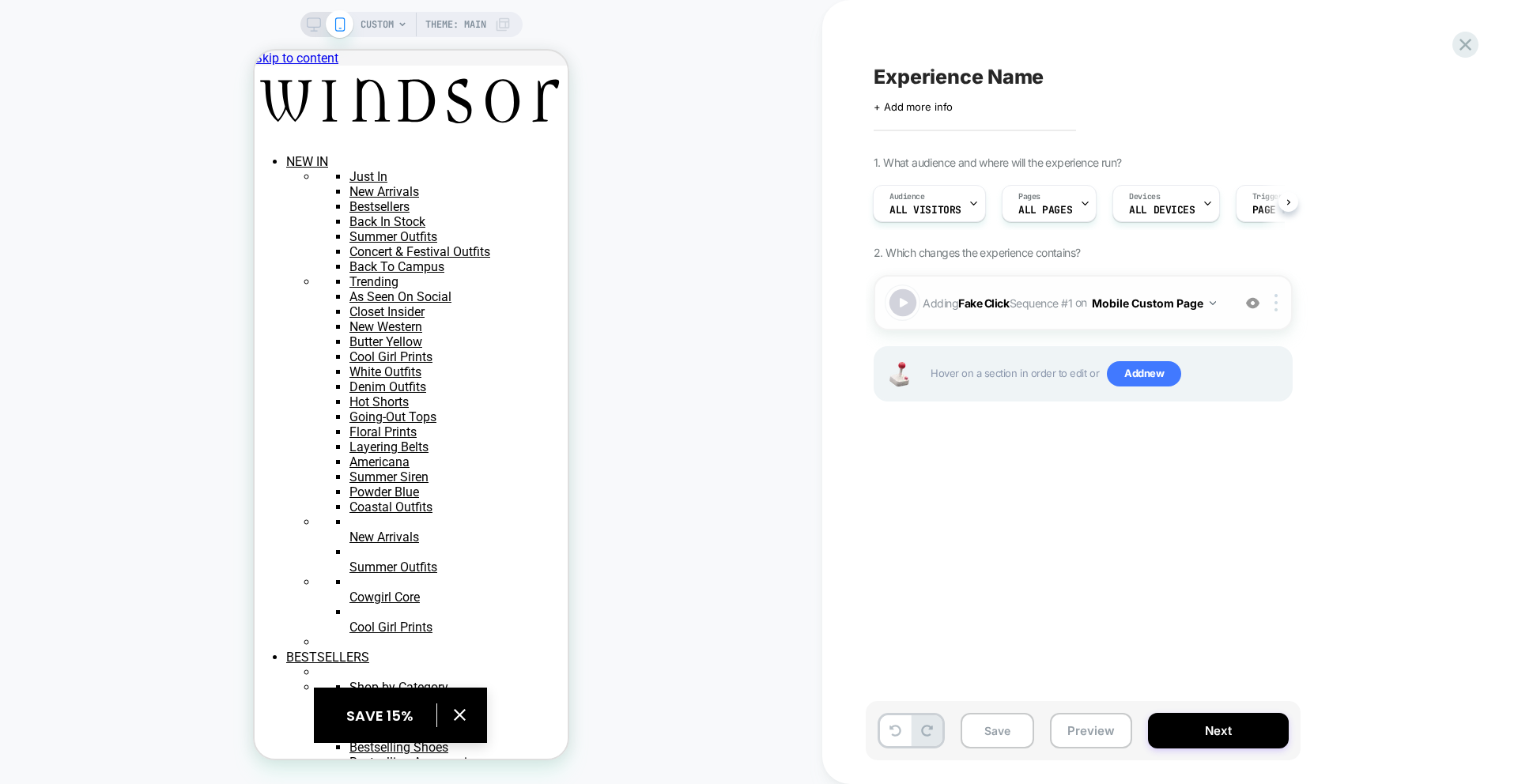 click at bounding box center (903, 303) 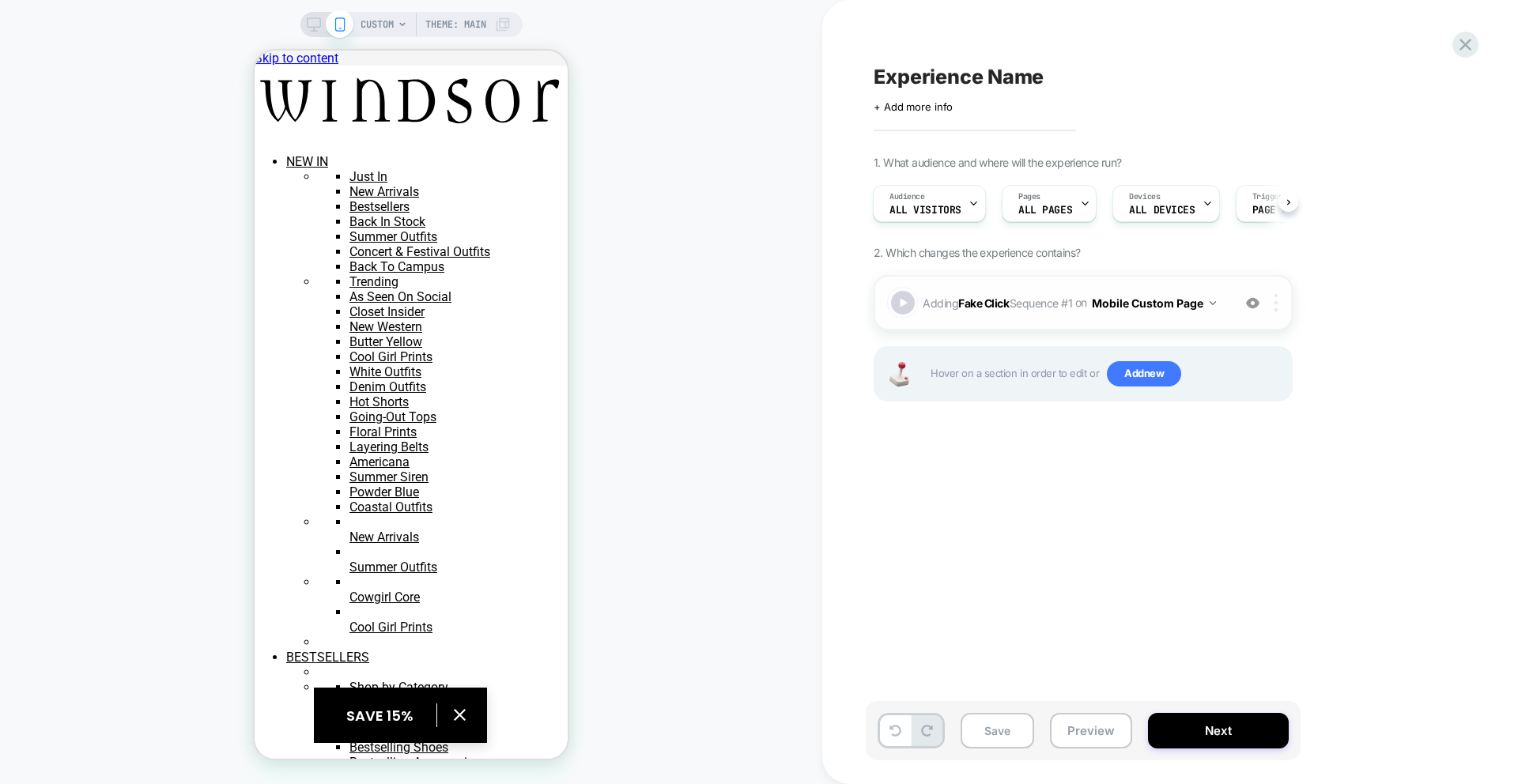 click at bounding box center (1276, 303) 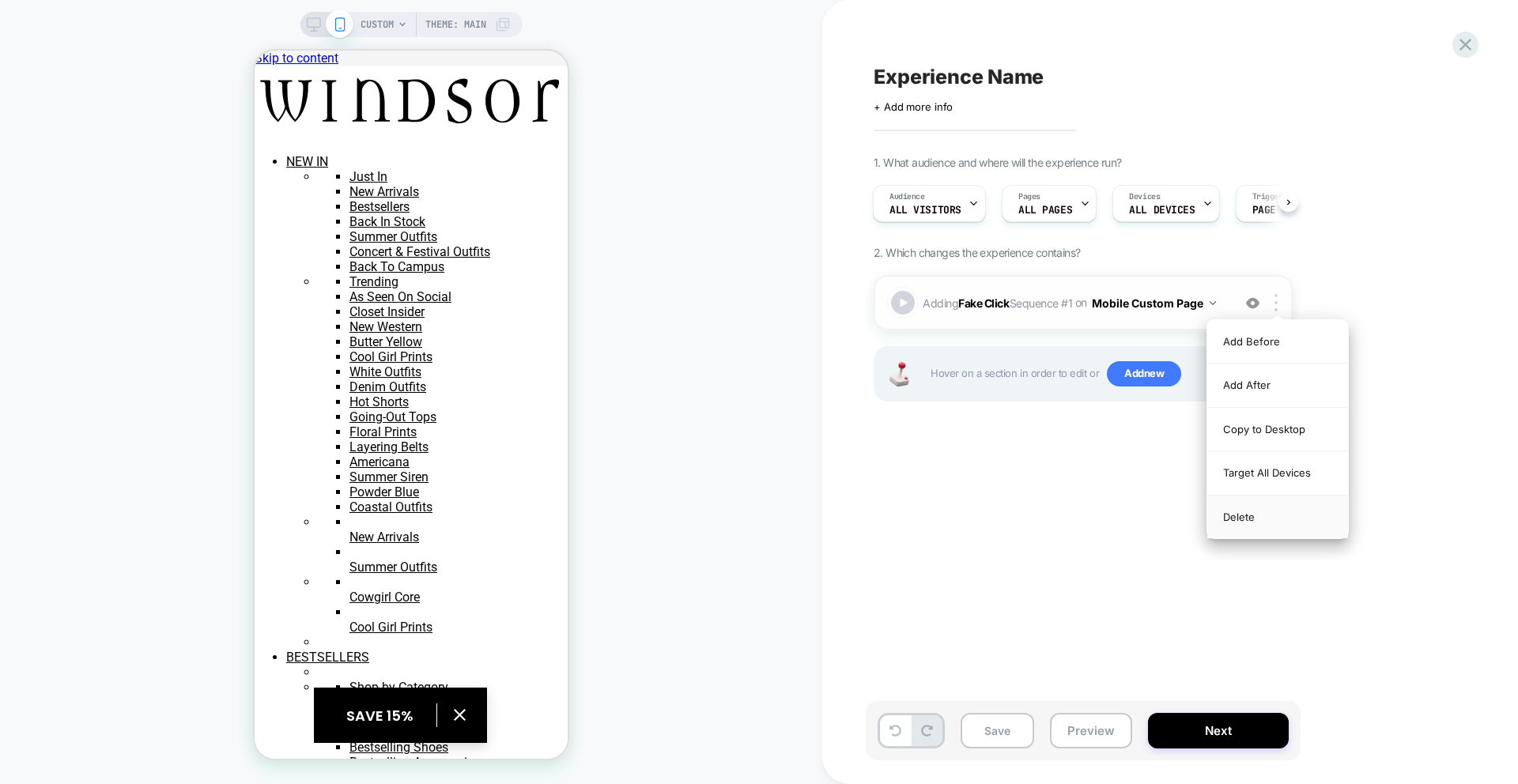 click on "Delete" at bounding box center (1278, 517) 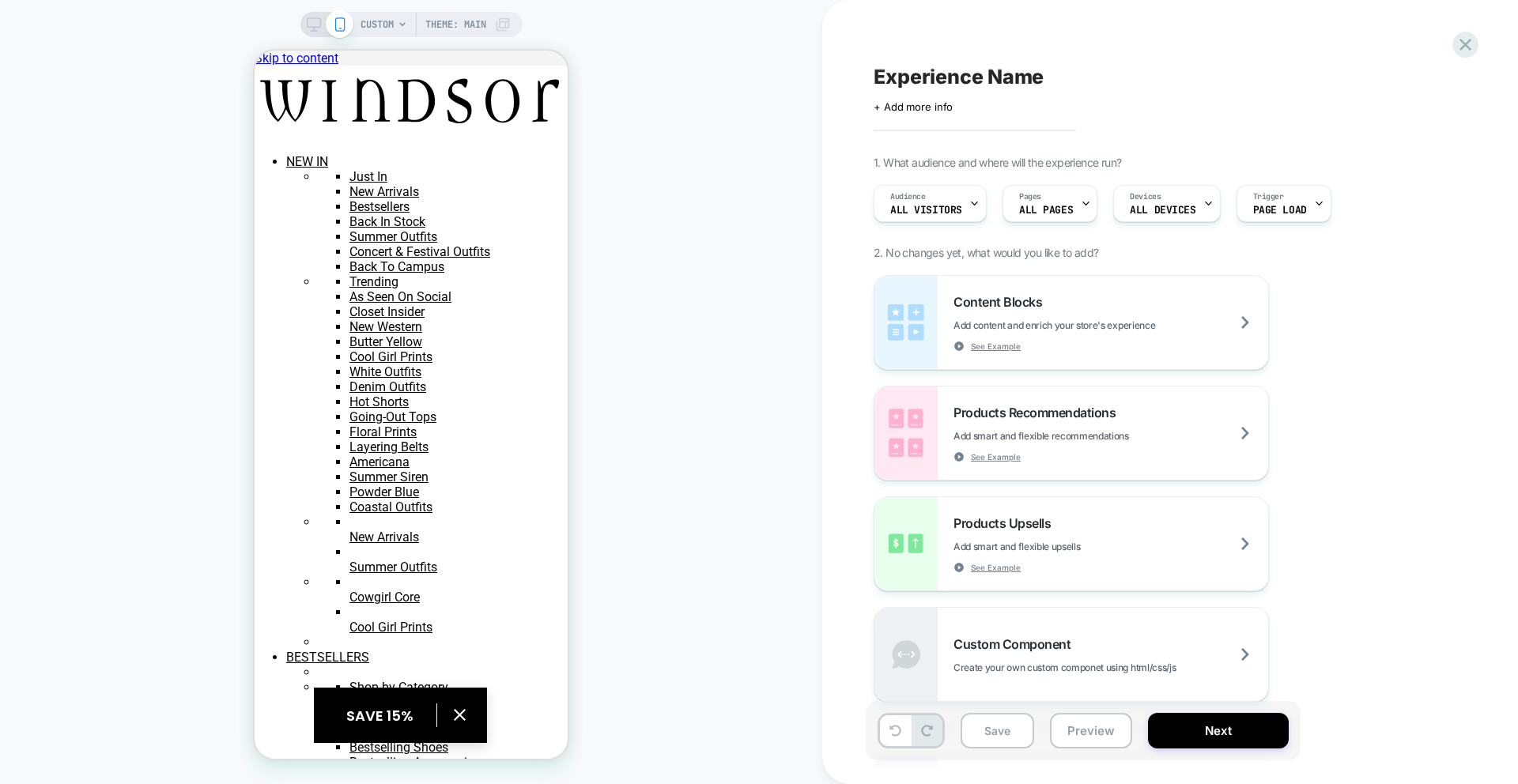 scroll, scrollTop: 0, scrollLeft: 0, axis: both 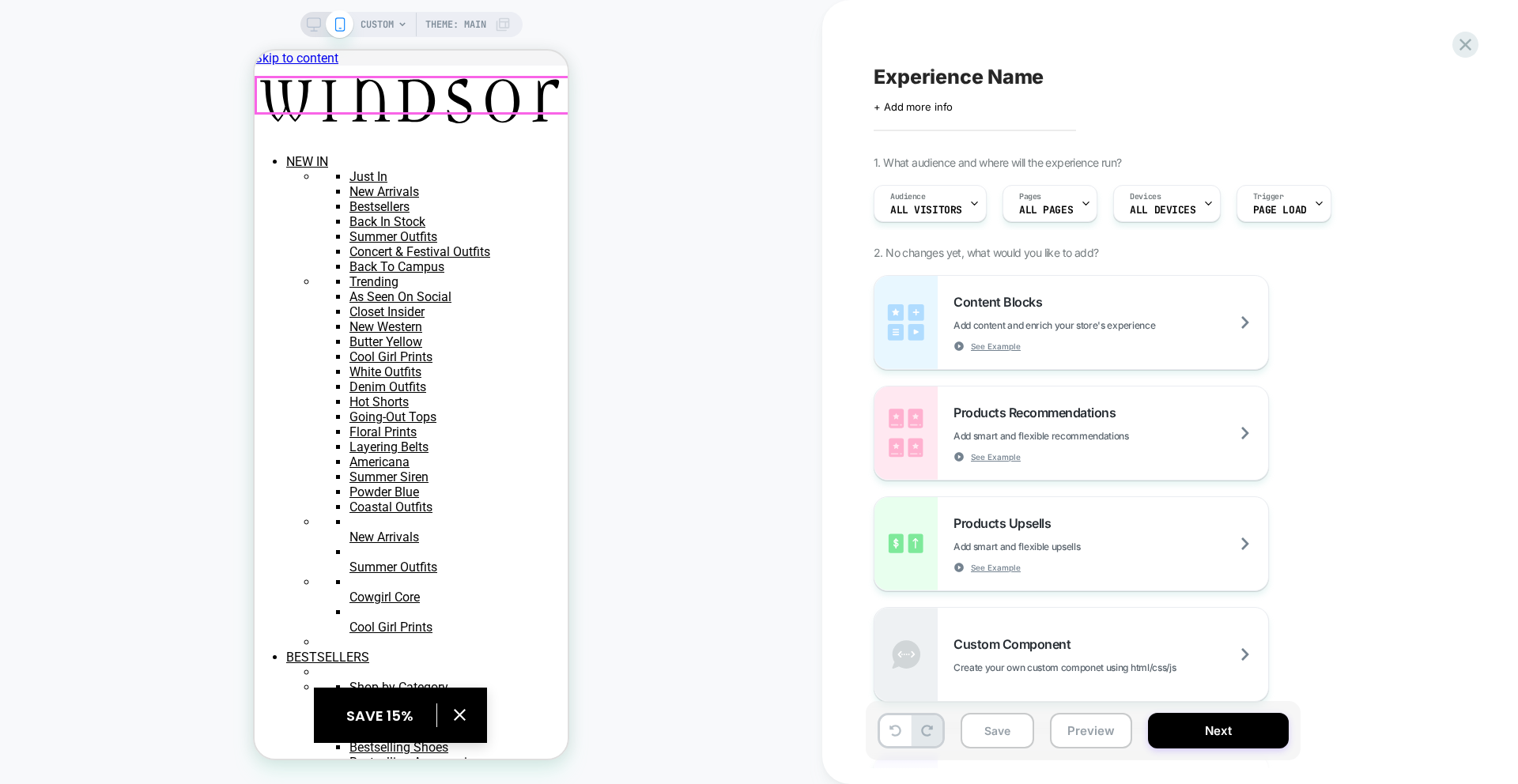 click at bounding box center [261, 3166] 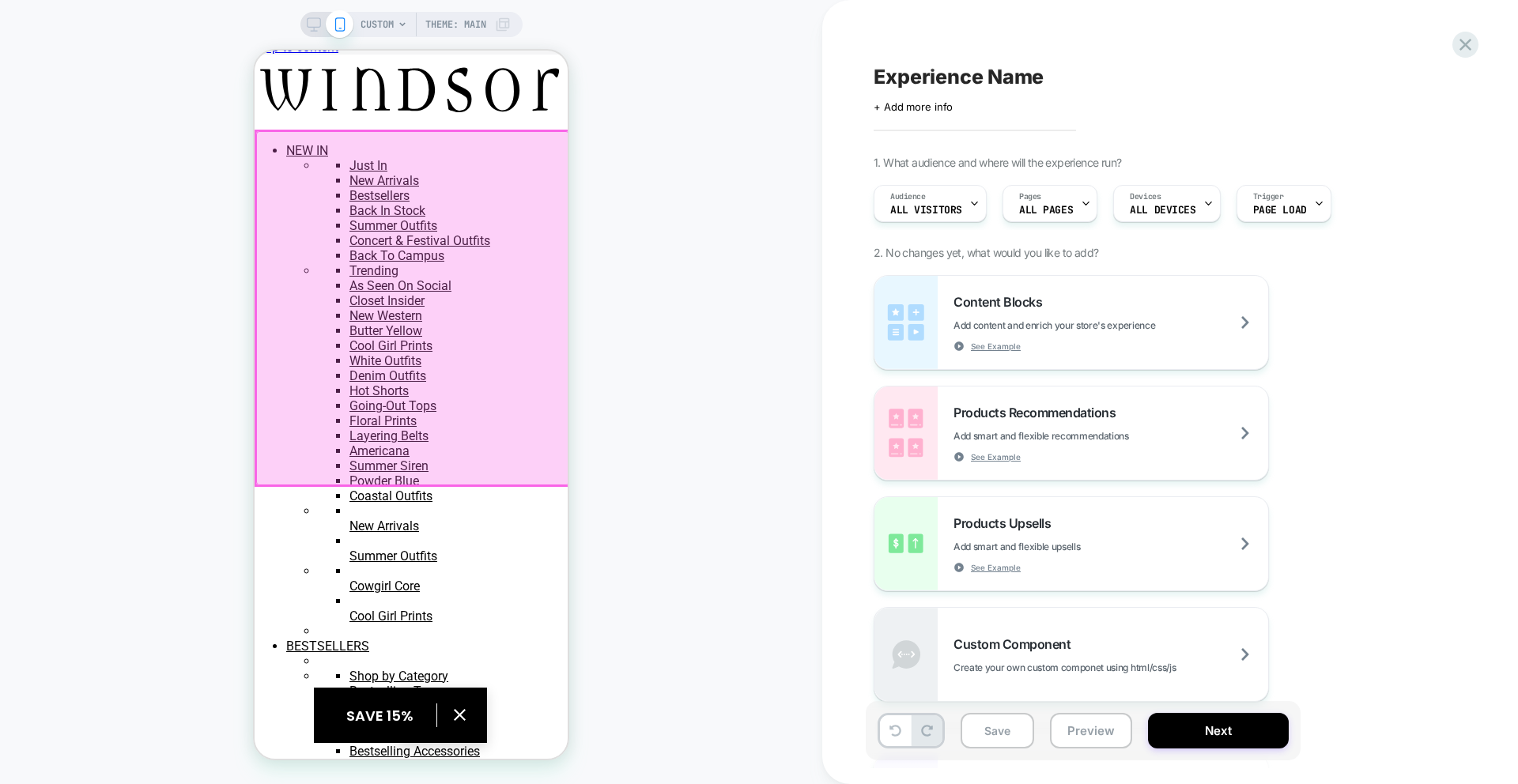 scroll, scrollTop: 0, scrollLeft: 0, axis: both 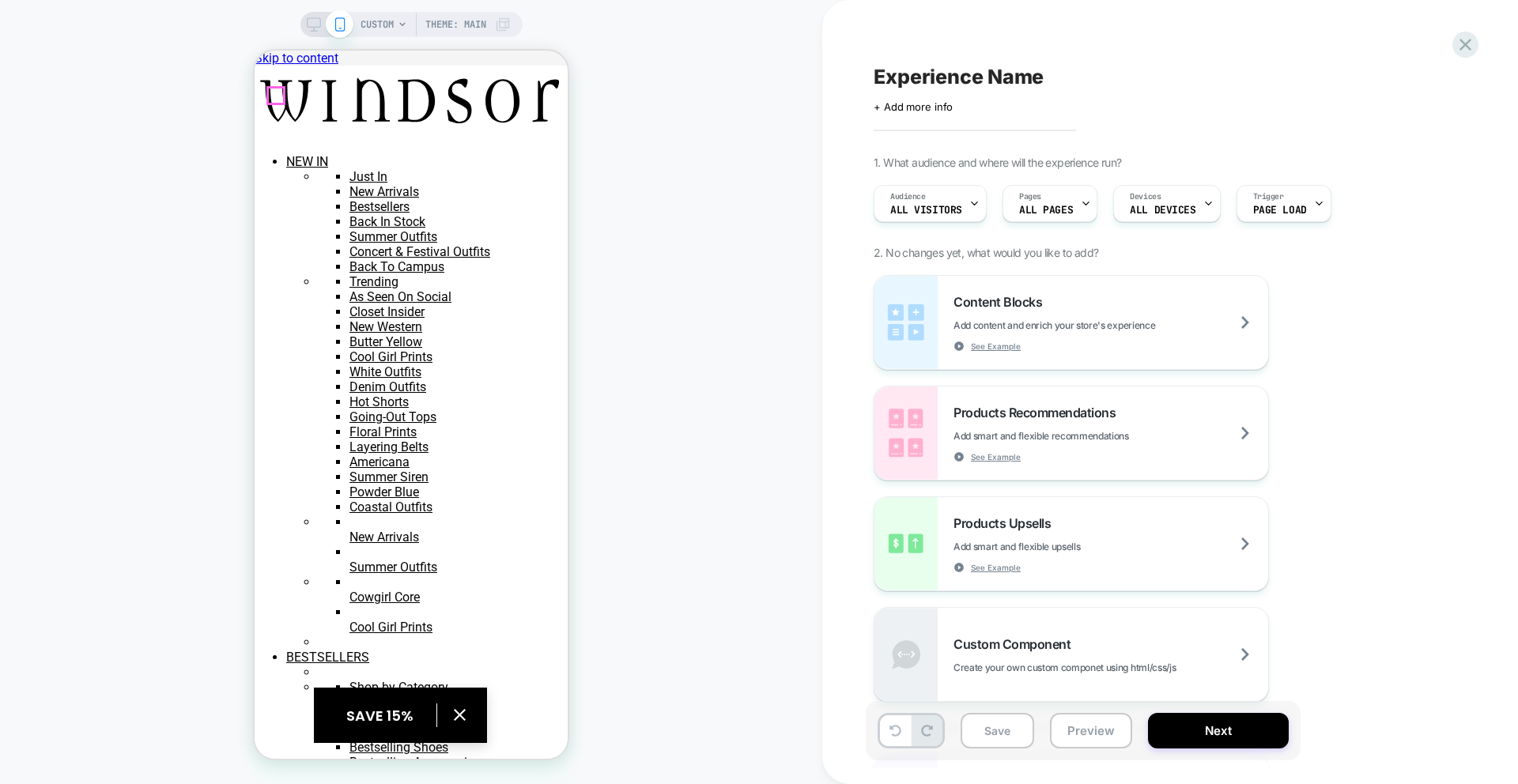 click at bounding box center (261, 3166) 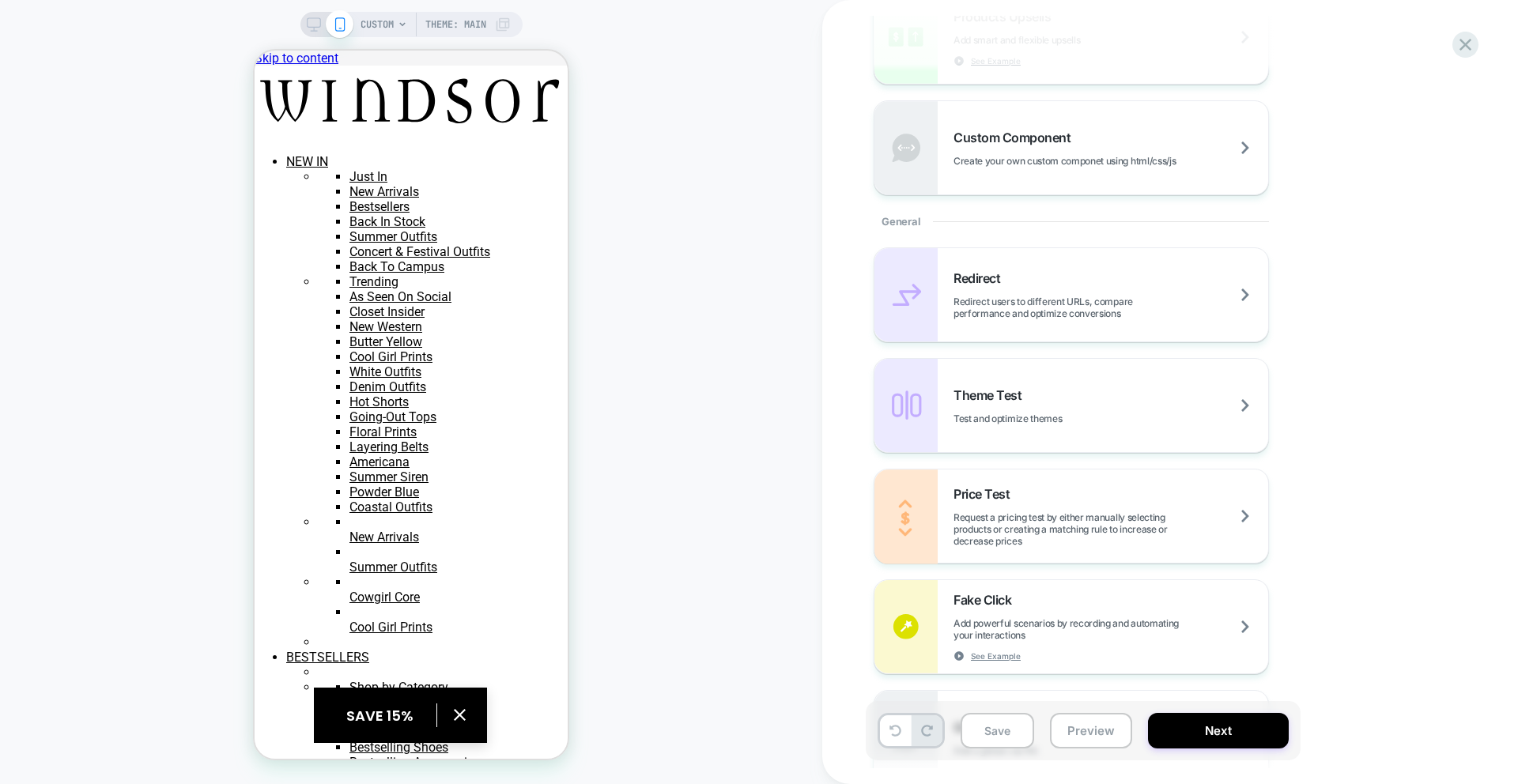 scroll, scrollTop: 592, scrollLeft: 0, axis: vertical 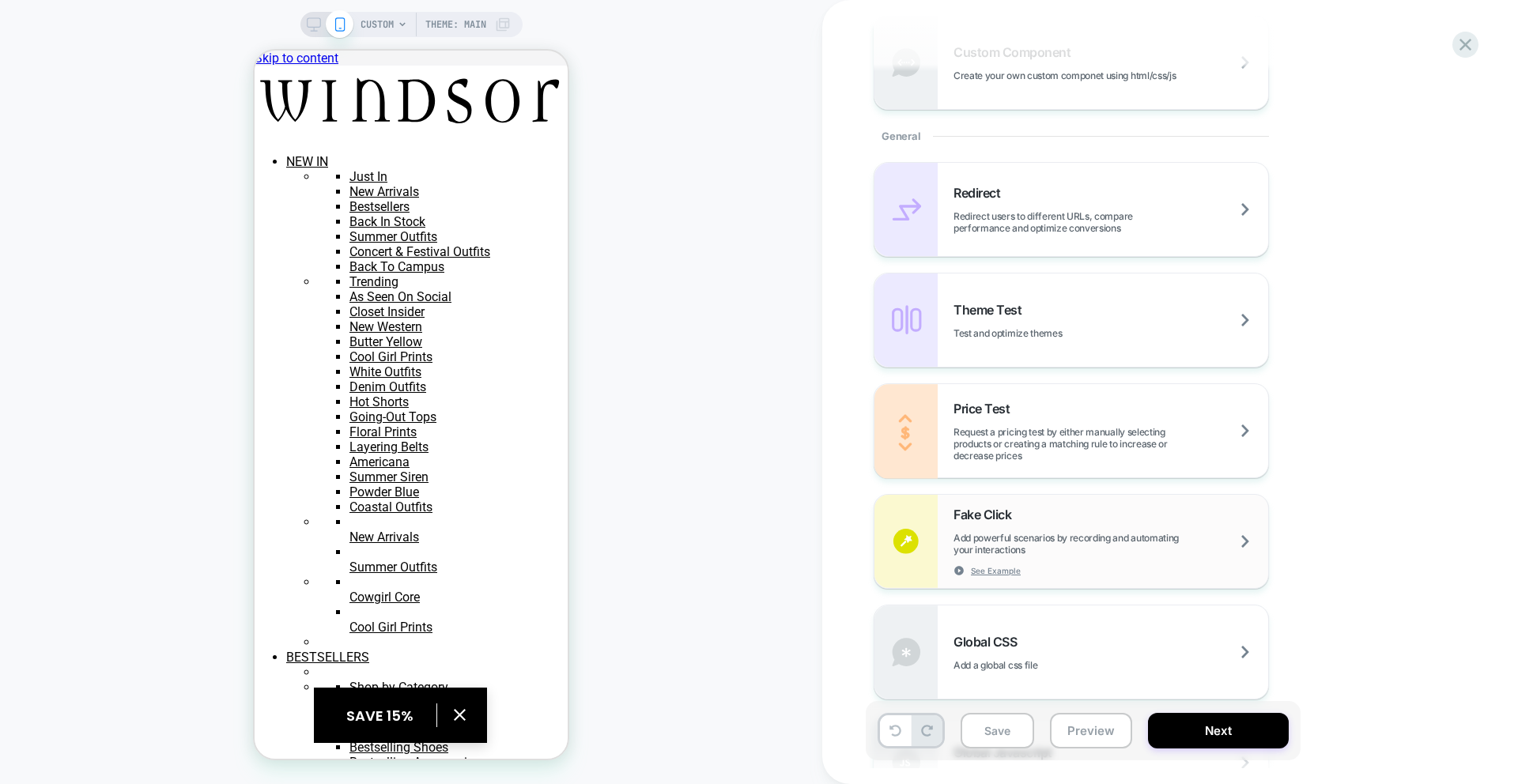 click on "Add powerful scenarios  by recording and automating your interactions" at bounding box center [1111, 544] 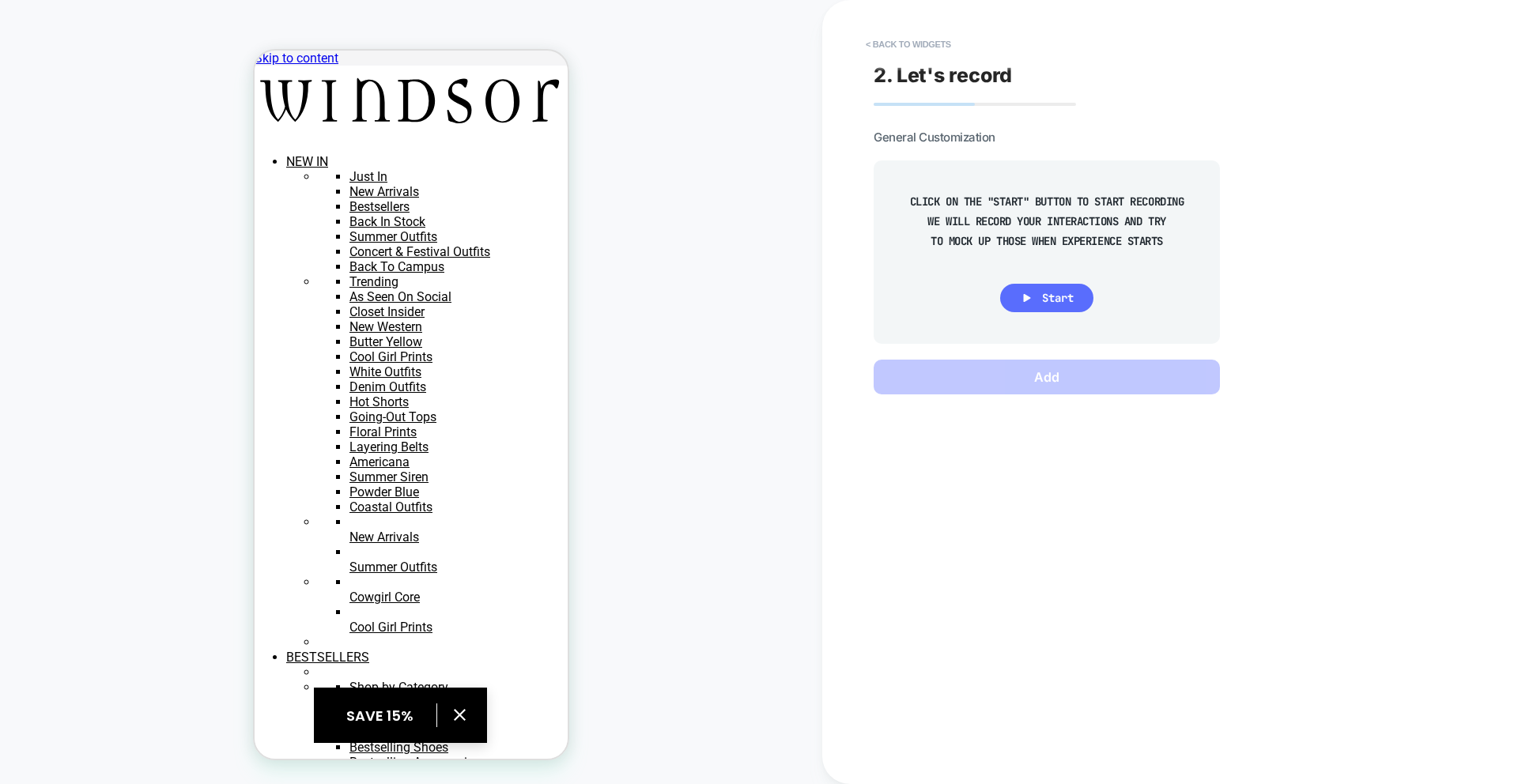 click 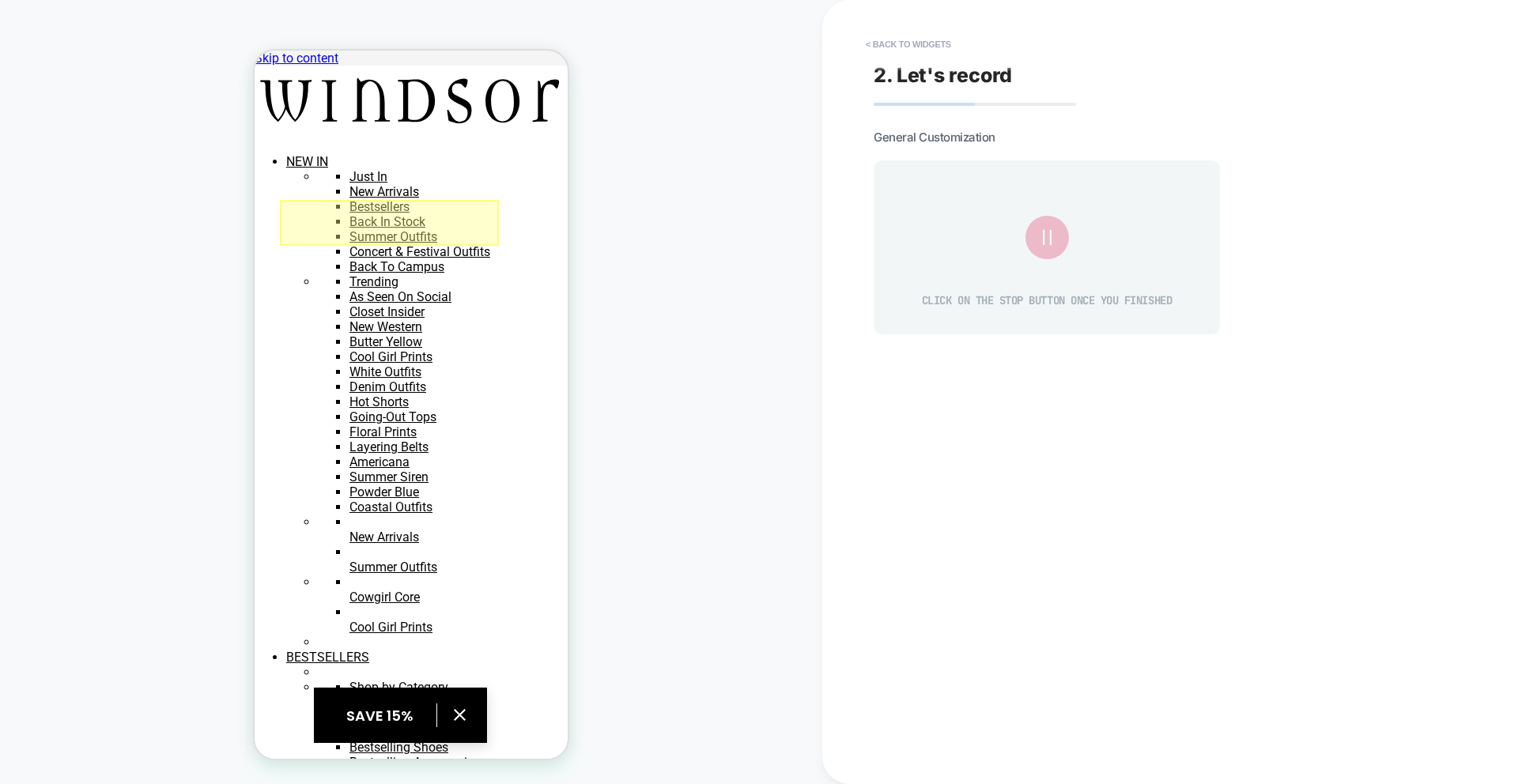 click at bounding box center (389, 223) 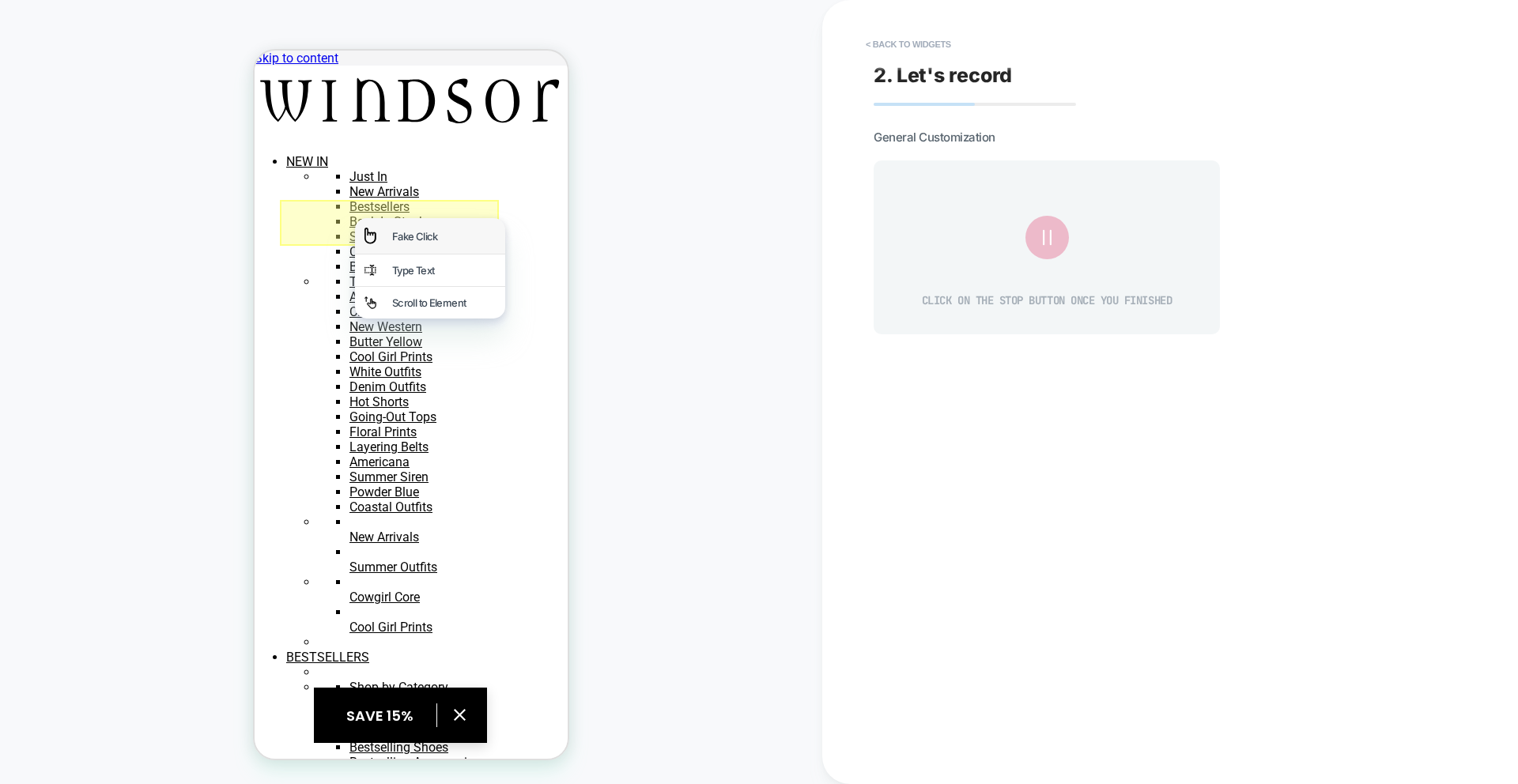 click on "Fake Click" at bounding box center (430, 236) 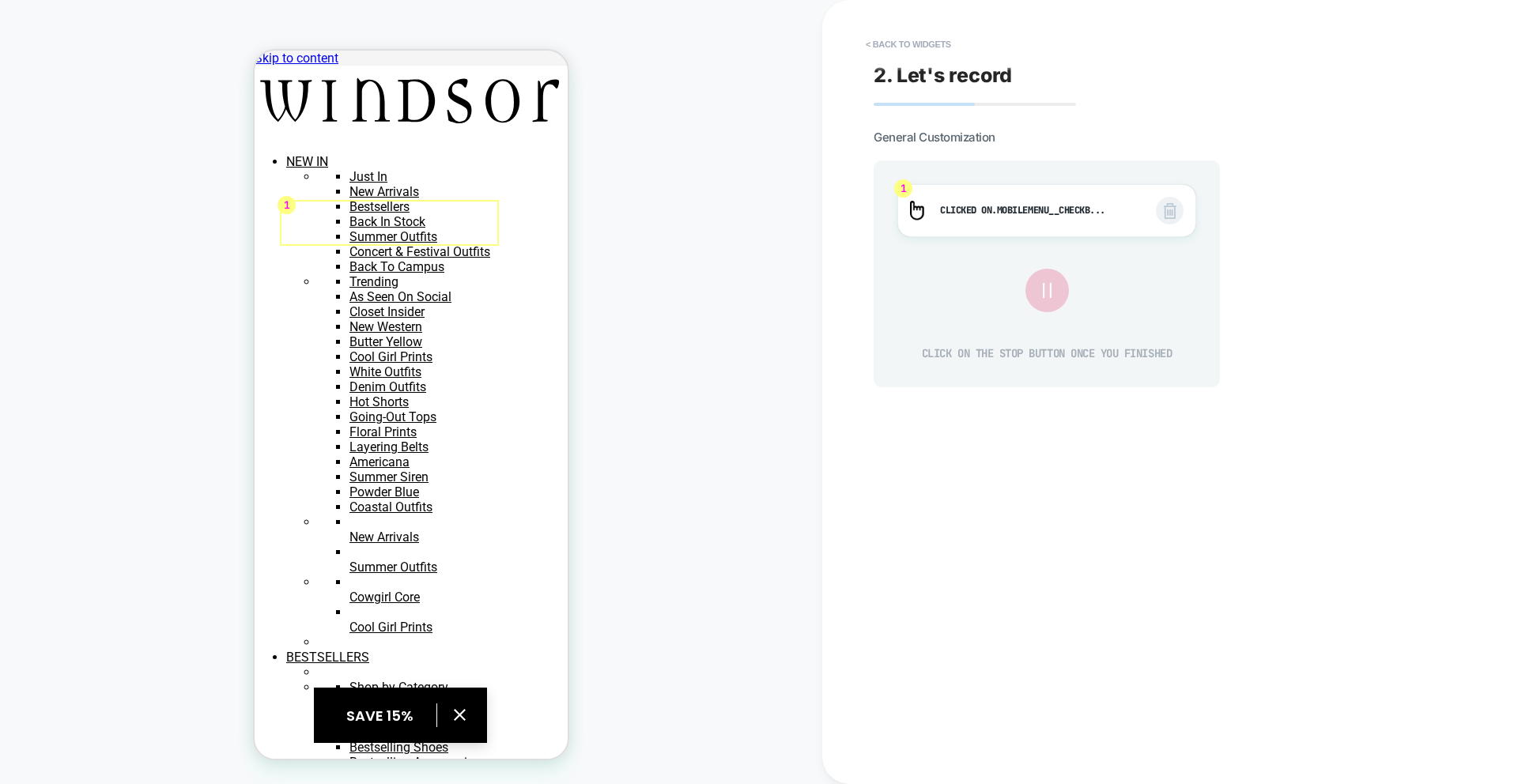 click 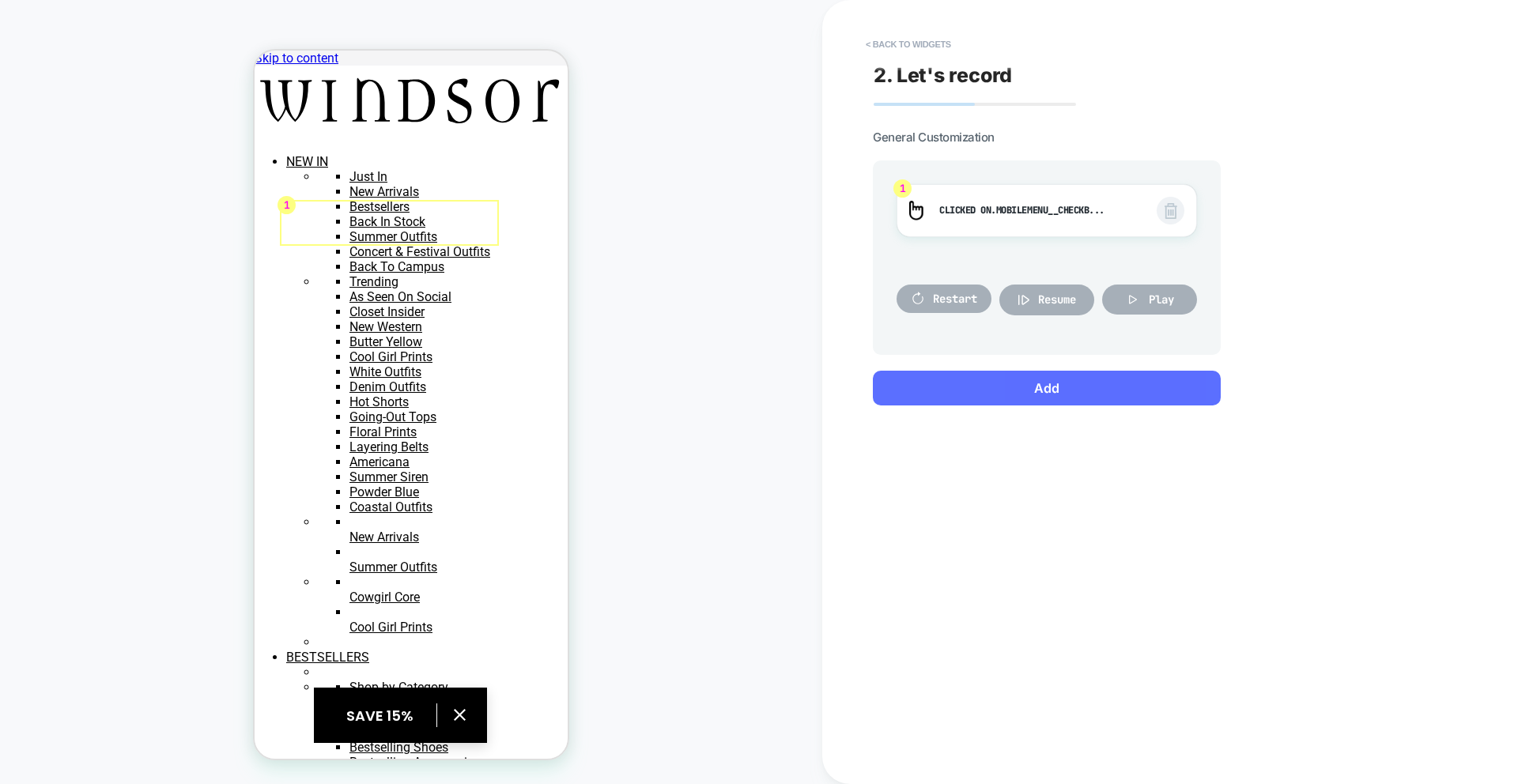 click on "Add" at bounding box center [1047, 388] 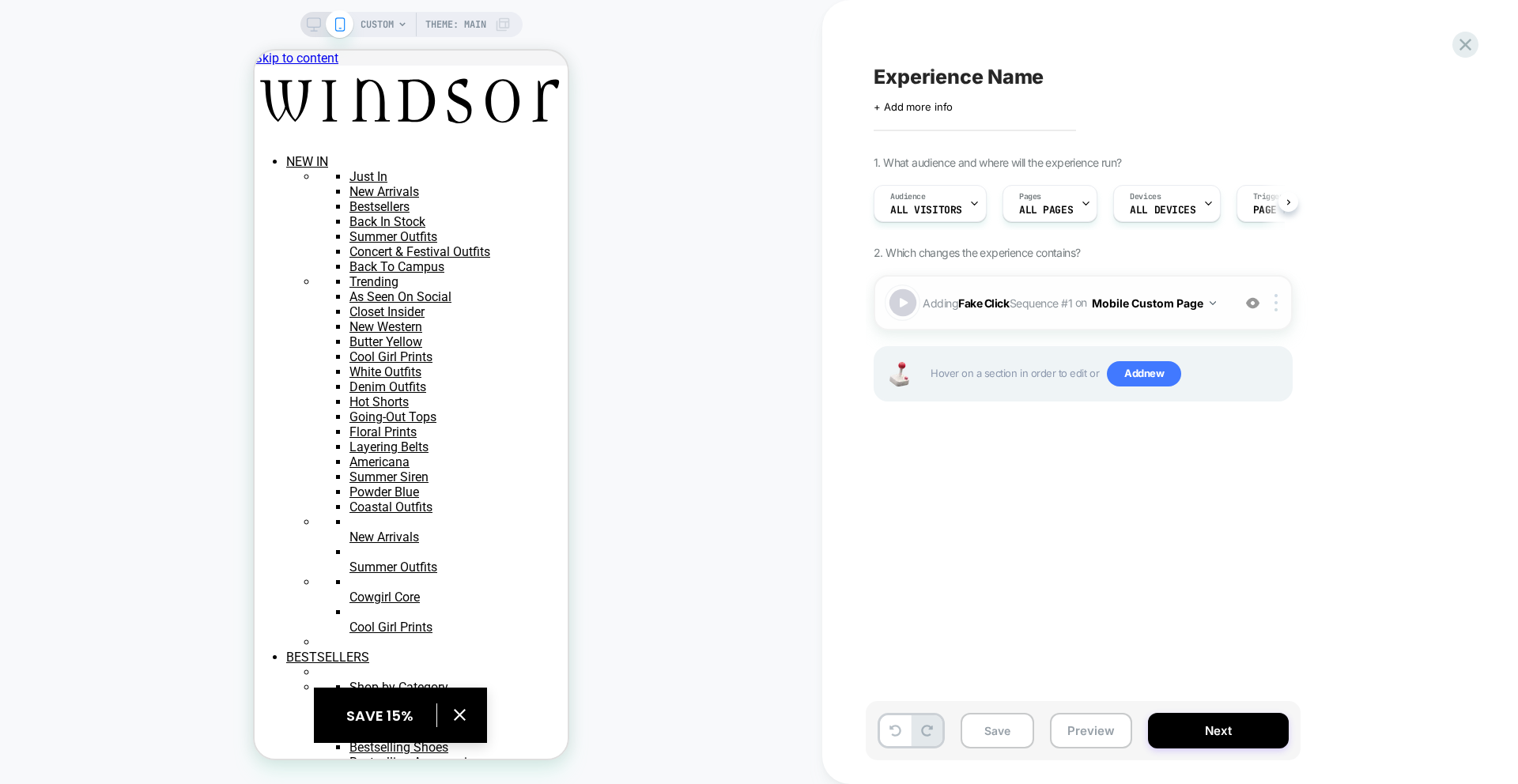 scroll, scrollTop: 0, scrollLeft: 1, axis: horizontal 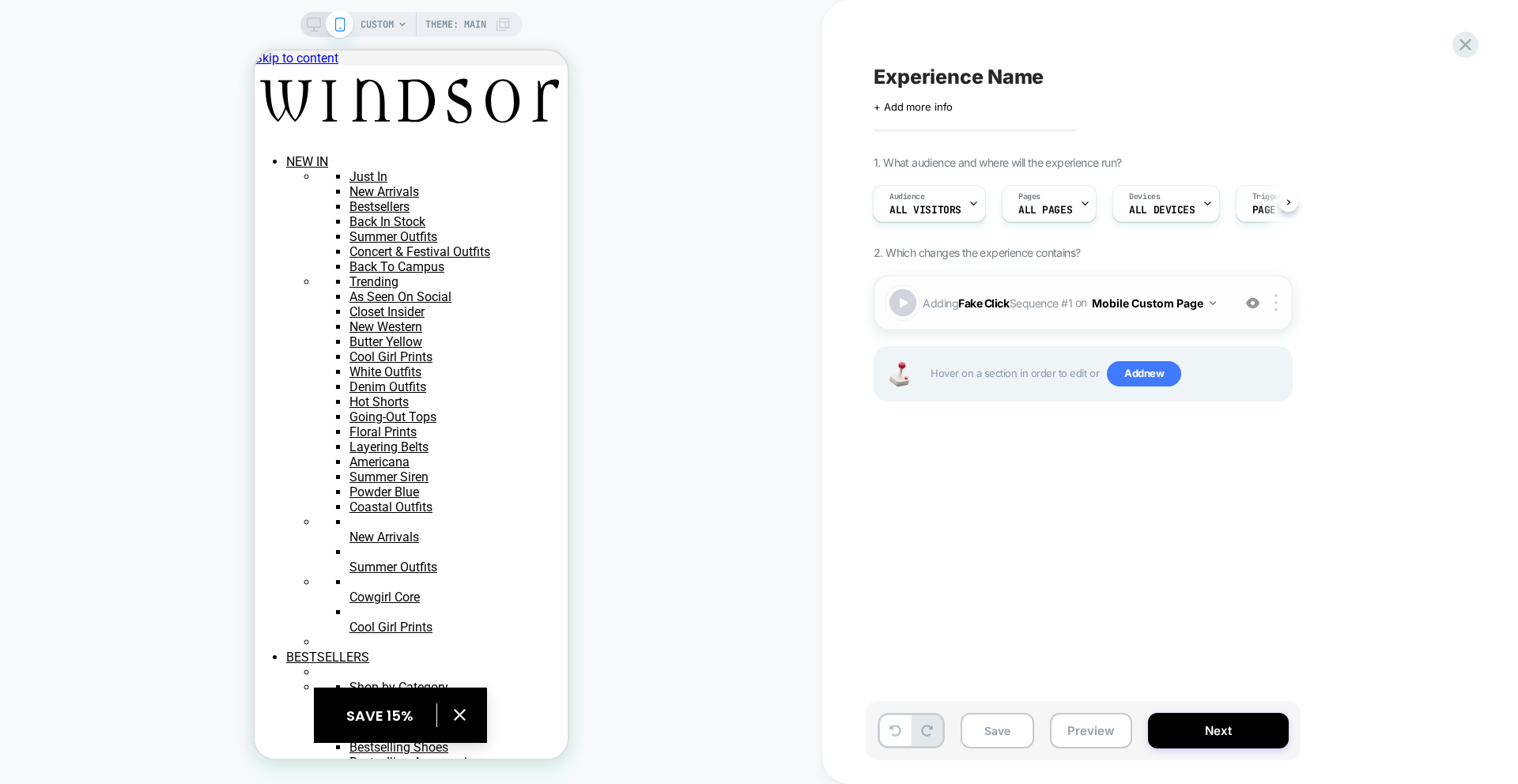 click at bounding box center (903, 303) 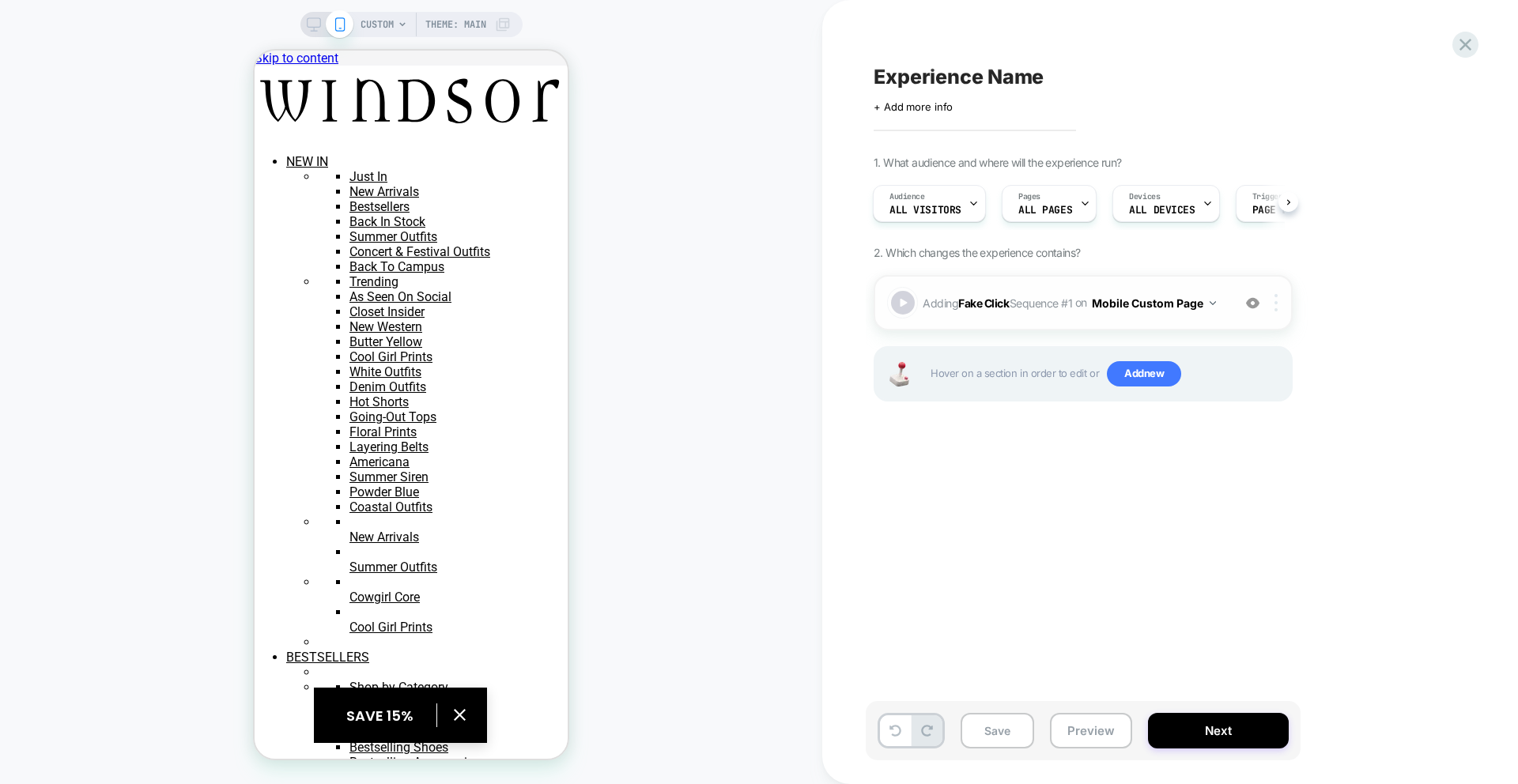 click at bounding box center (1276, 303) 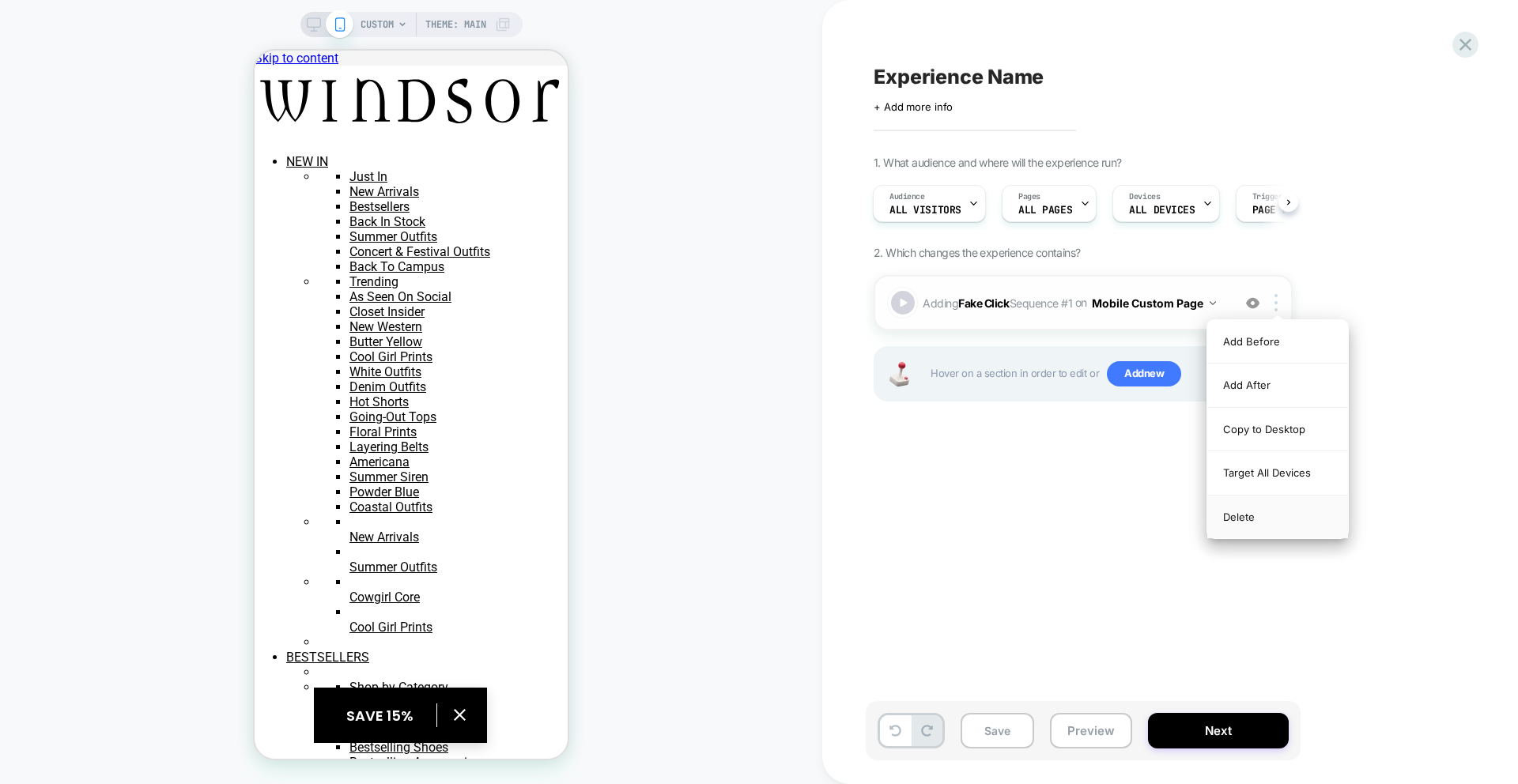 click on "Delete" at bounding box center [1278, 517] 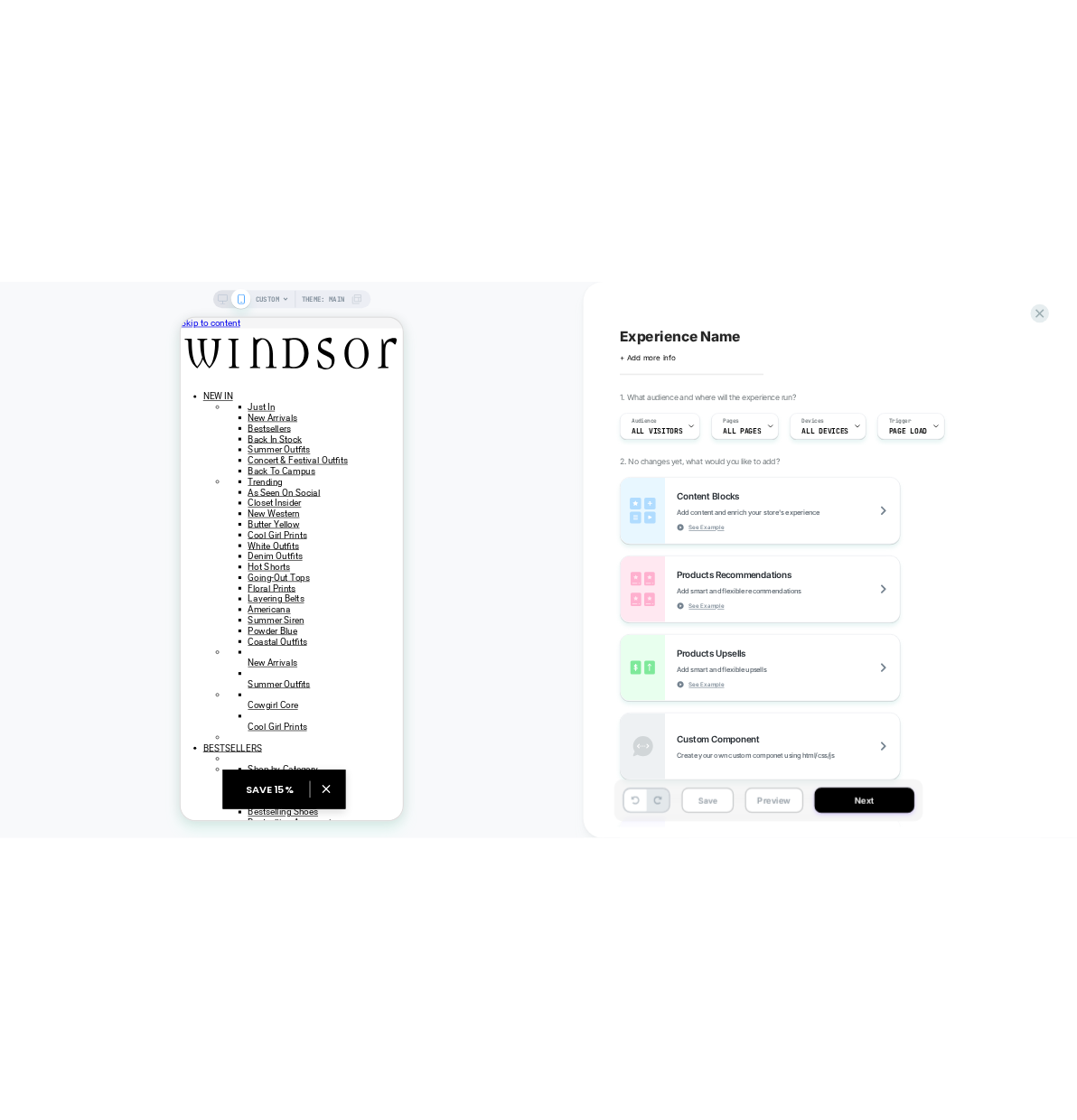 scroll, scrollTop: 0, scrollLeft: 0, axis: both 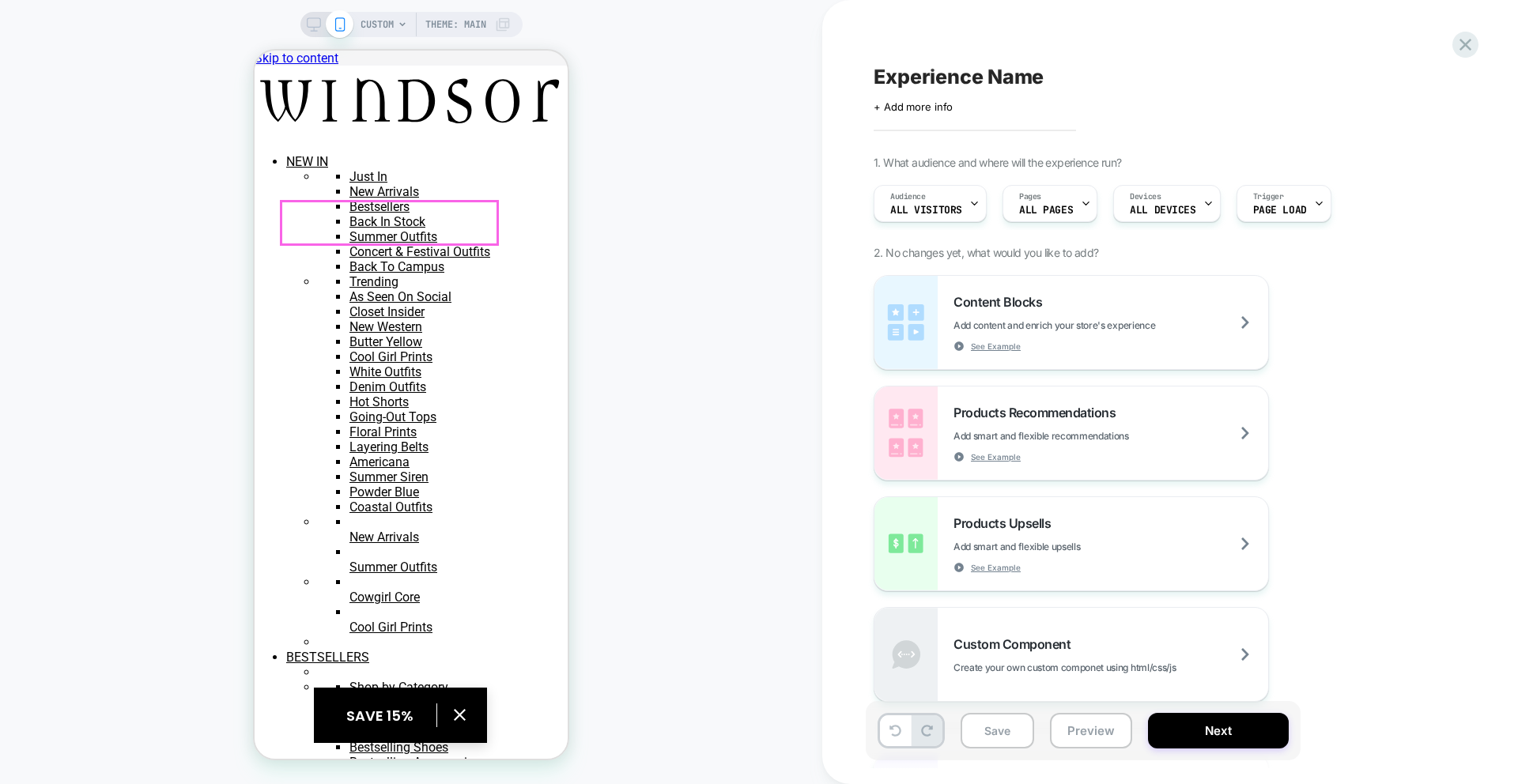 click on "DRESSES" at bounding box center (255, 51) 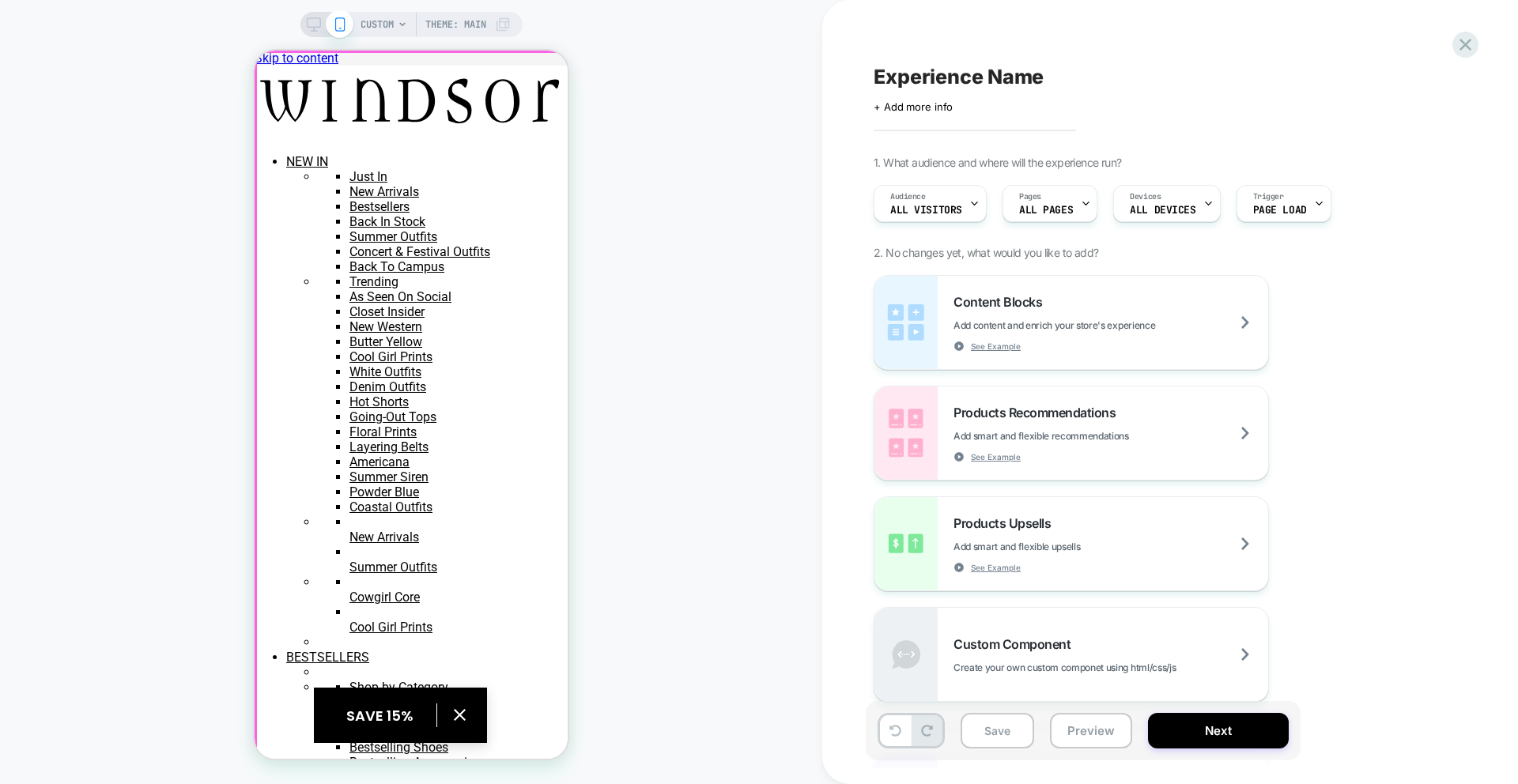 click at bounding box center (411, 6334) 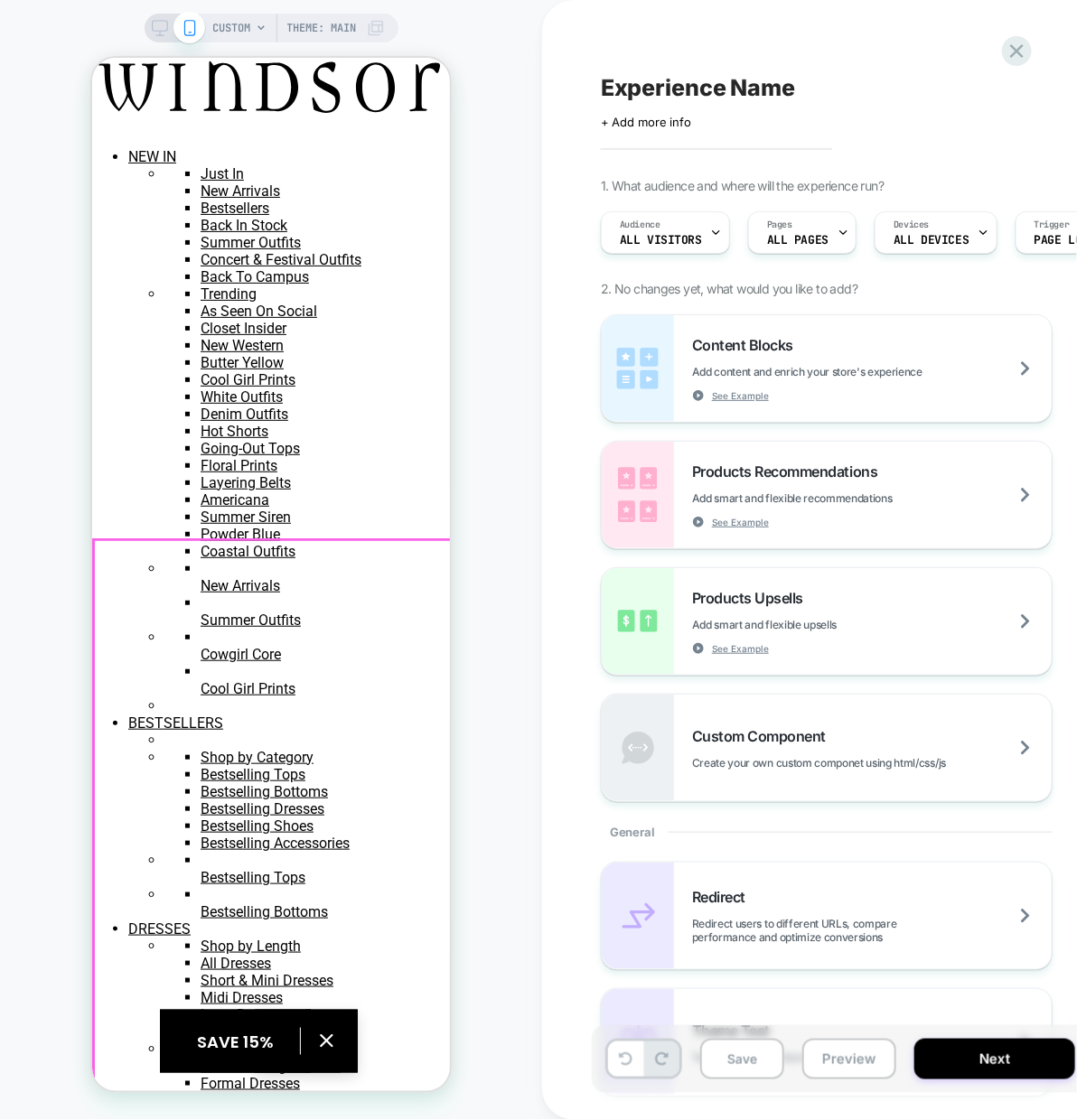 scroll, scrollTop: 0, scrollLeft: 0, axis: both 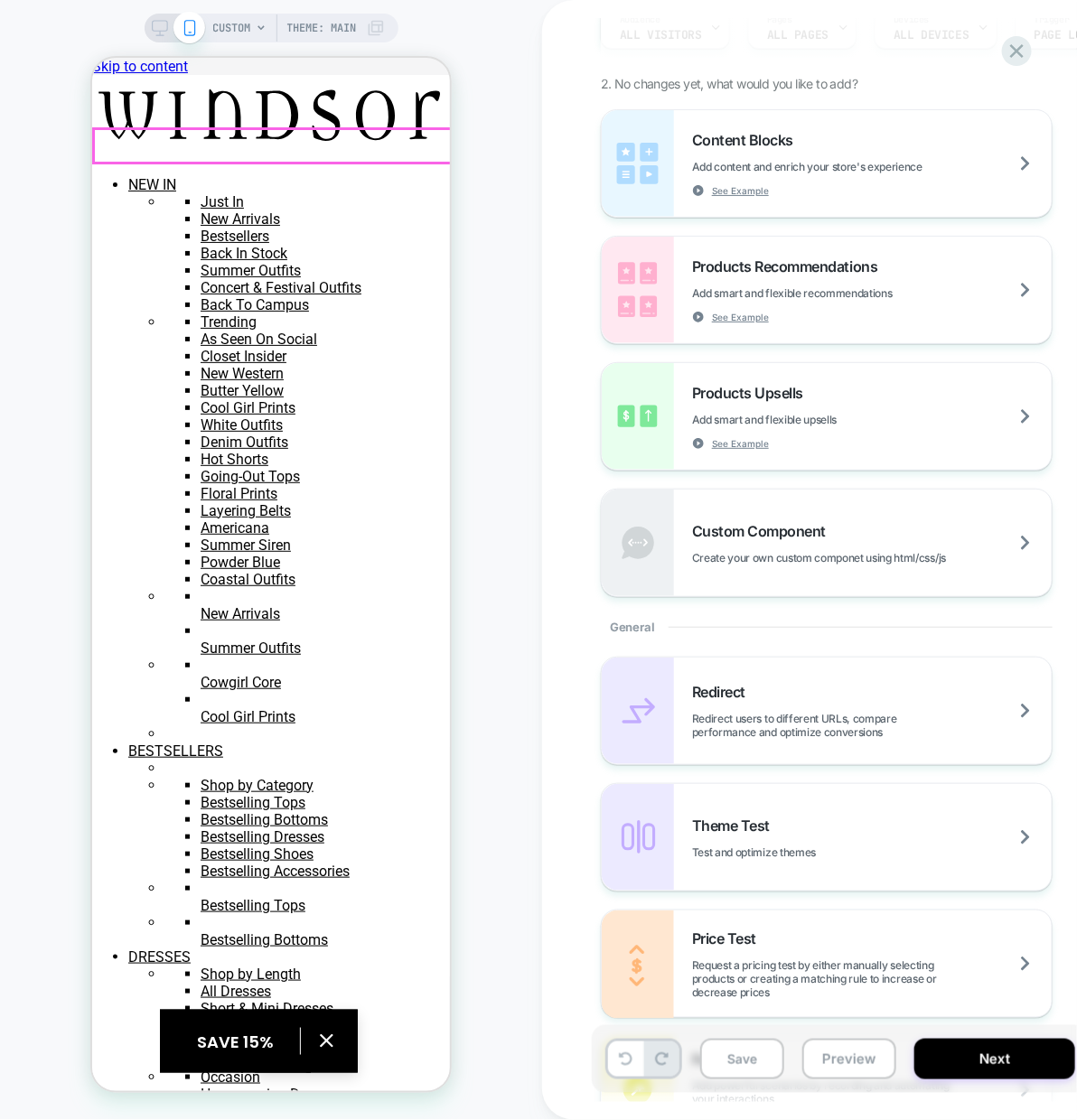 click at bounding box center (98, 3617) 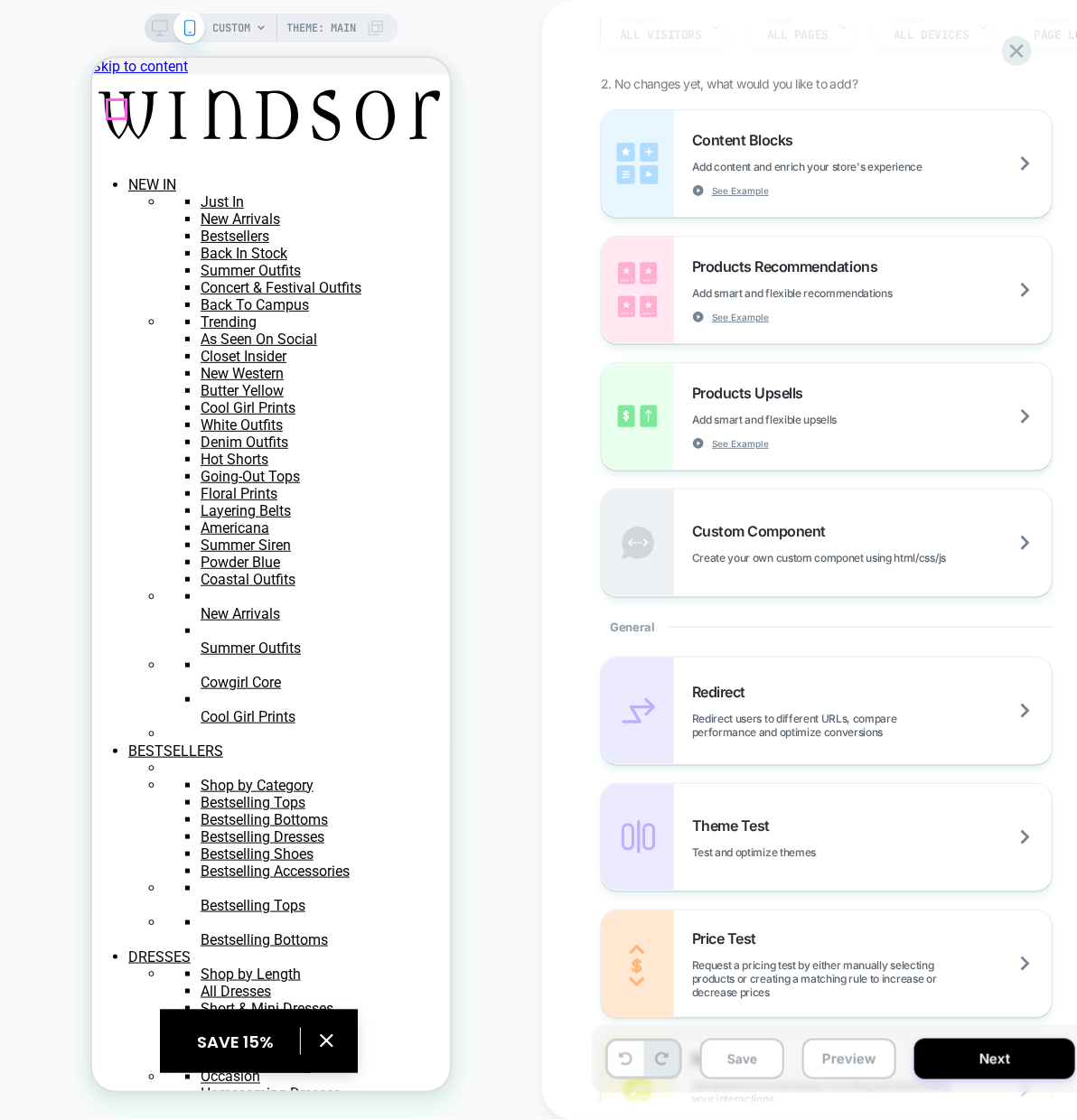 click at bounding box center (98, 3617) 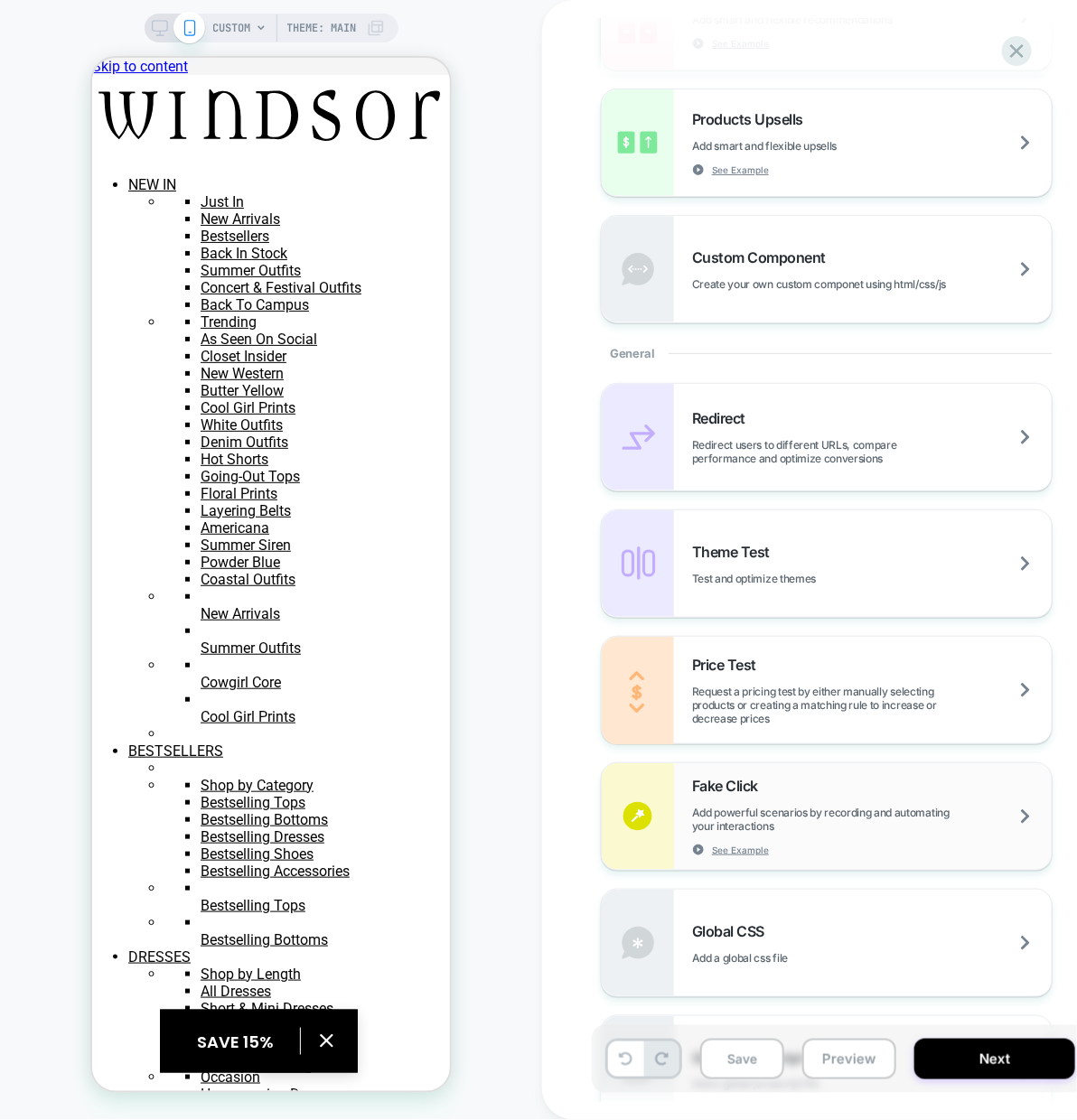 scroll, scrollTop: 494, scrollLeft: 0, axis: vertical 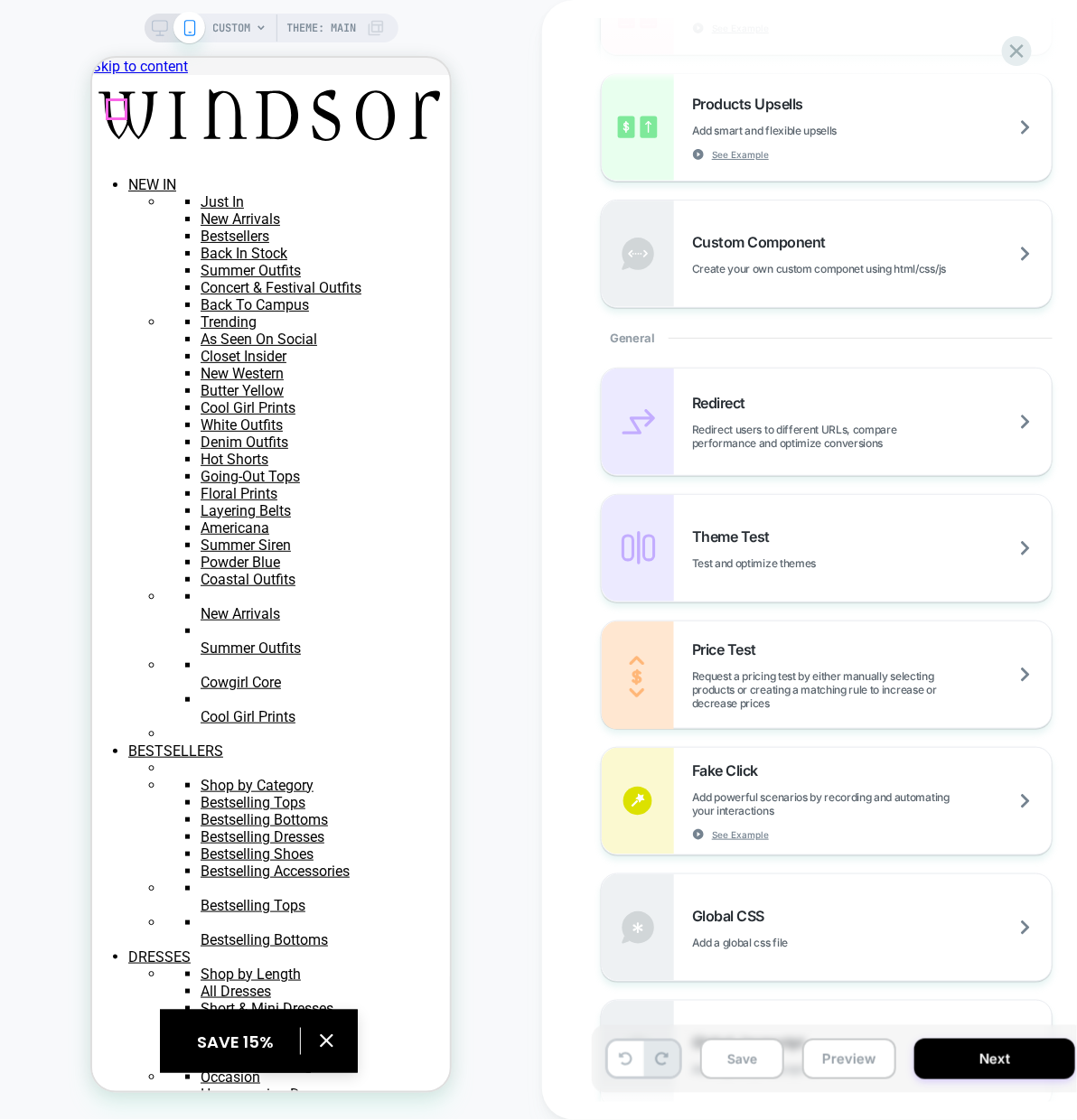 click at bounding box center (98, 3617) 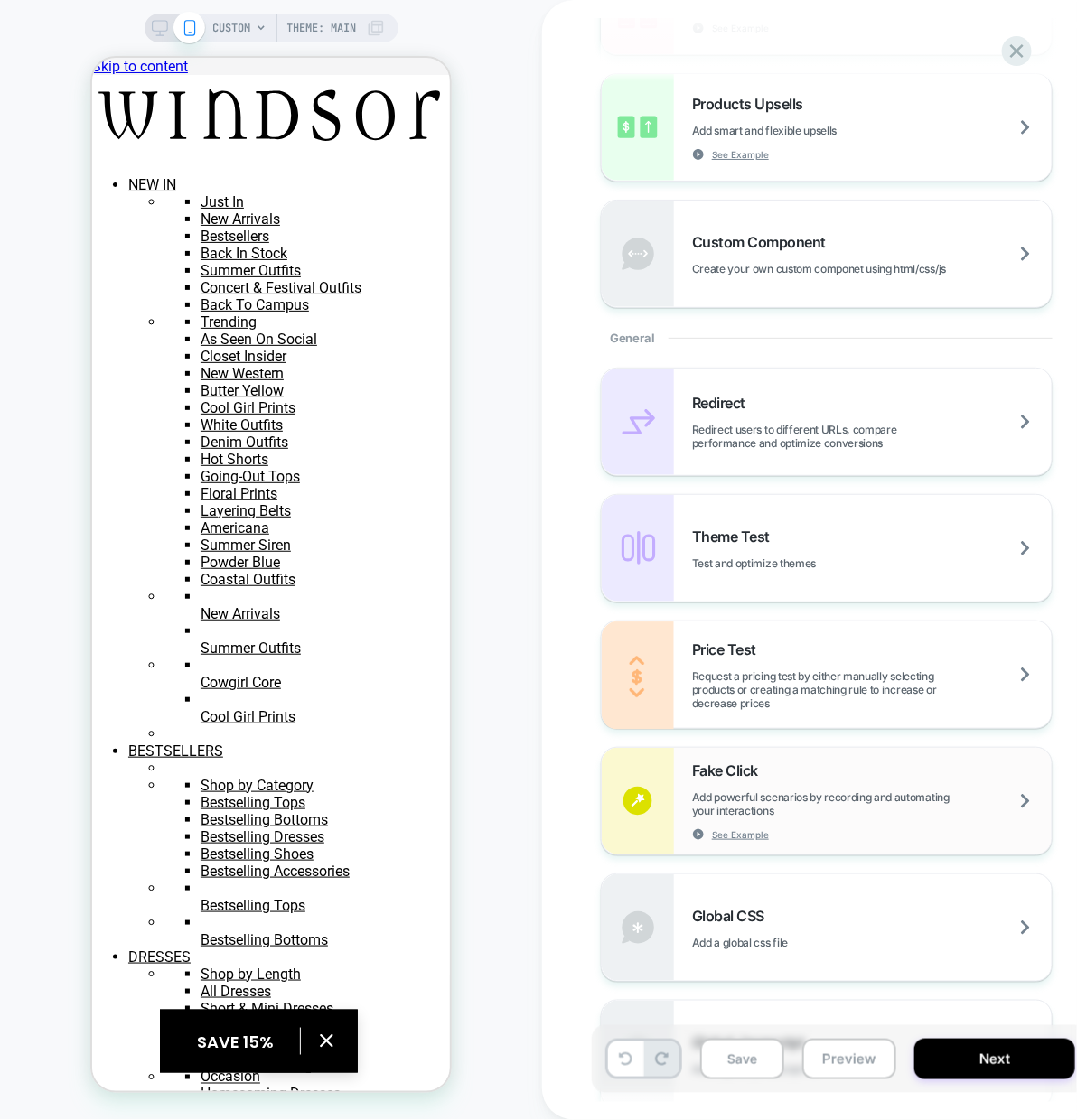 click on "Add powerful scenarios  by recording and automating your interactions" at bounding box center [872, 804] 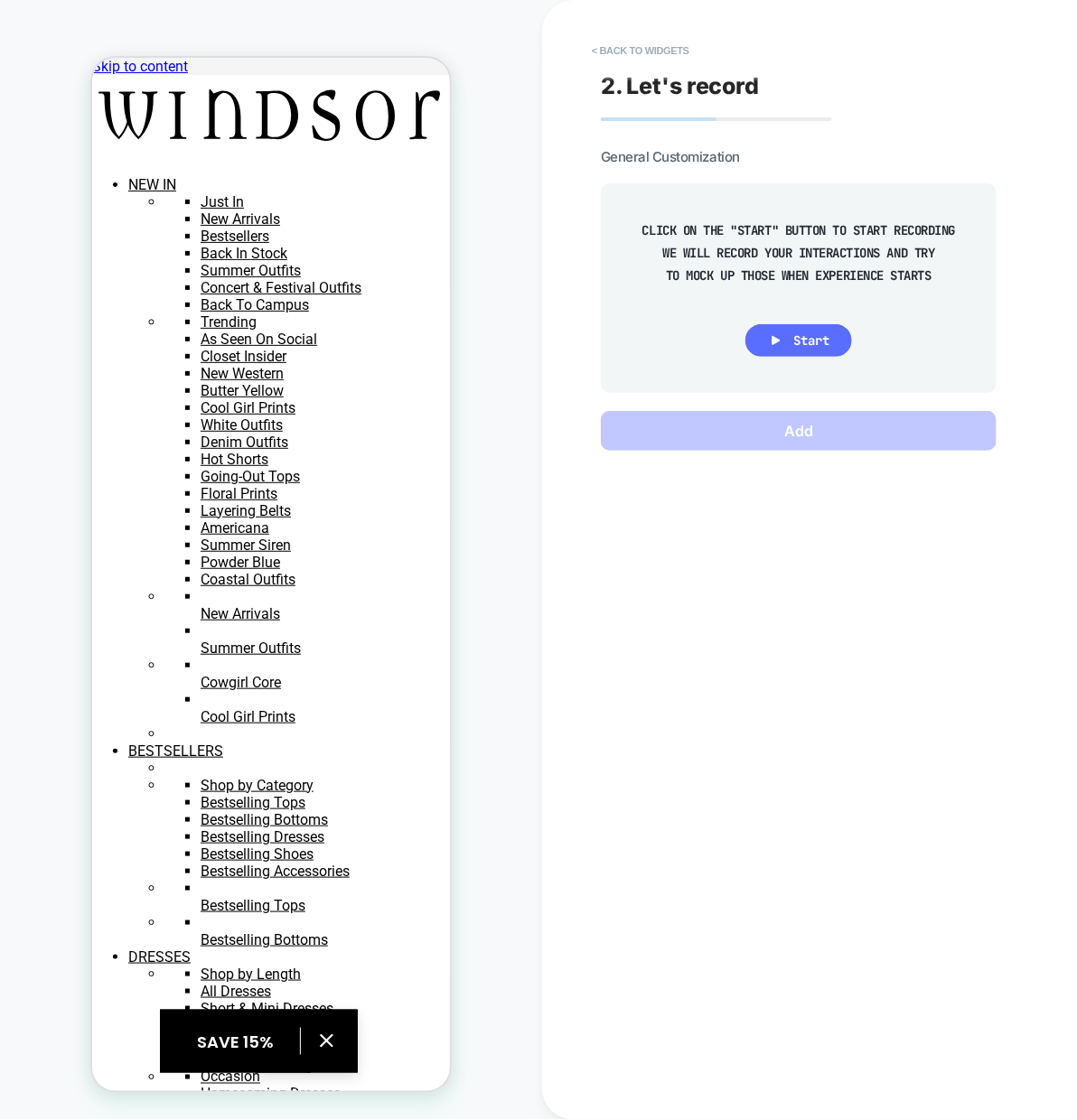 click on "Start" at bounding box center [811, 341] 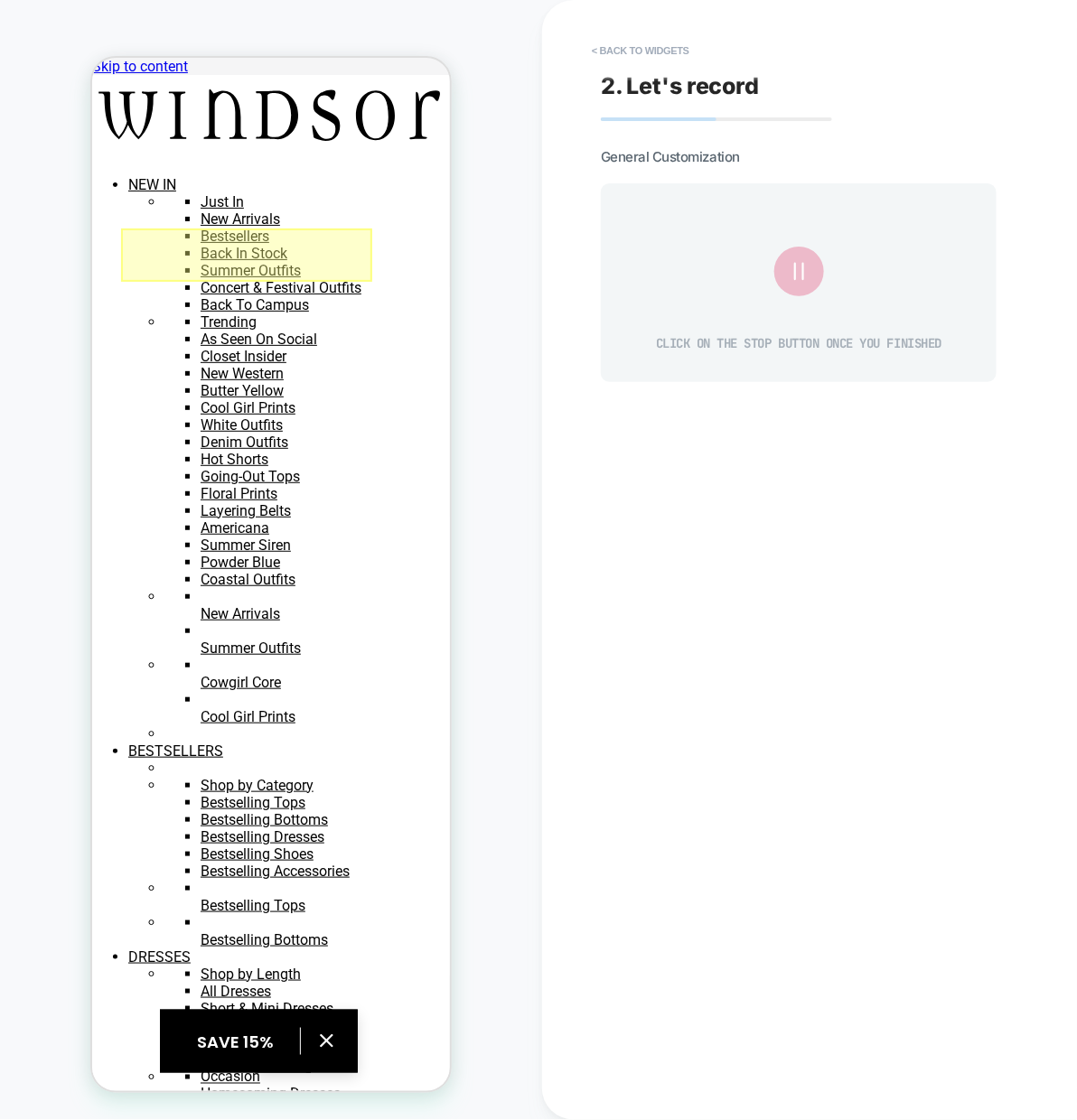 click at bounding box center (246, 254) 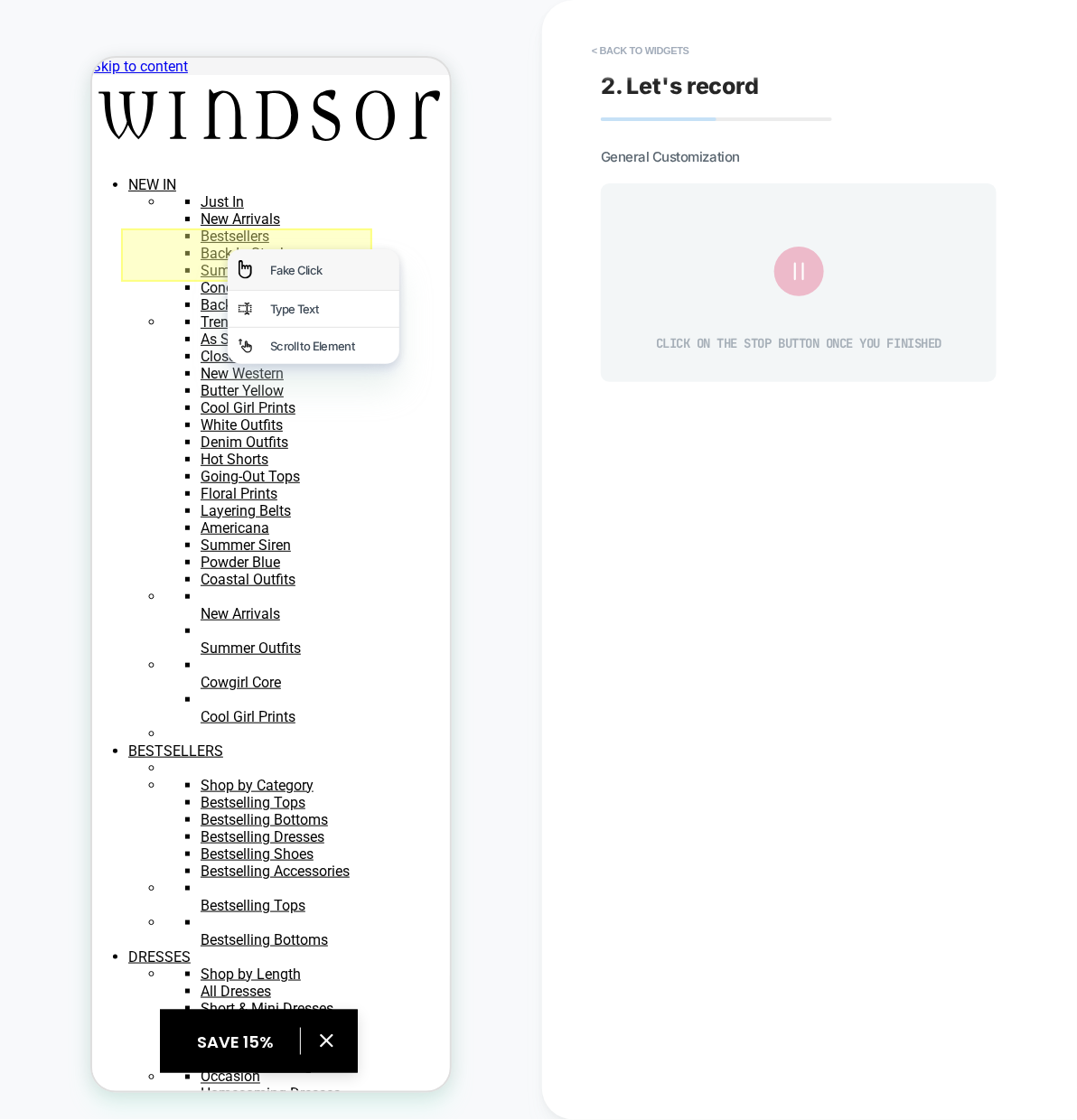 click on "Fake Click" at bounding box center [313, 268] 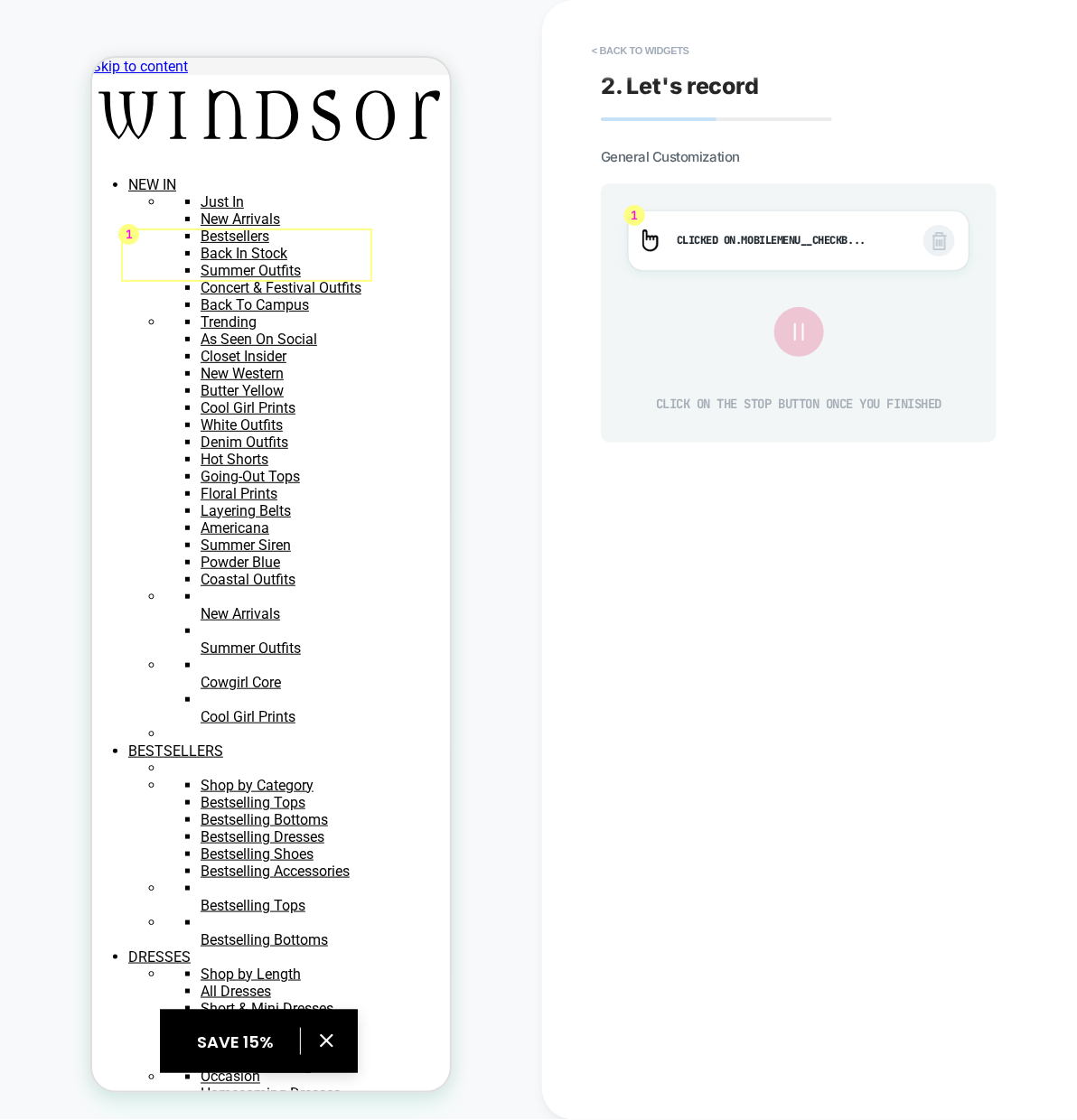 click 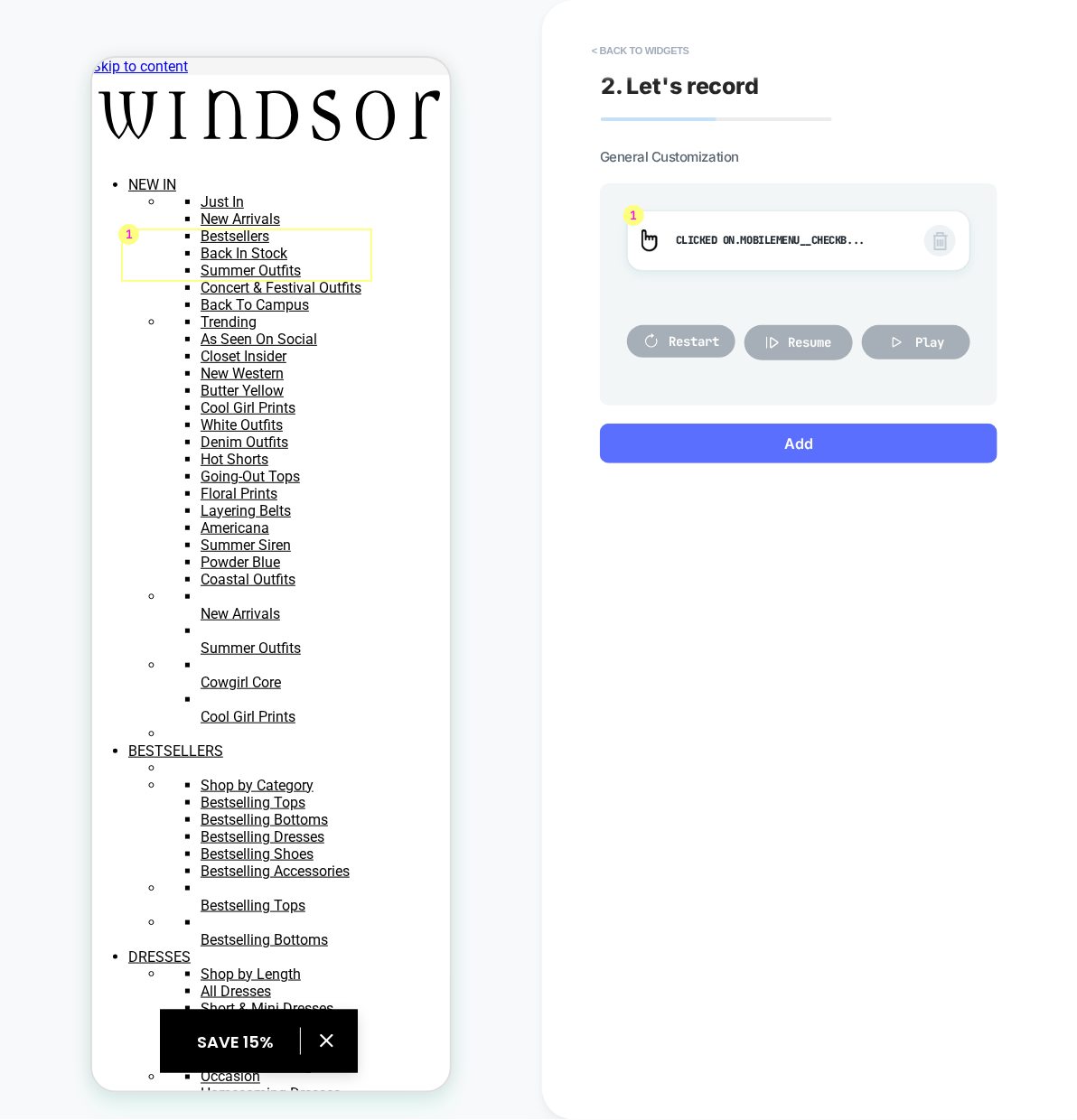 click on "Add" at bounding box center (799, 443) 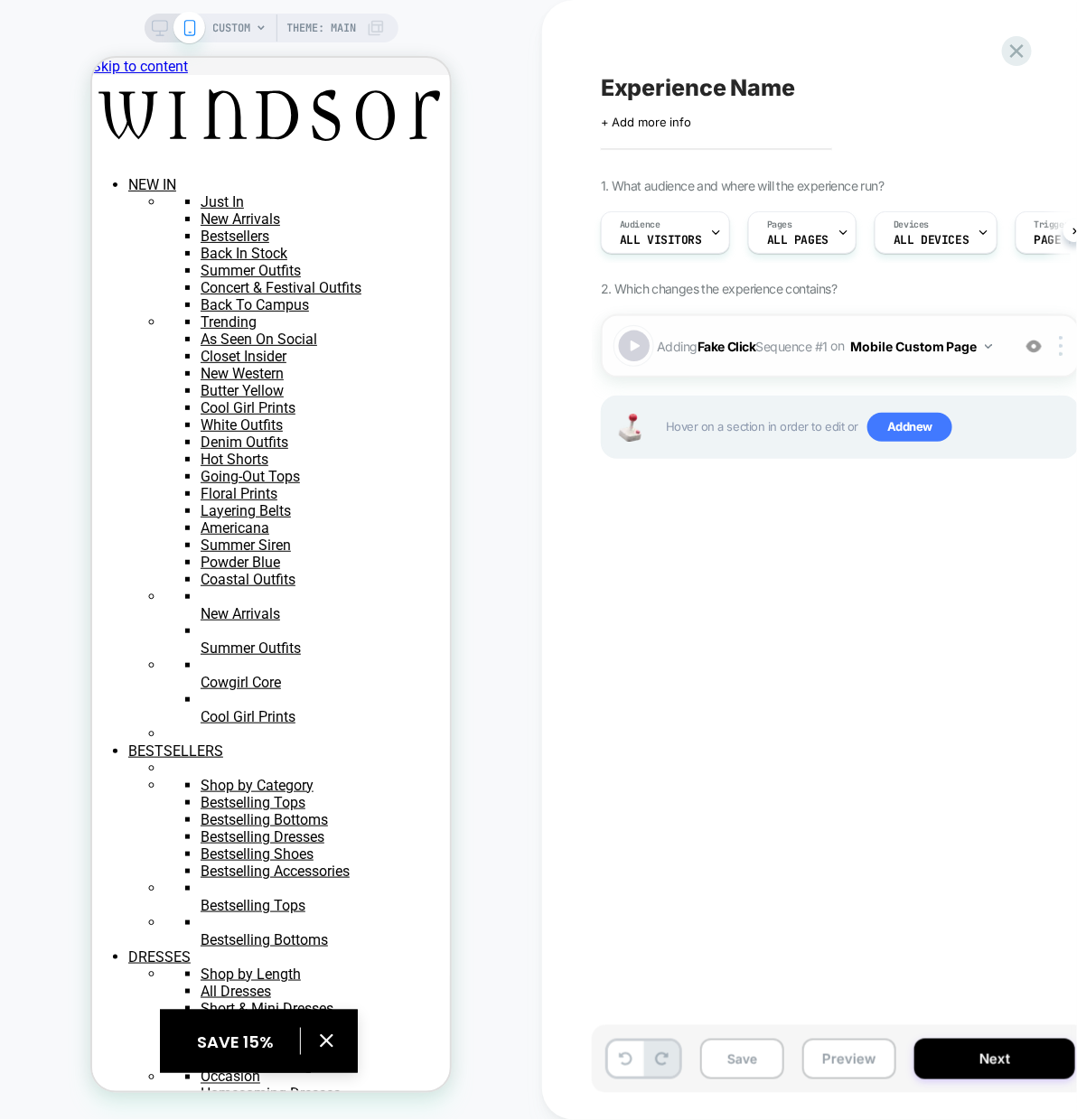 scroll, scrollTop: 0, scrollLeft: 1, axis: horizontal 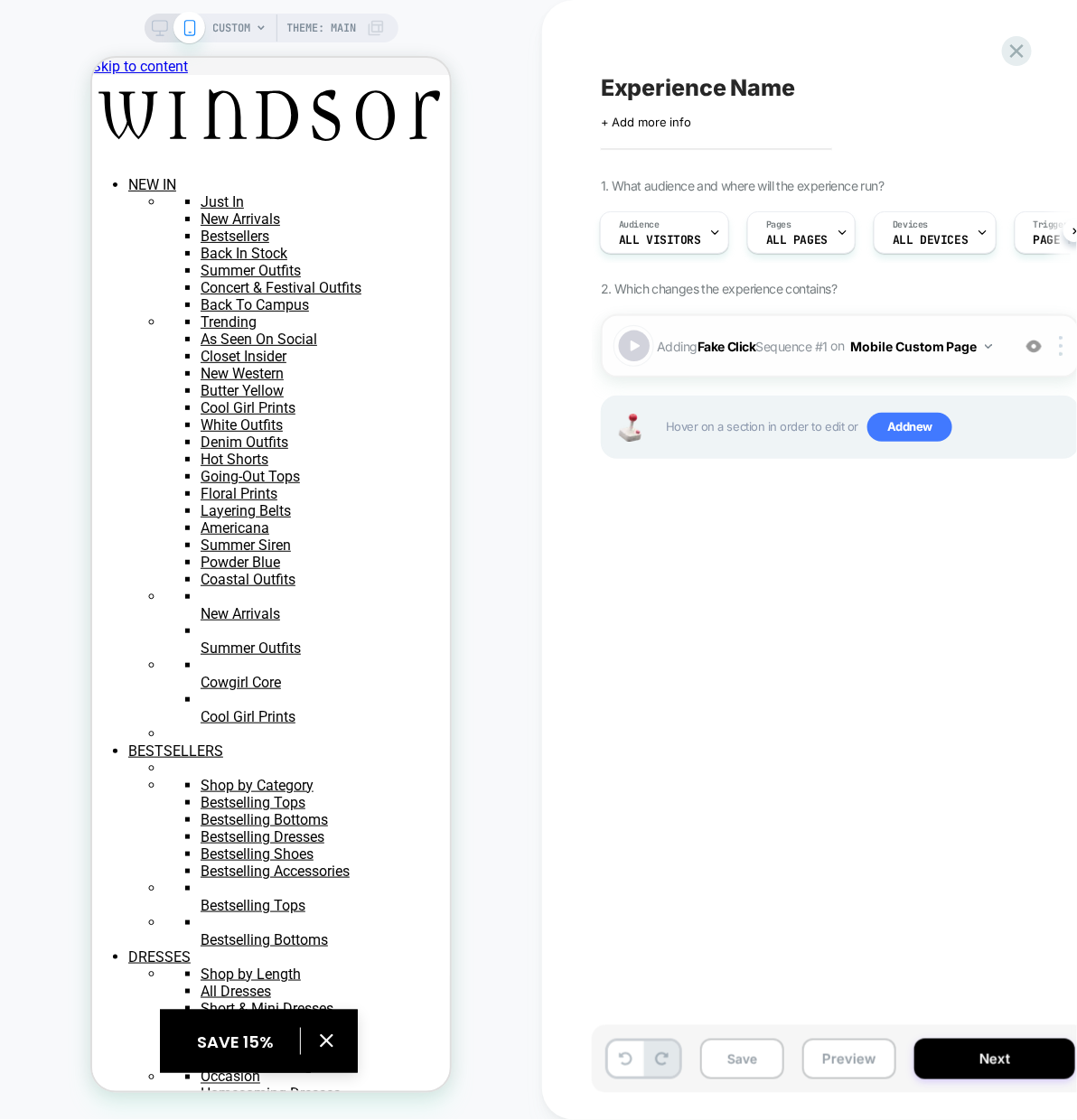 click at bounding box center [634, 346] 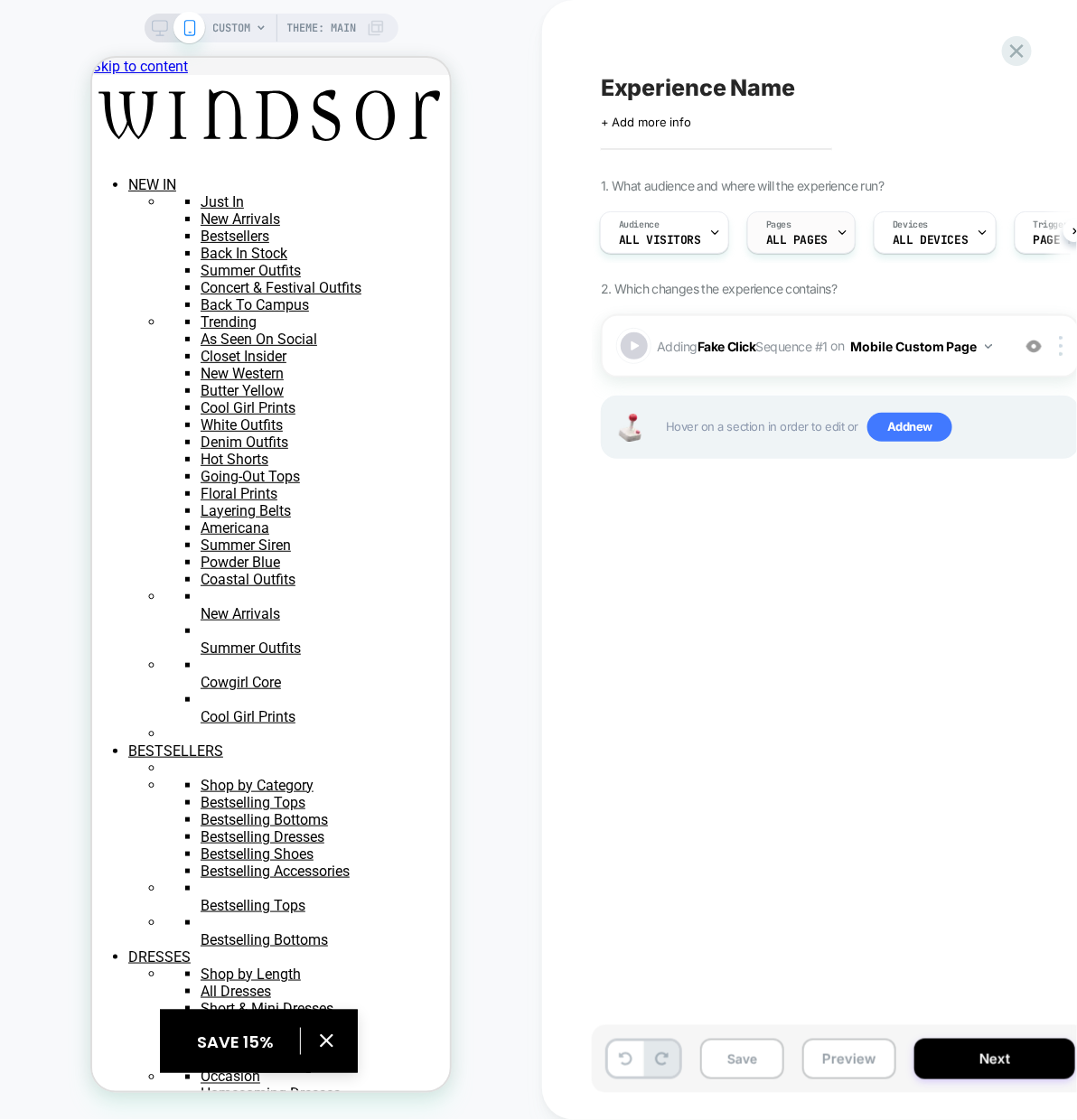 click on "Pages ALL PAGES" at bounding box center (797, 232) 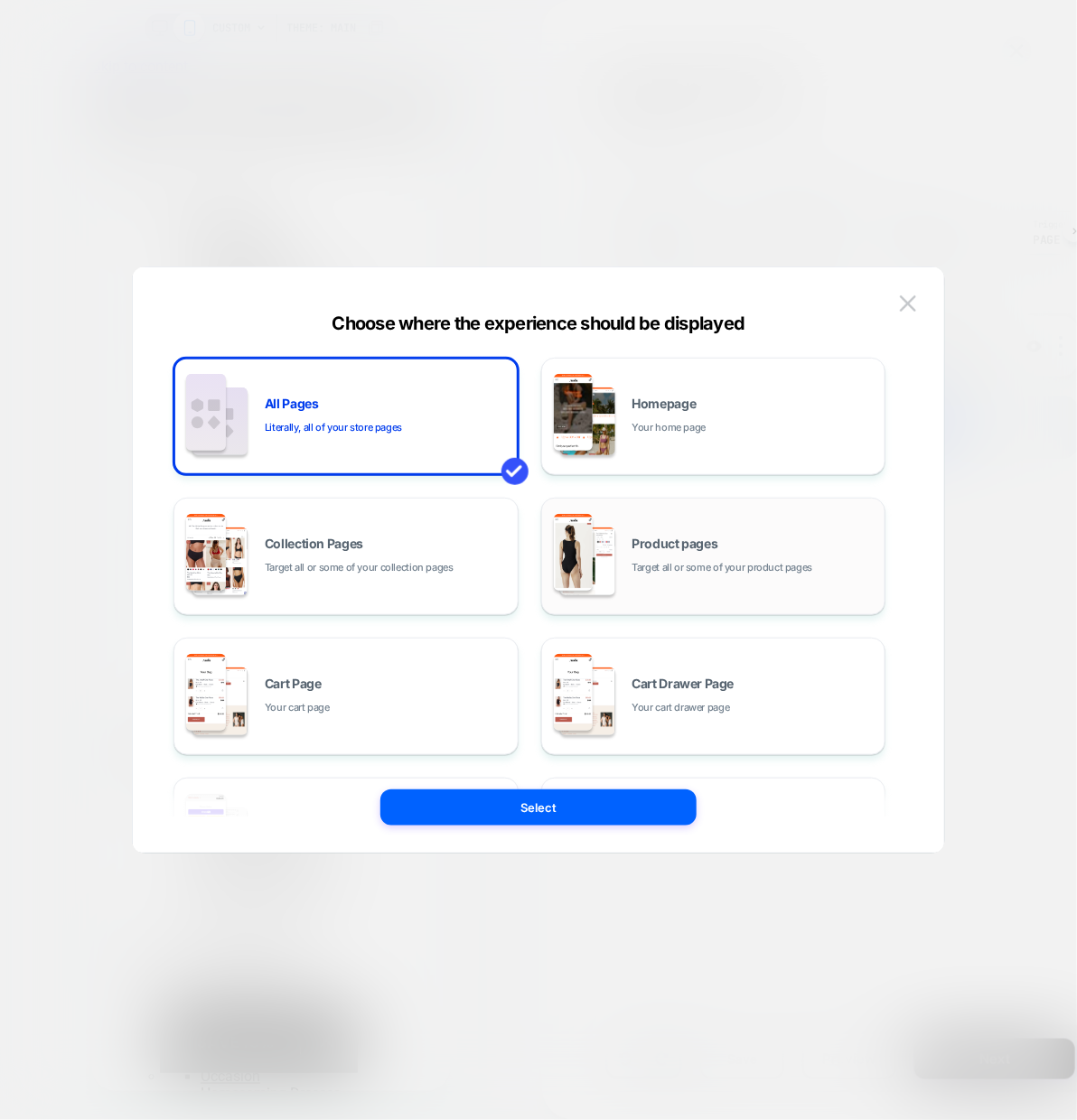 click on "Product pages Target all or some of your product pages" at bounding box center [714, 556] 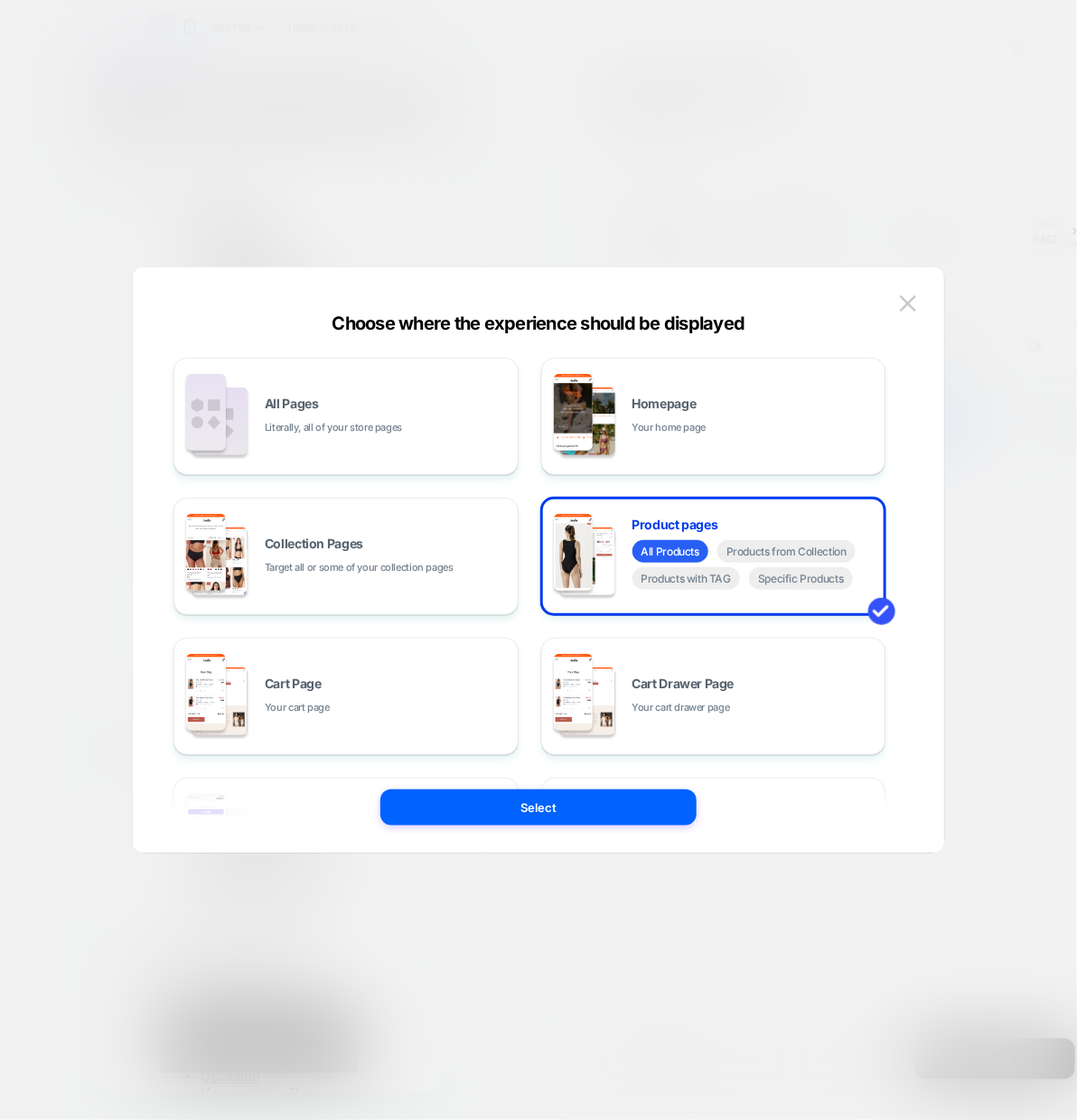 click at bounding box center (538, 560) 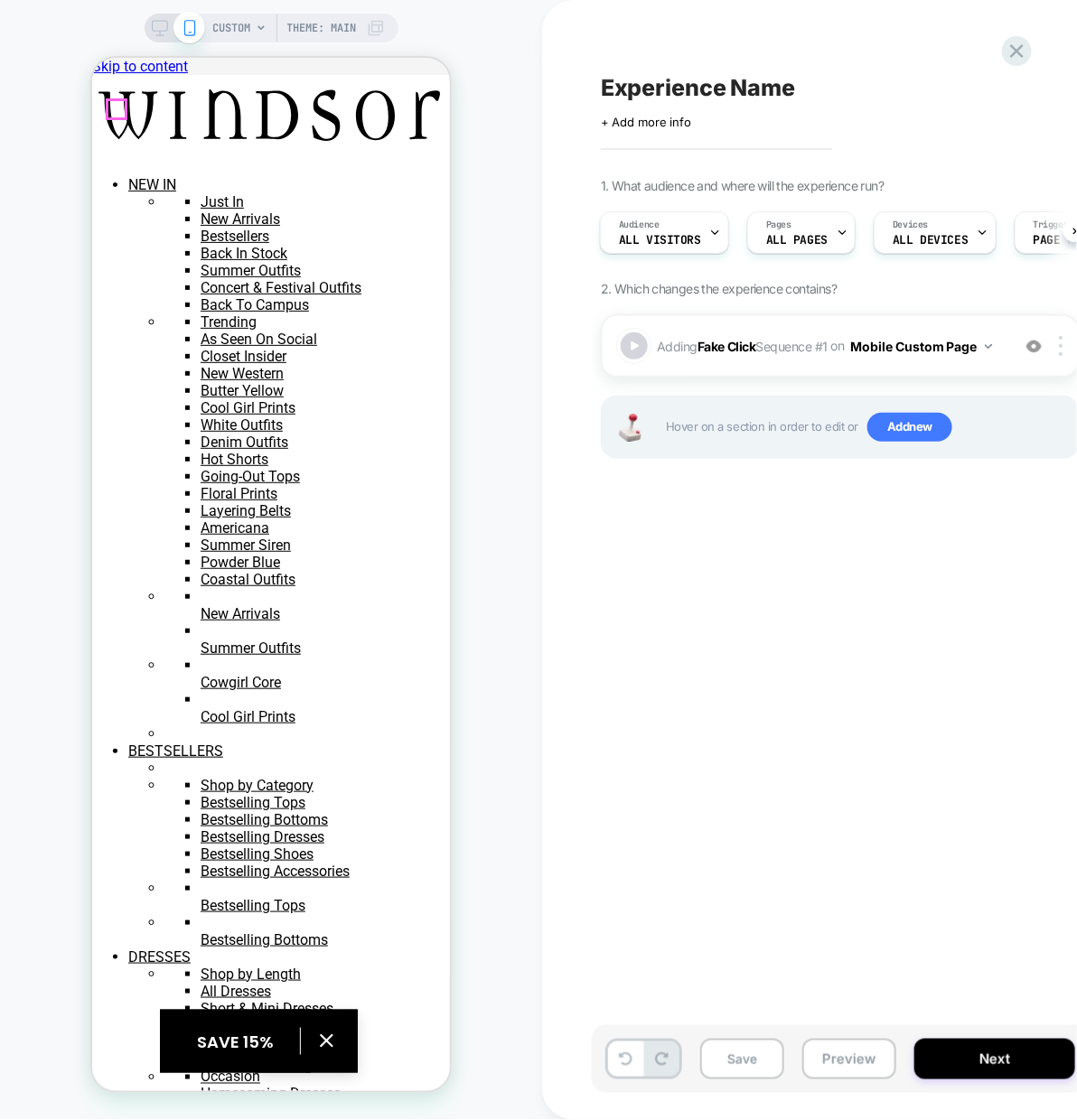 click at bounding box center [98, 3617] 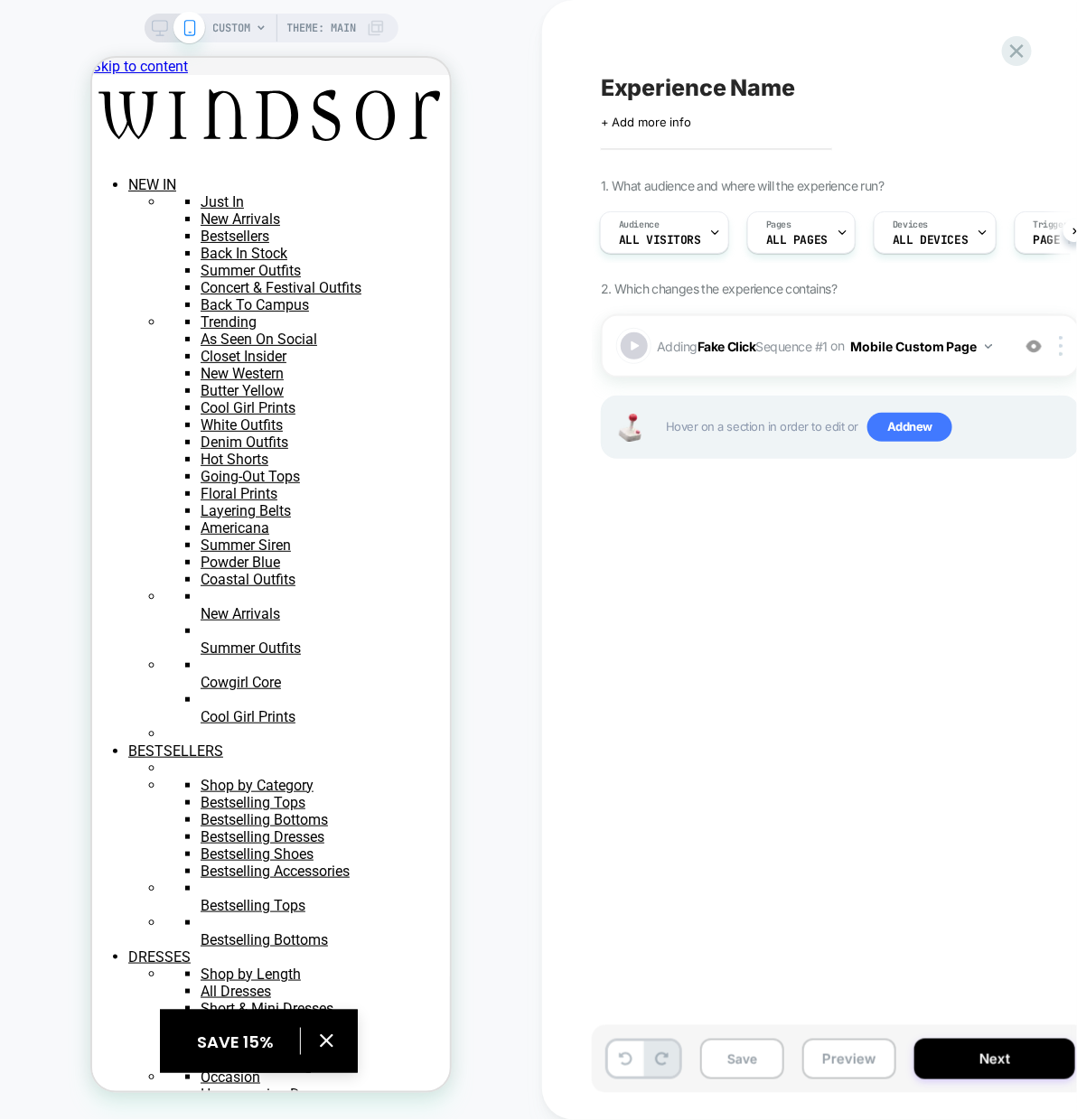 scroll, scrollTop: 0, scrollLeft: 1, axis: horizontal 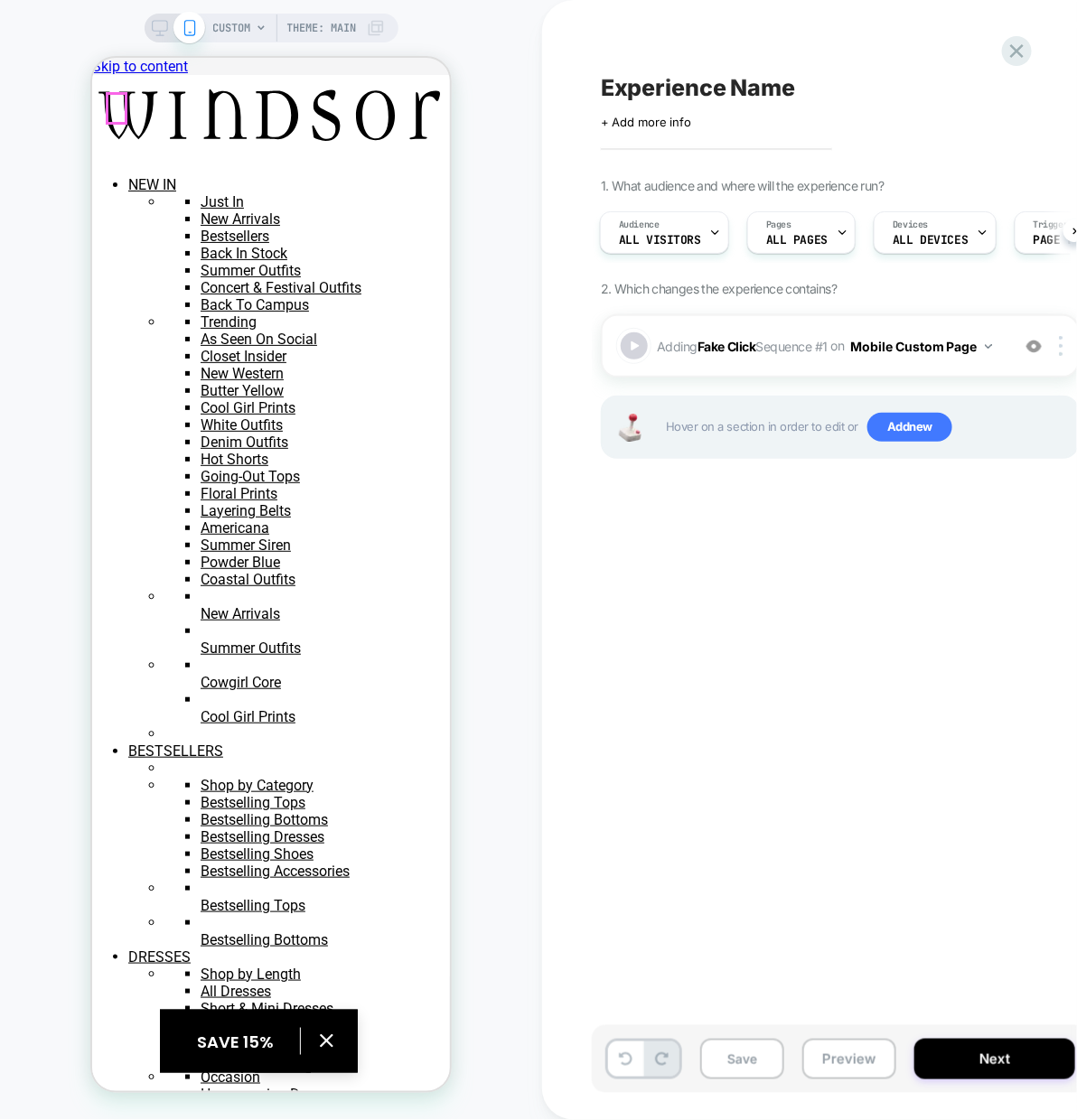 click at bounding box center [98, 3617] 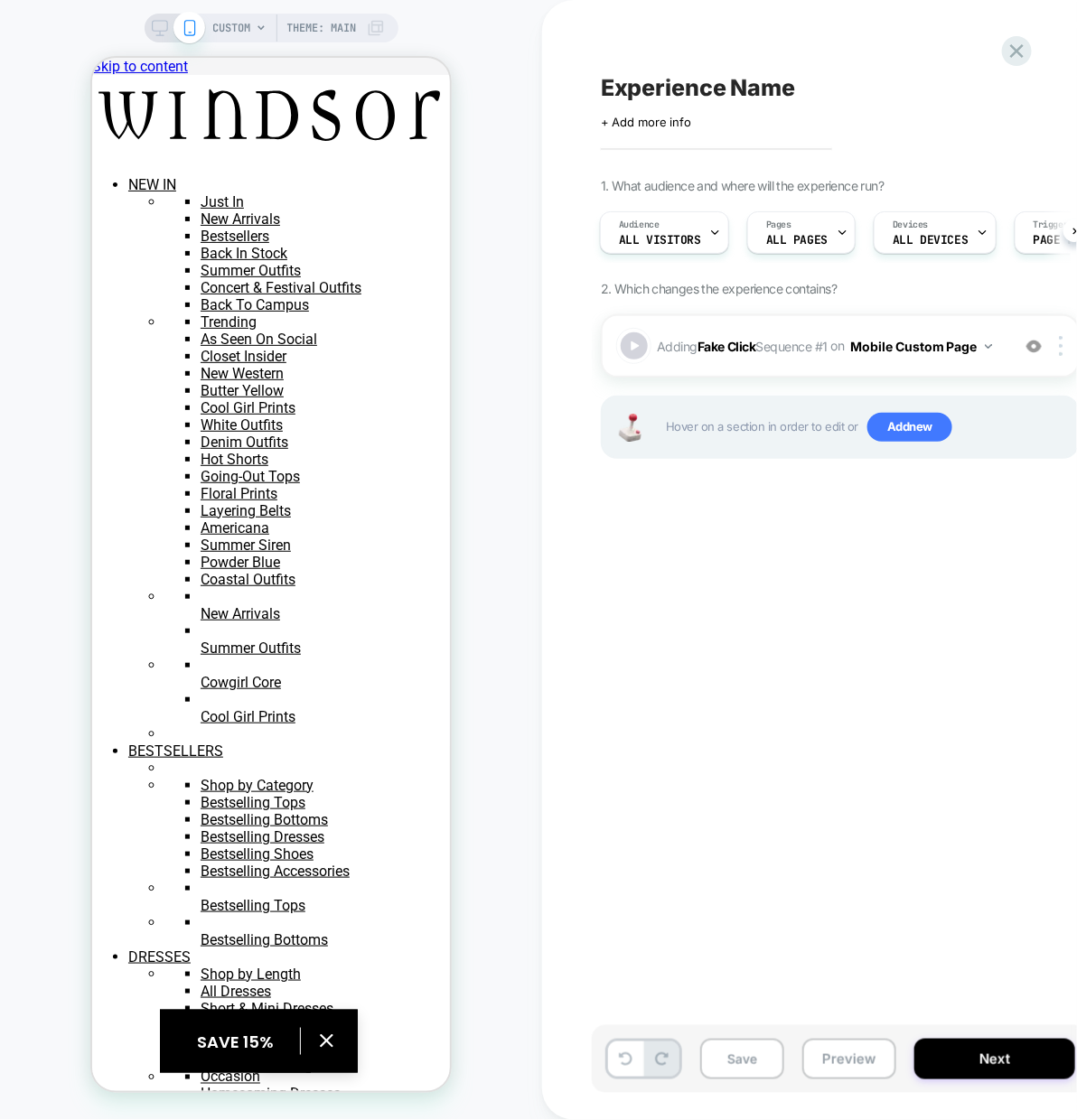 type 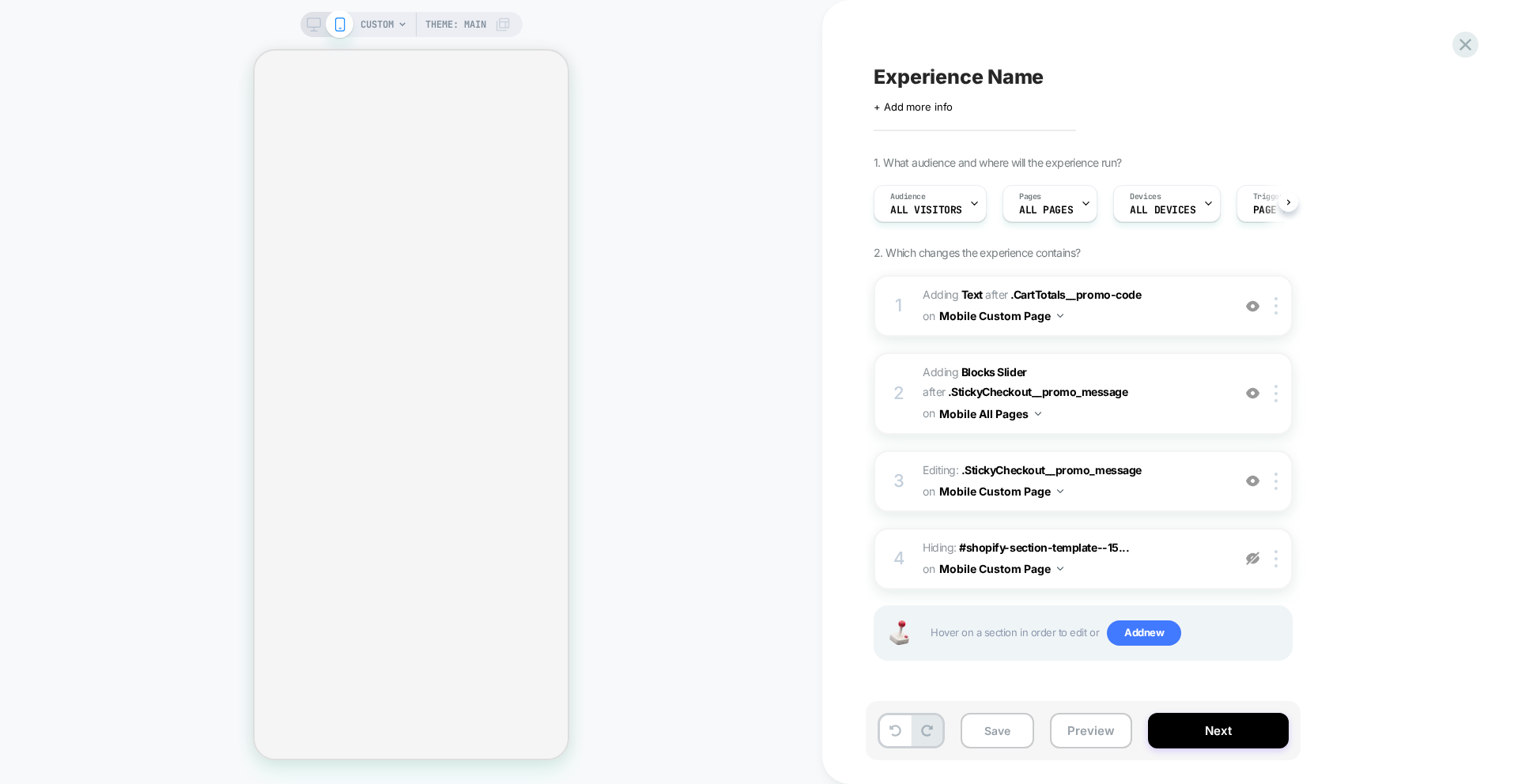 drag, startPoint x: 1252, startPoint y: 393, endPoint x: 111, endPoint y: 292, distance: 1145.4615 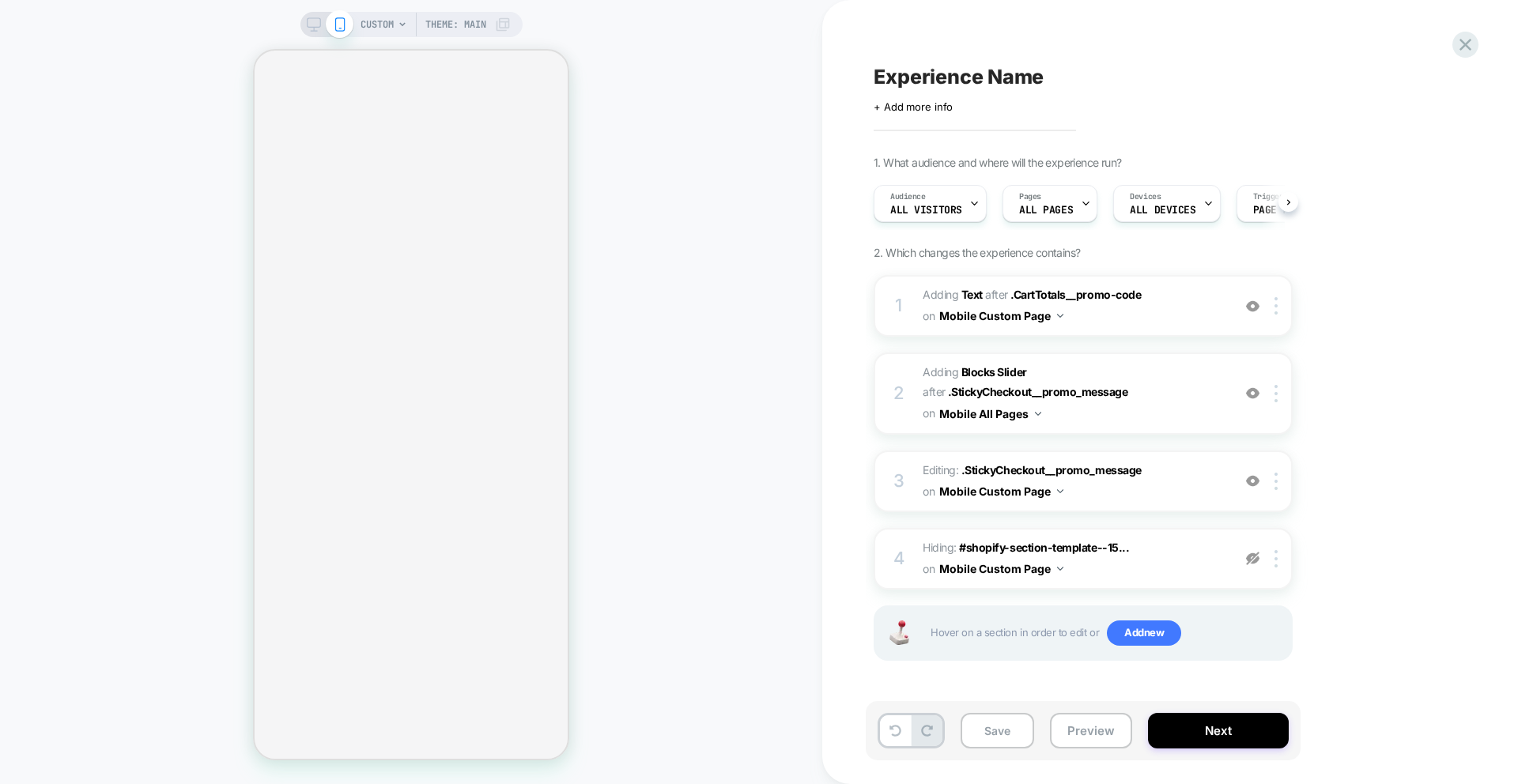 click at bounding box center (1252, 481) 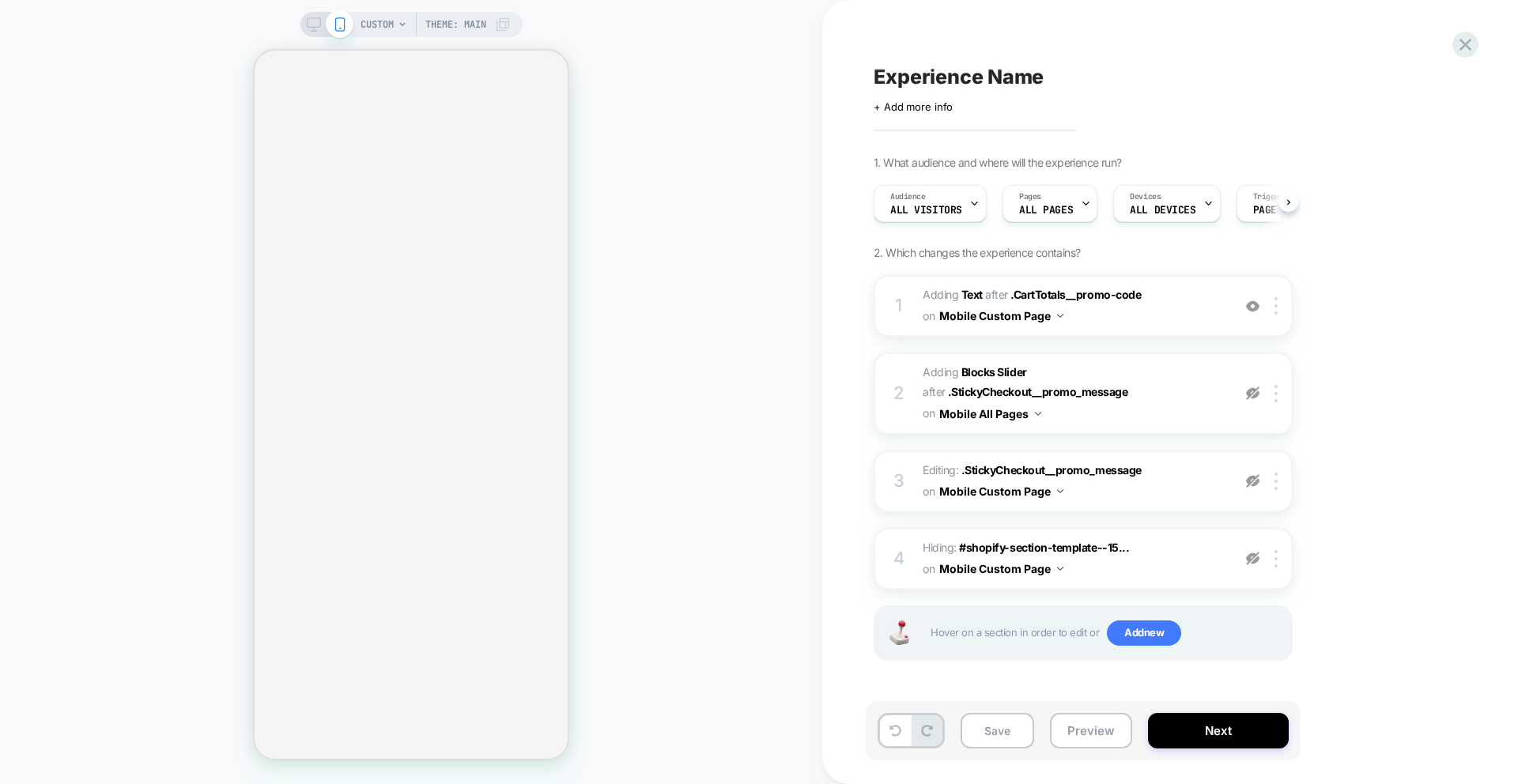 scroll, scrollTop: 0, scrollLeft: 0, axis: both 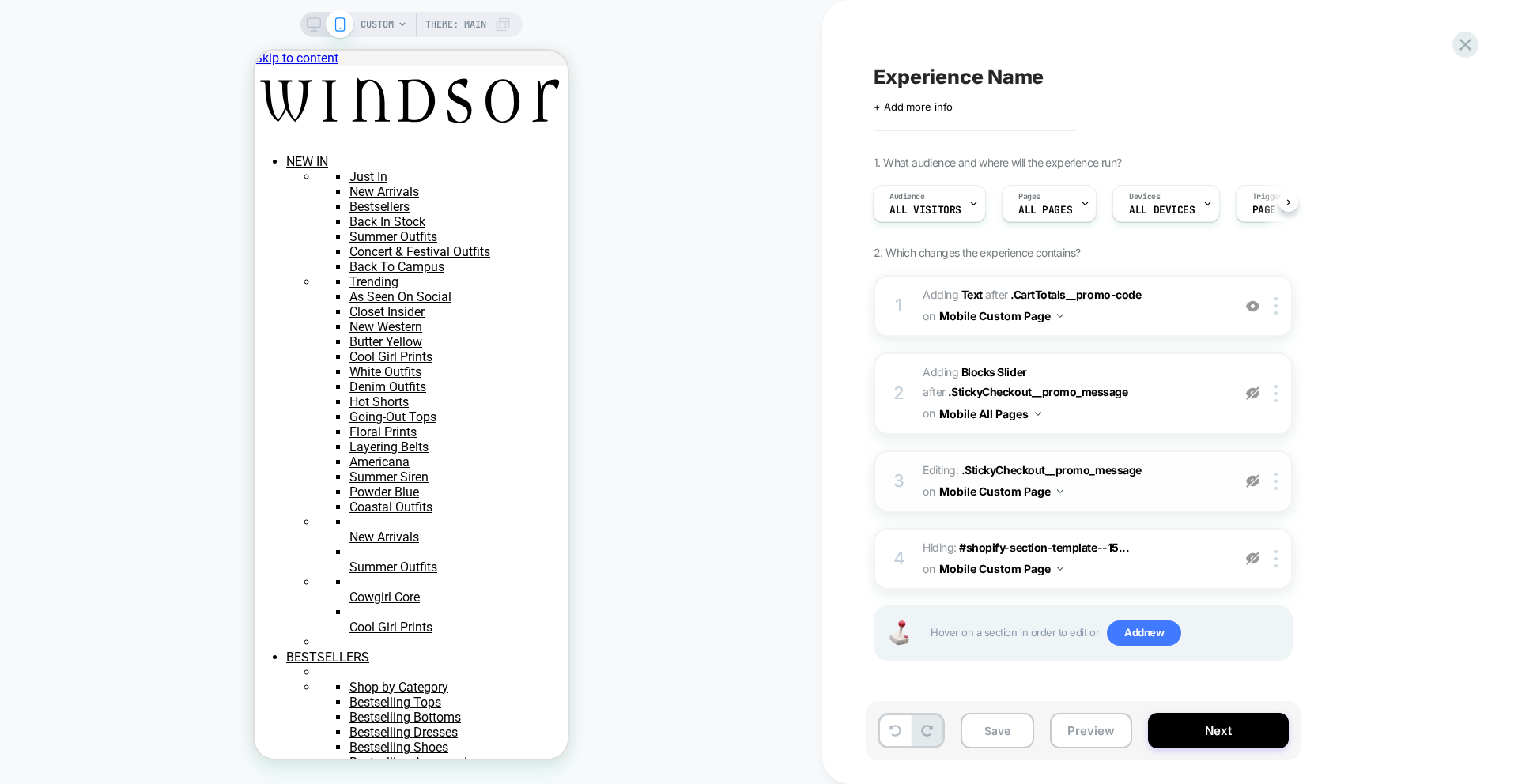 click at bounding box center [1252, 481] 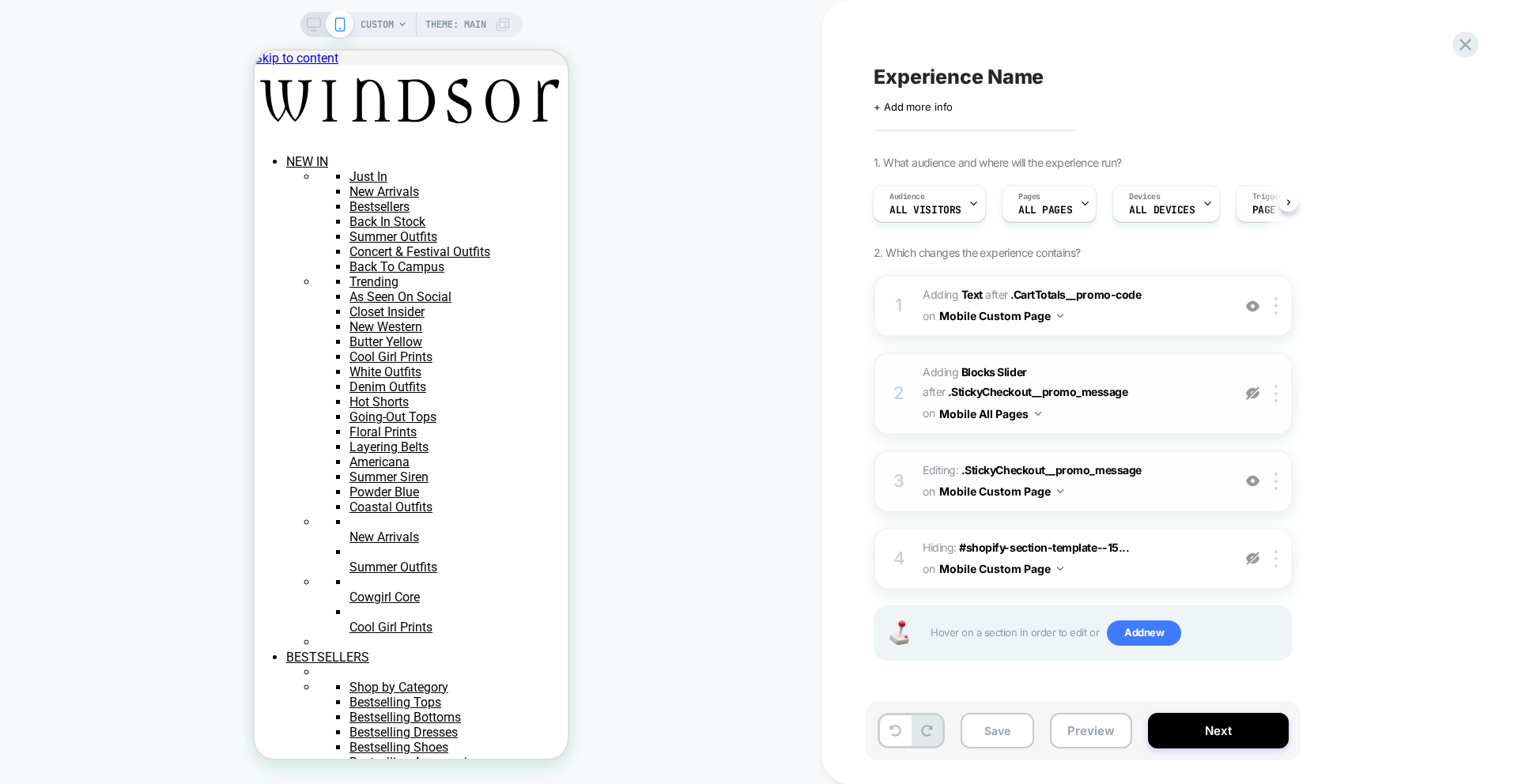 click at bounding box center (1252, 393) 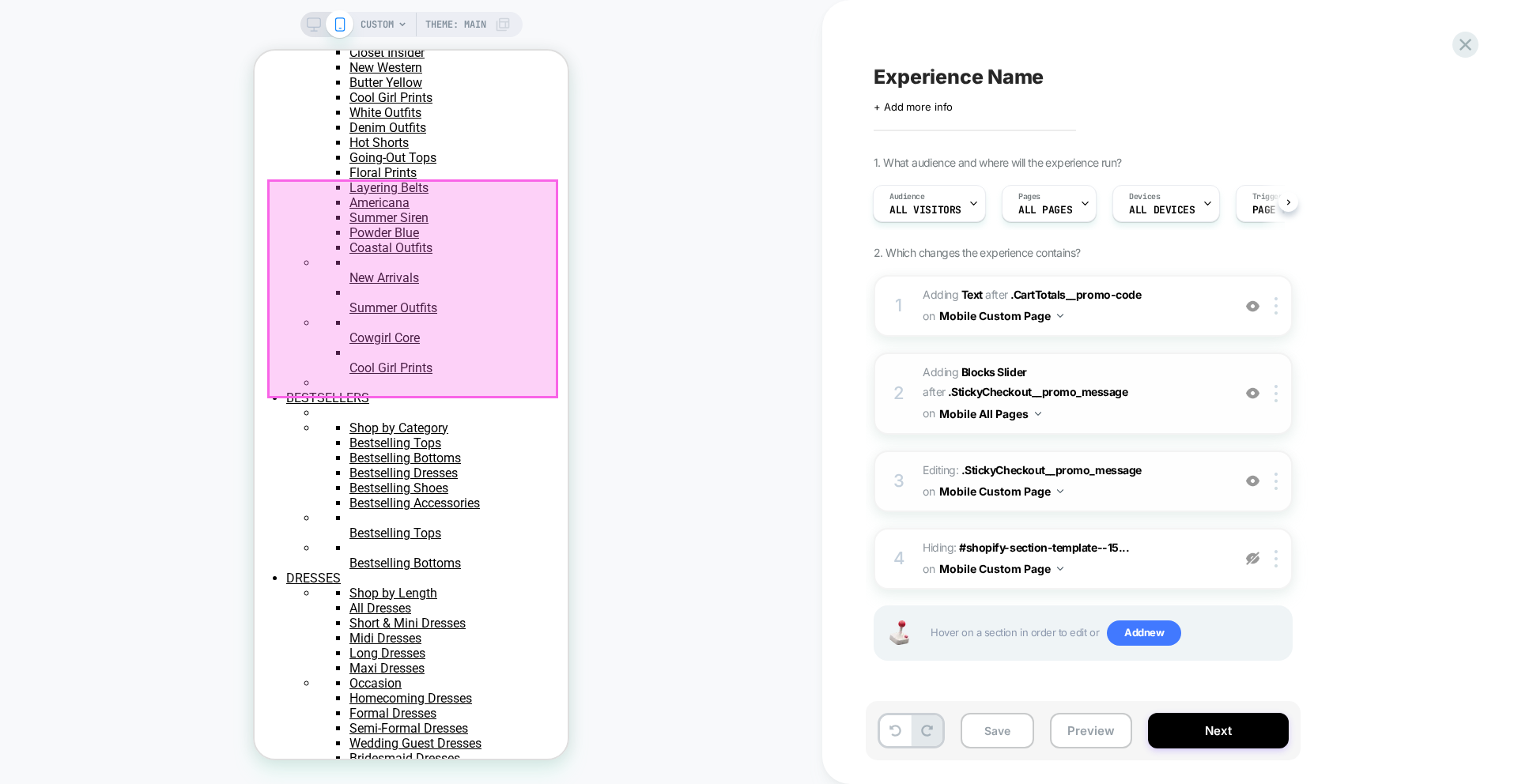 scroll, scrollTop: 277, scrollLeft: 0, axis: vertical 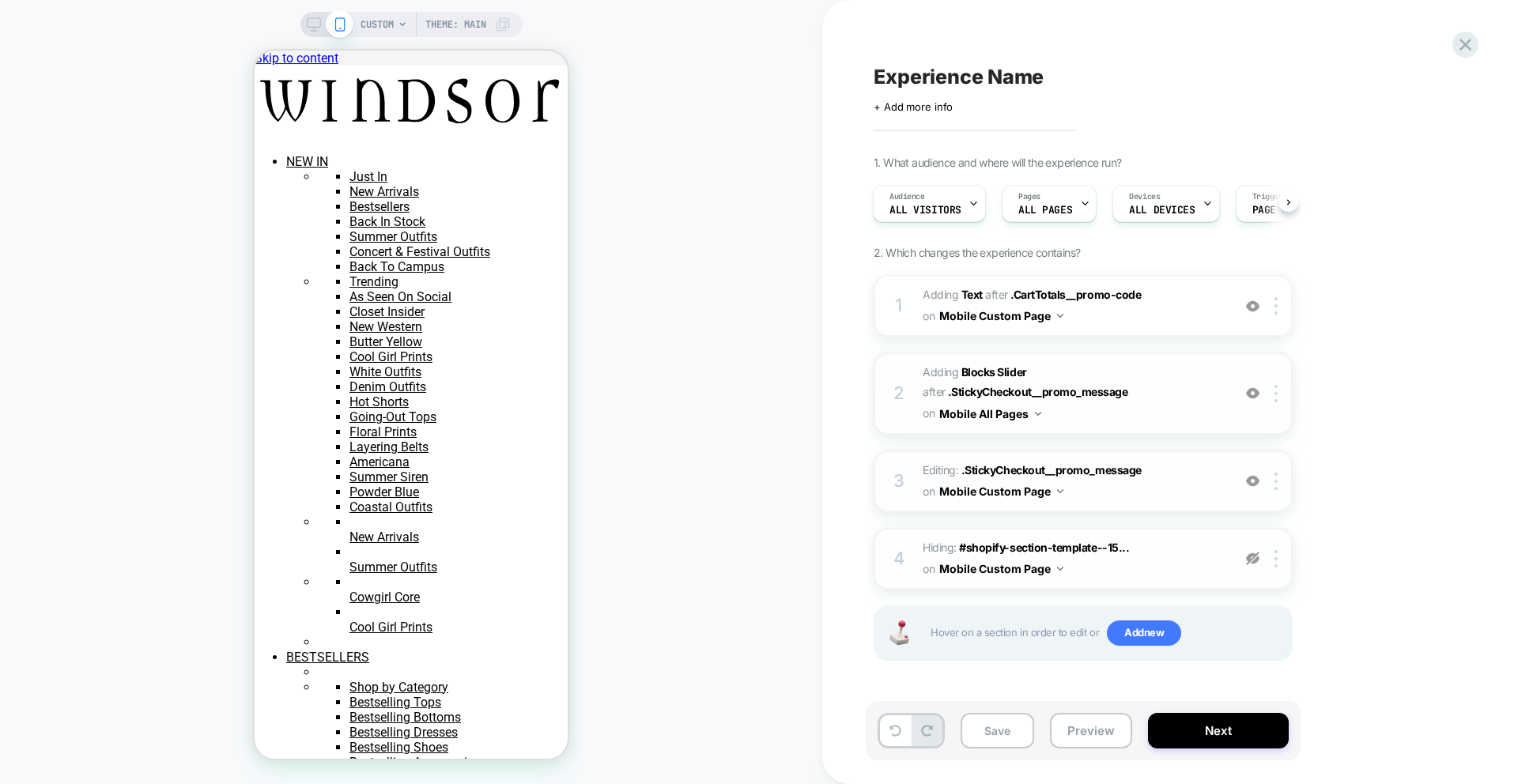 click at bounding box center [1252, 558] 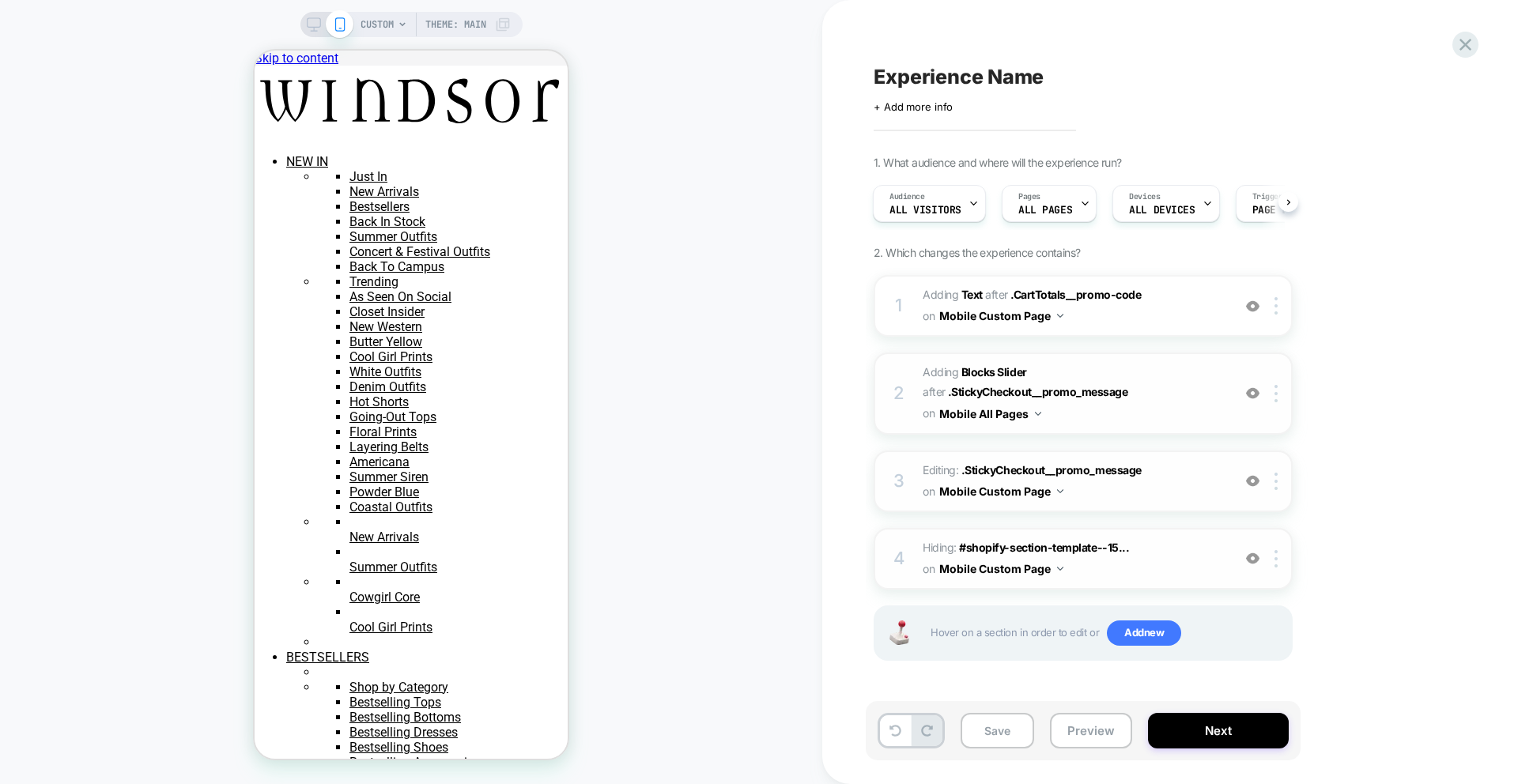 scroll, scrollTop: 0, scrollLeft: 1, axis: horizontal 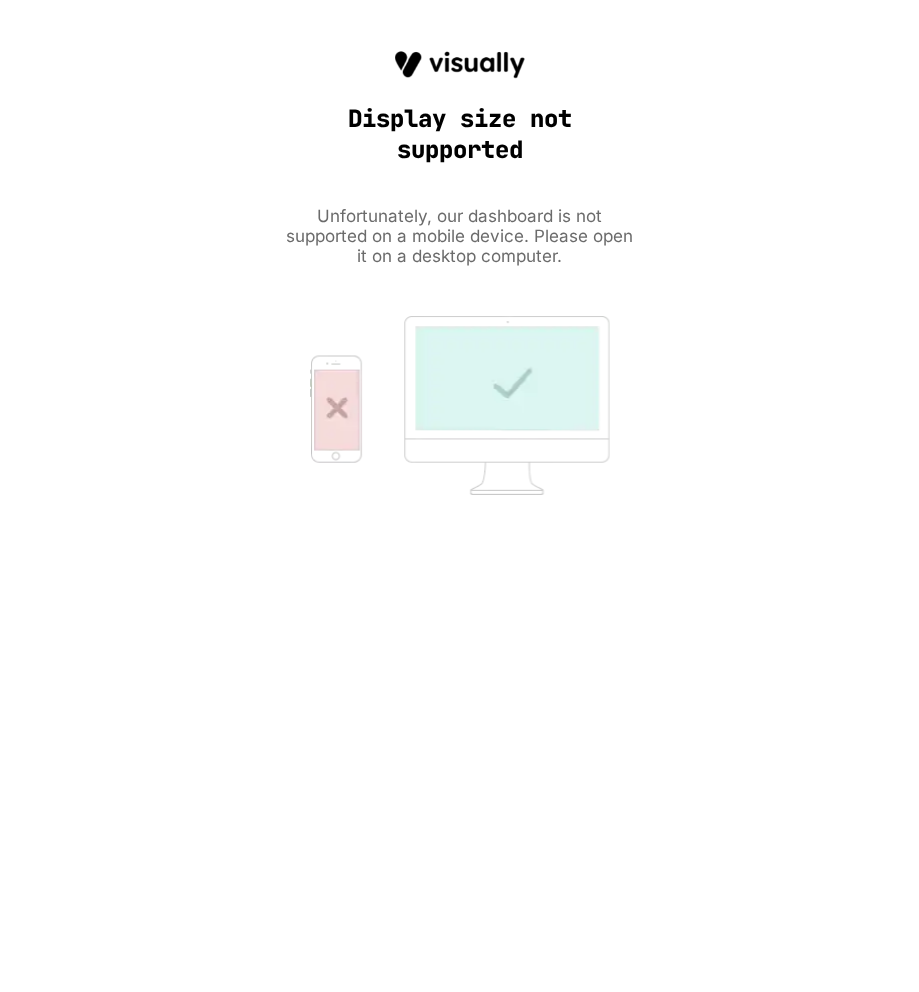click on "Display size not supported" at bounding box center (460, 134) 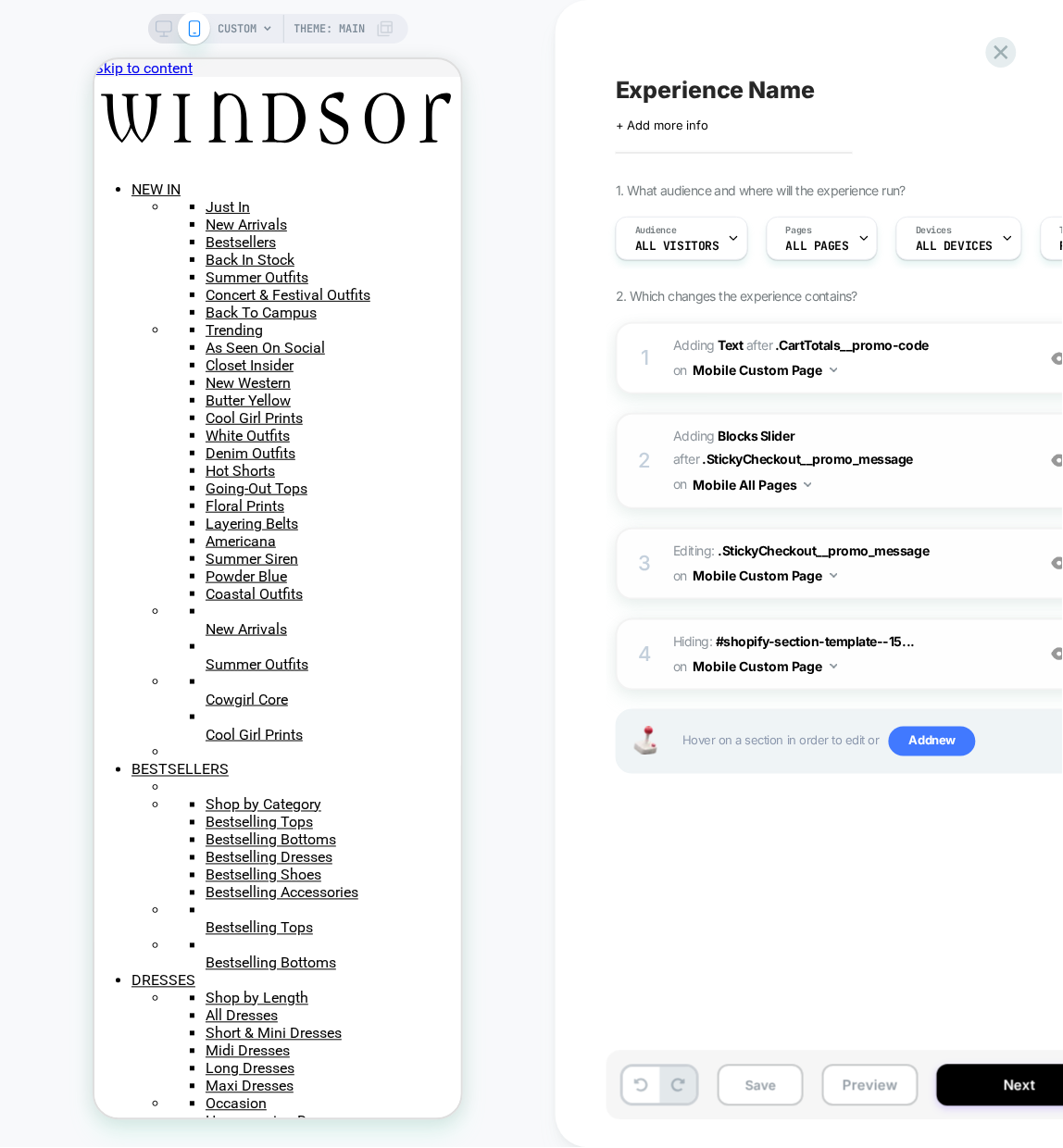 click at bounding box center [1059, 461] 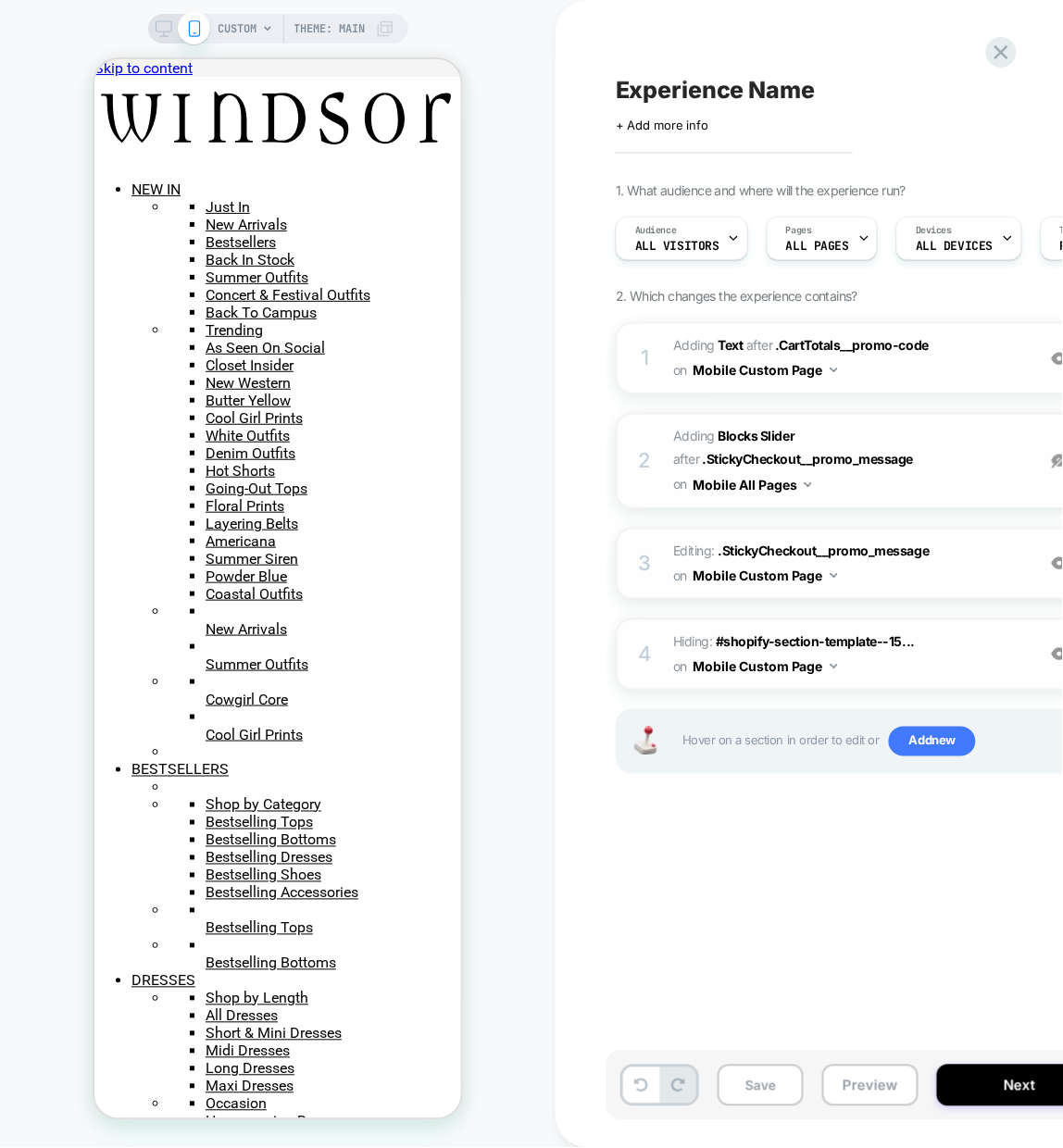 click at bounding box center (1059, 460) 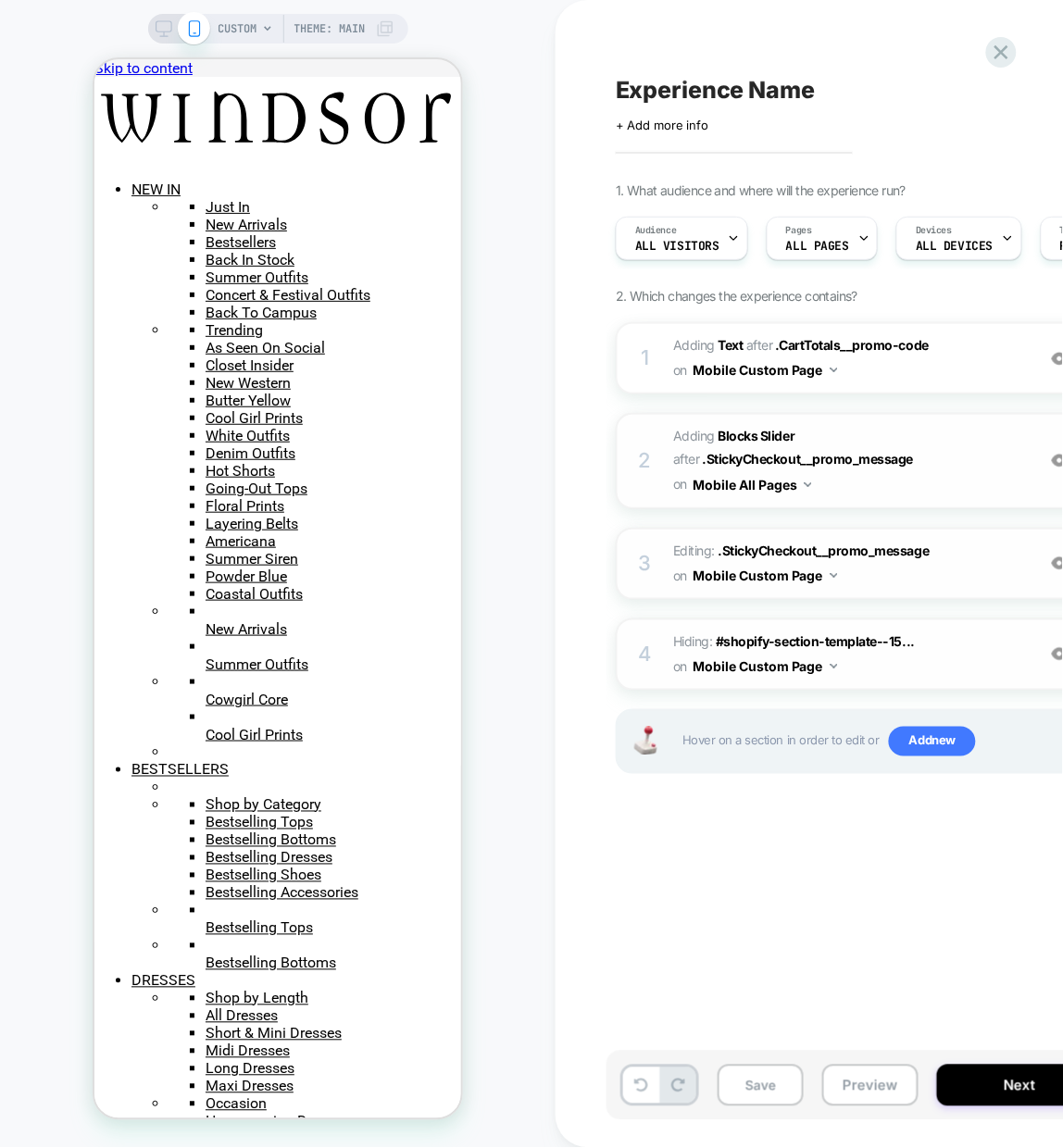 click at bounding box center (1059, 563) 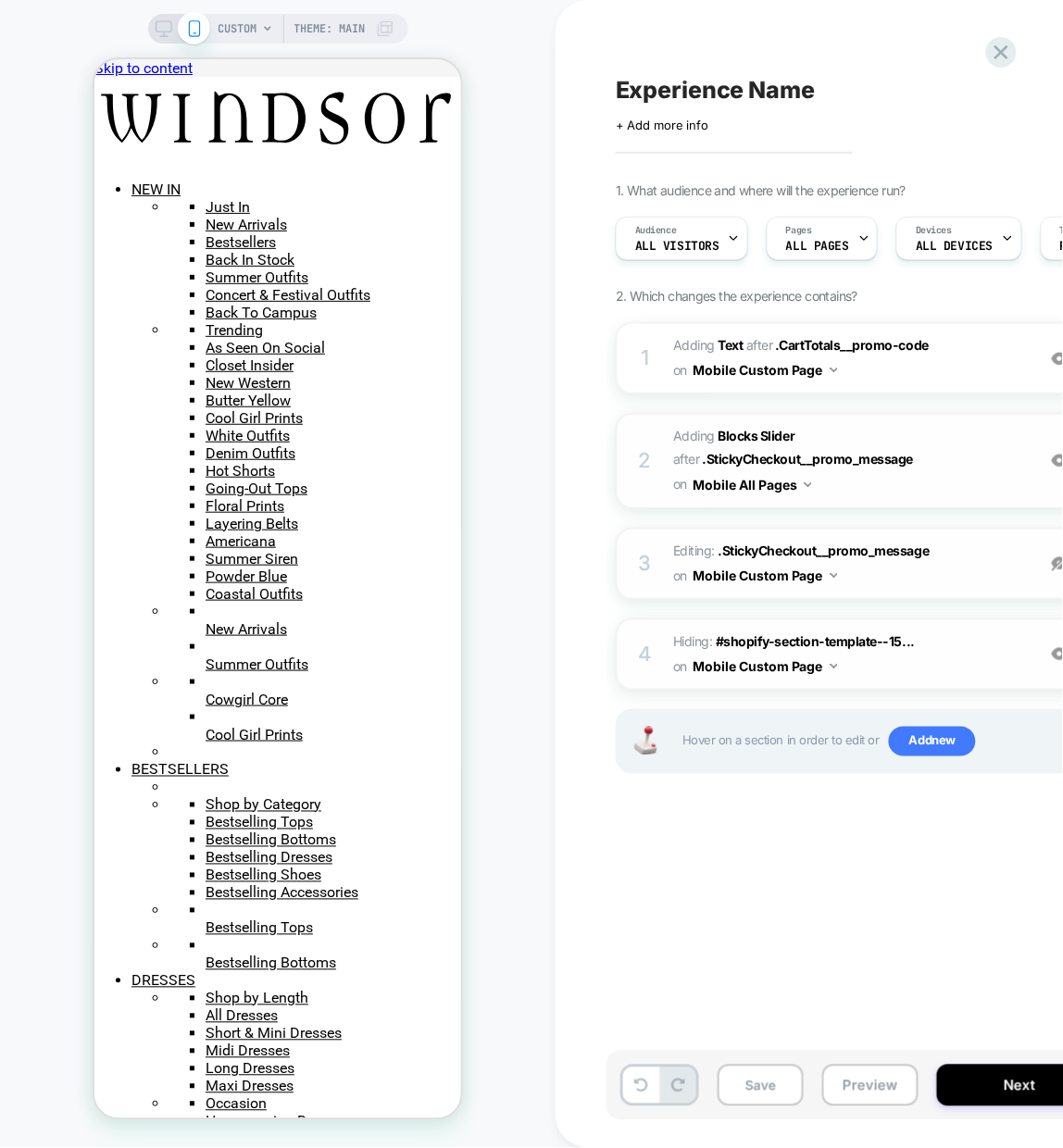 click at bounding box center (1059, 563) 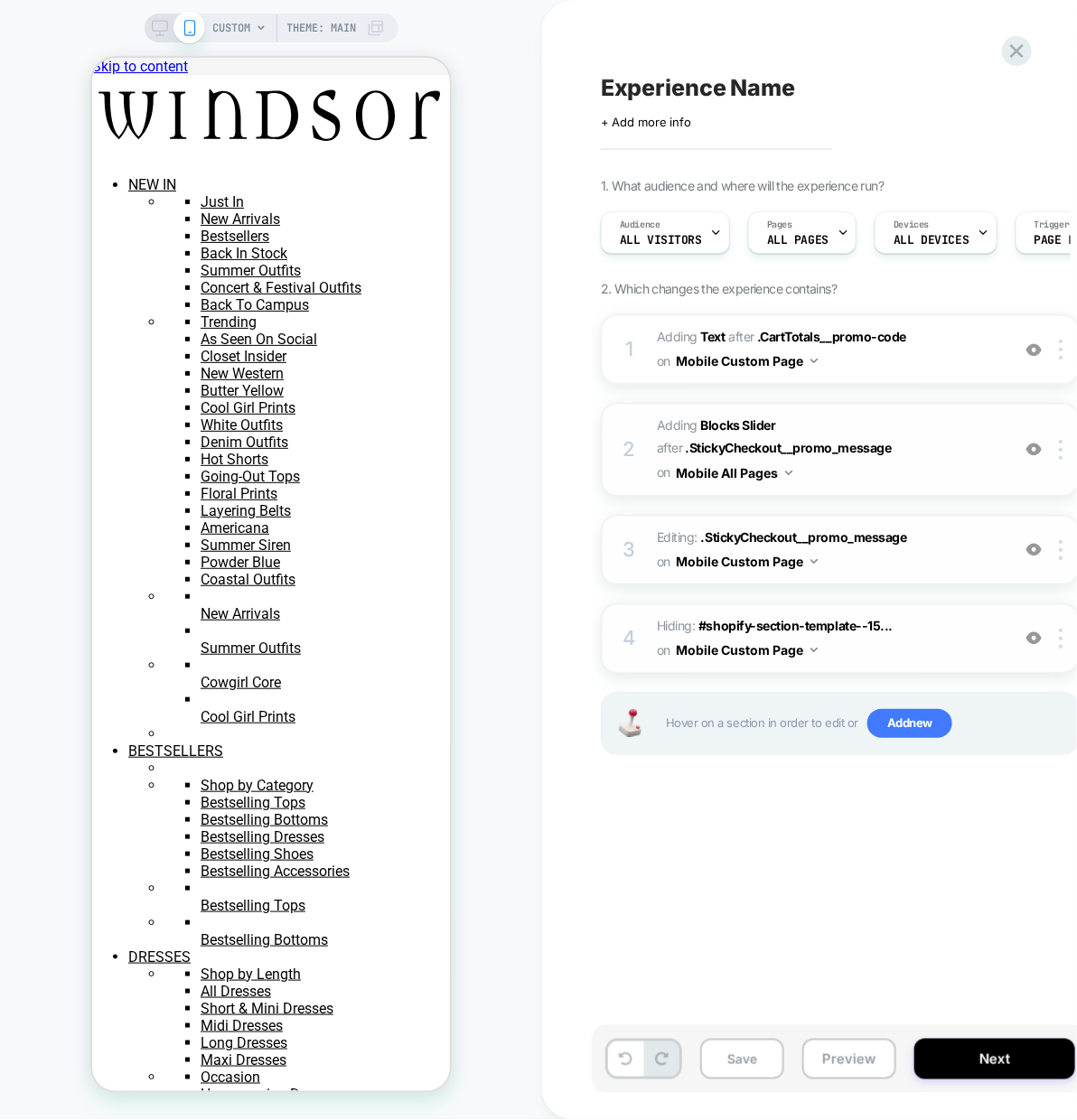 click at bounding box center [1034, 549] 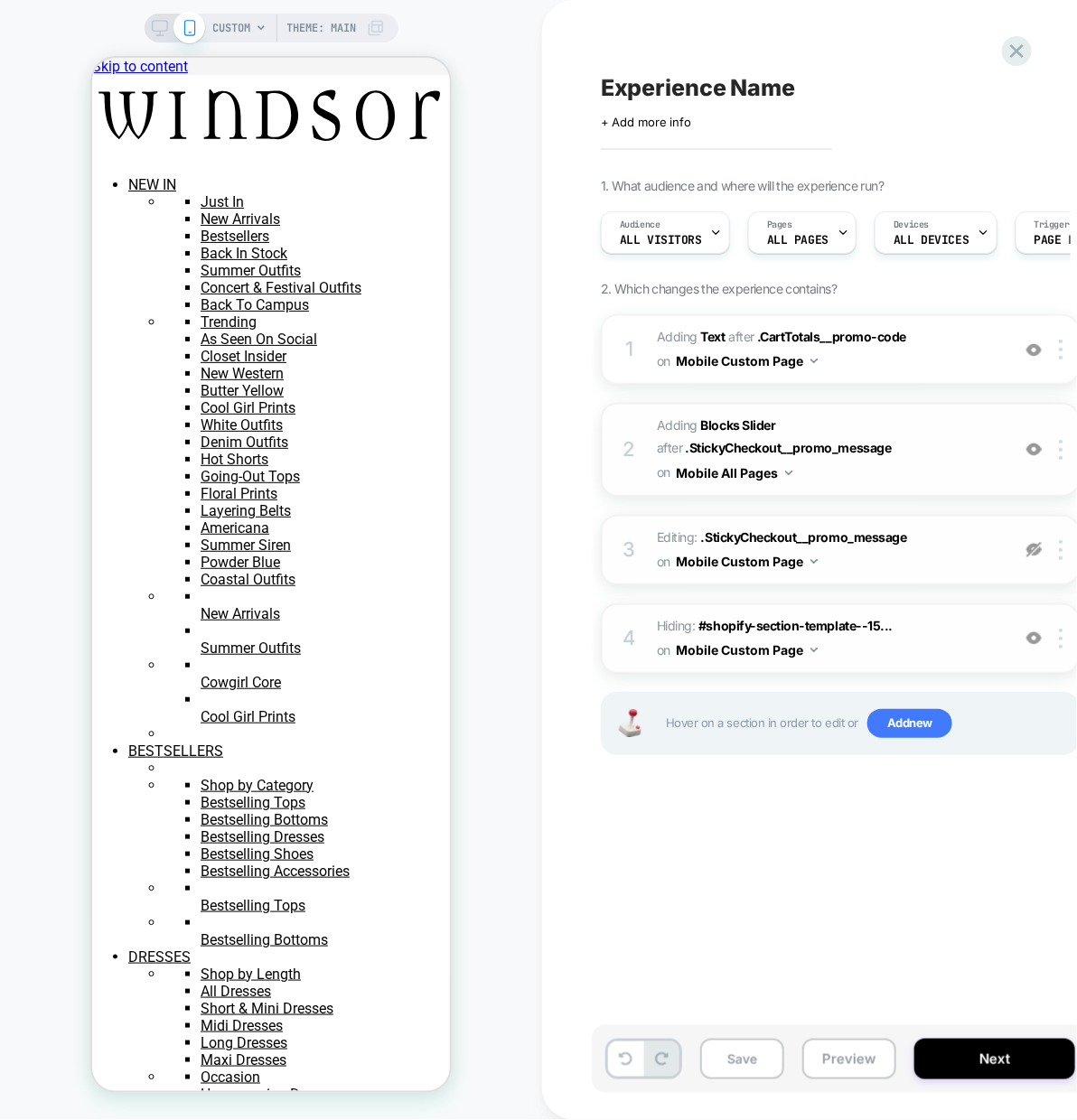 click at bounding box center (1034, 549) 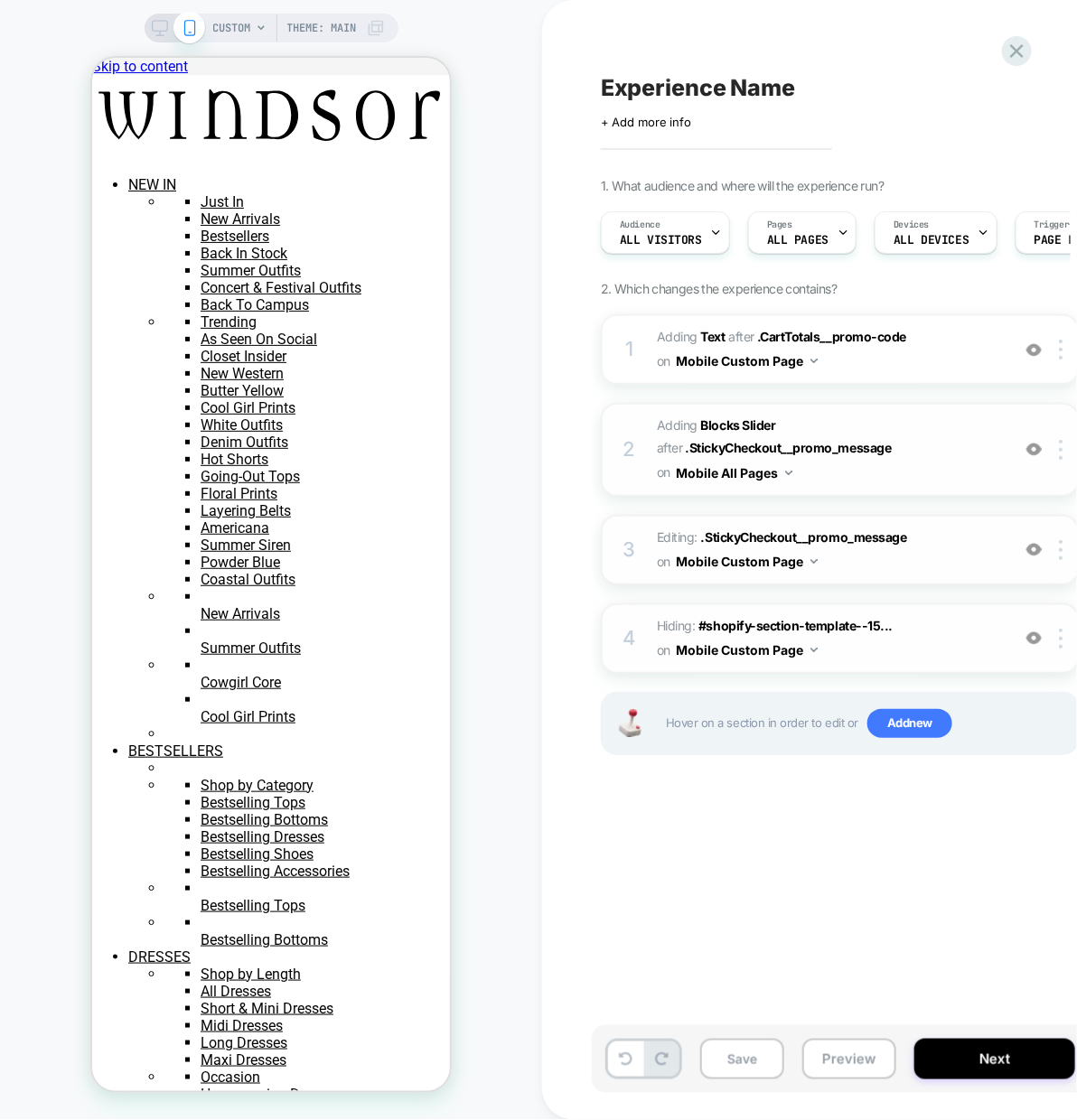 click at bounding box center (1034, 638) 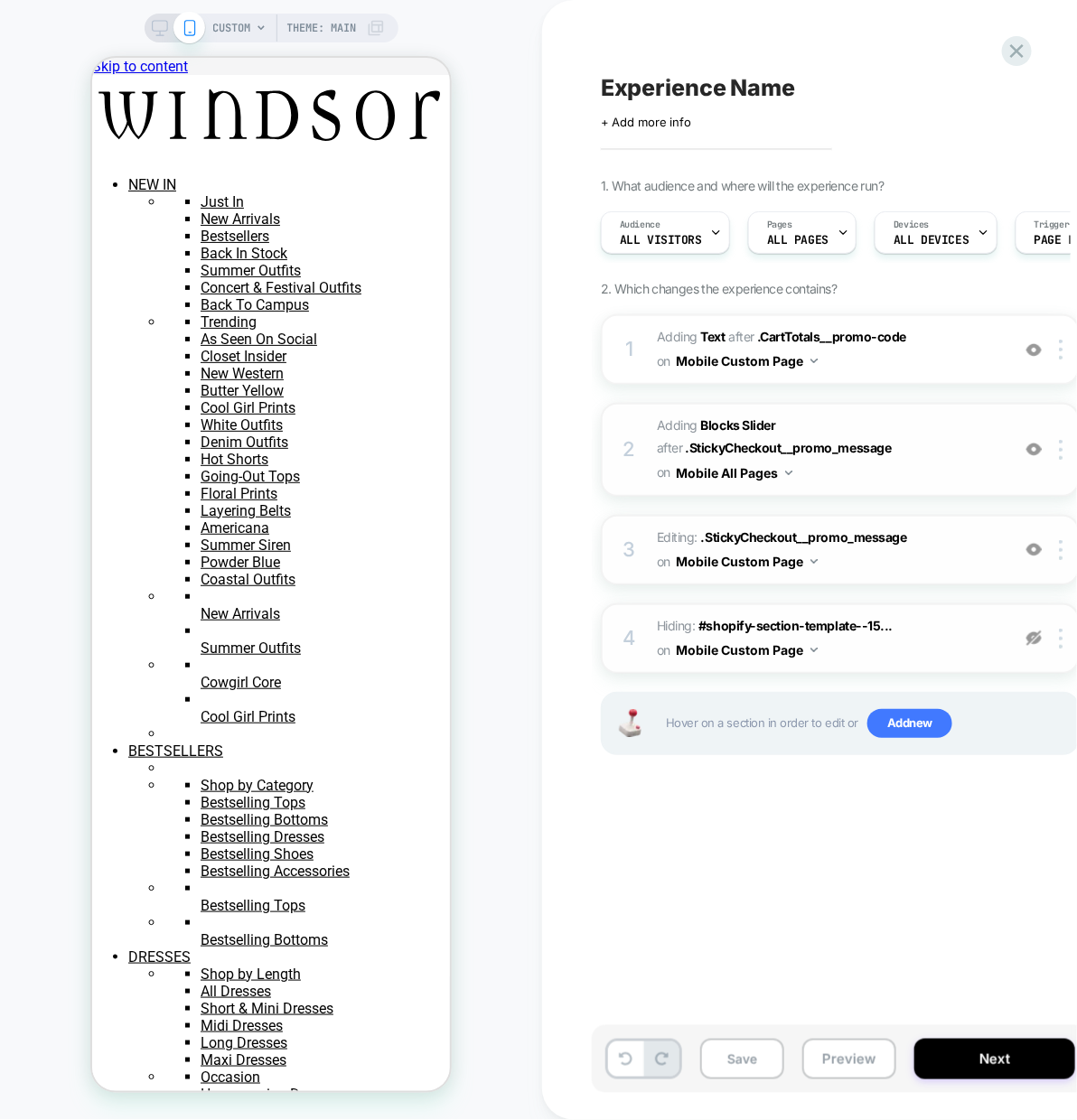 click at bounding box center (1034, 638) 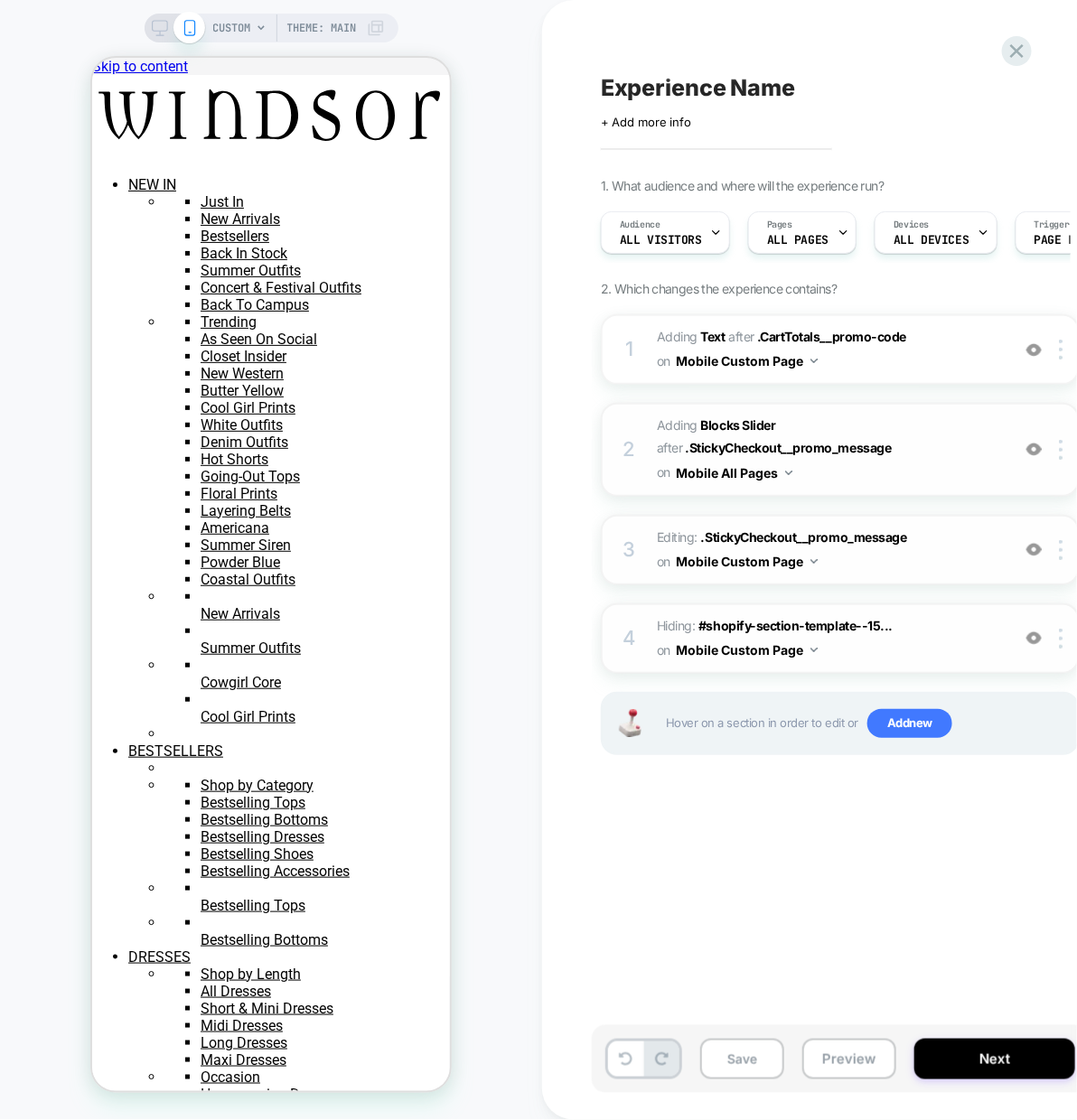click at bounding box center [1034, 549] 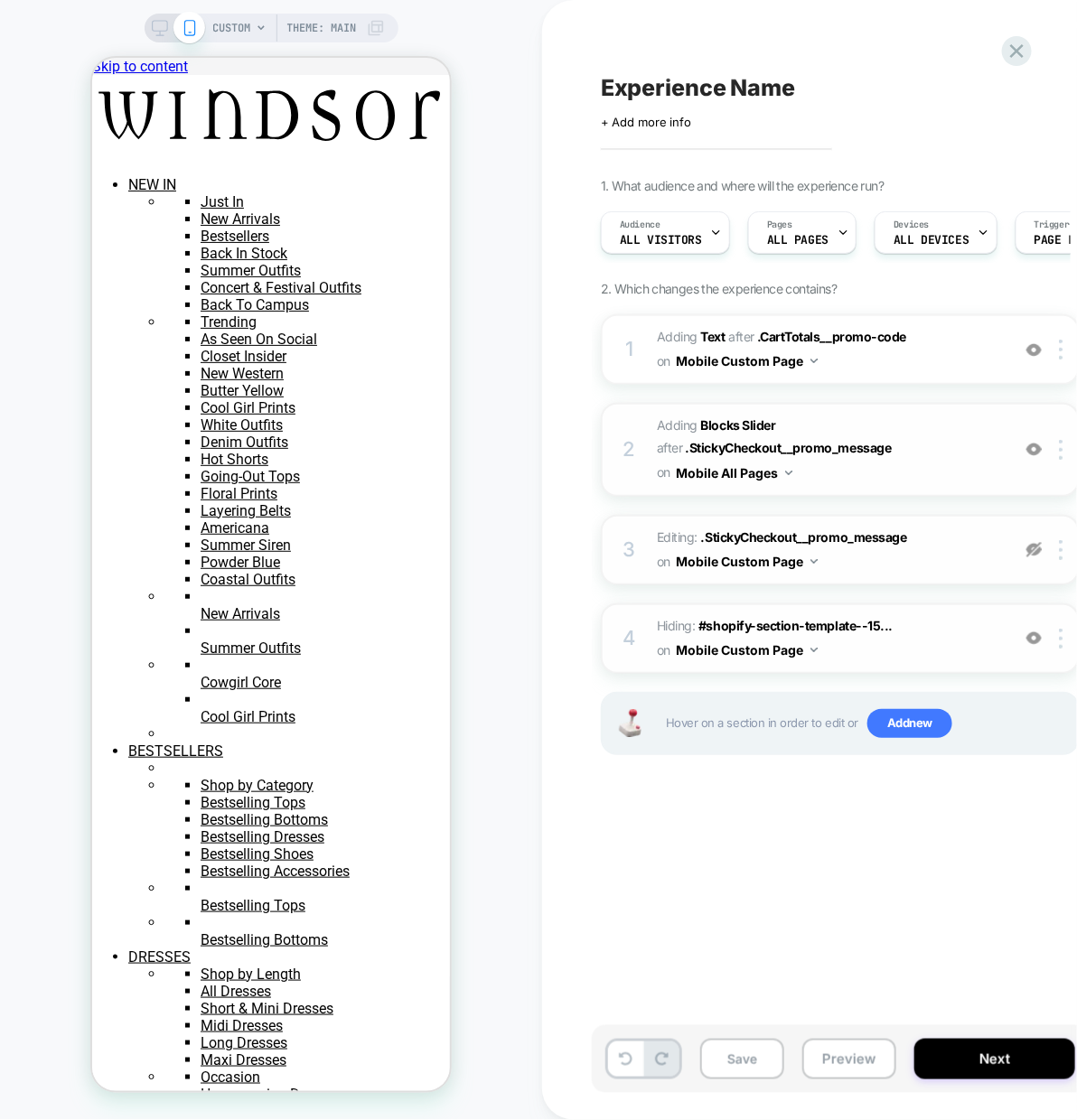 click at bounding box center [1034, 549] 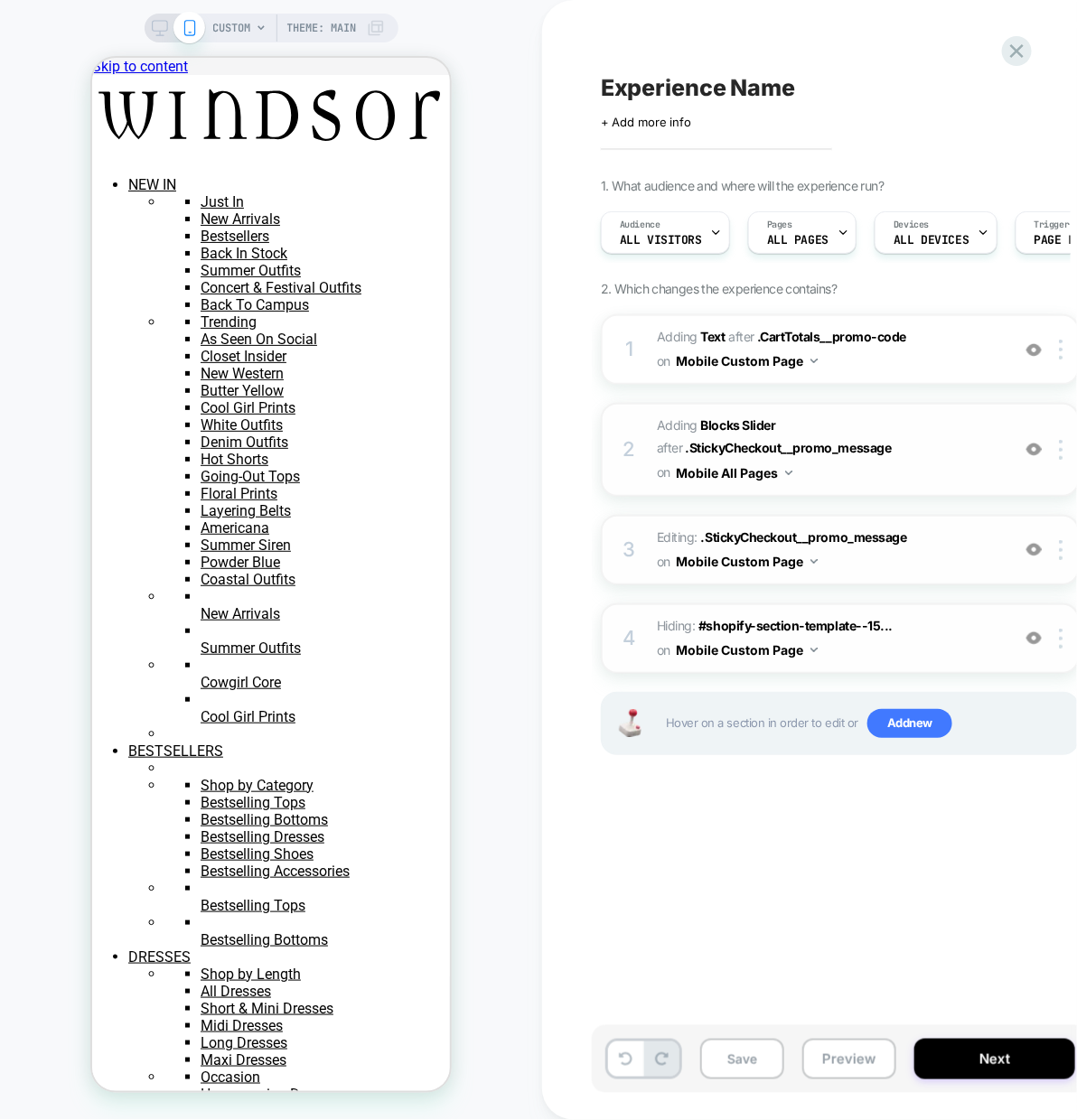 click at bounding box center [1034, 549] 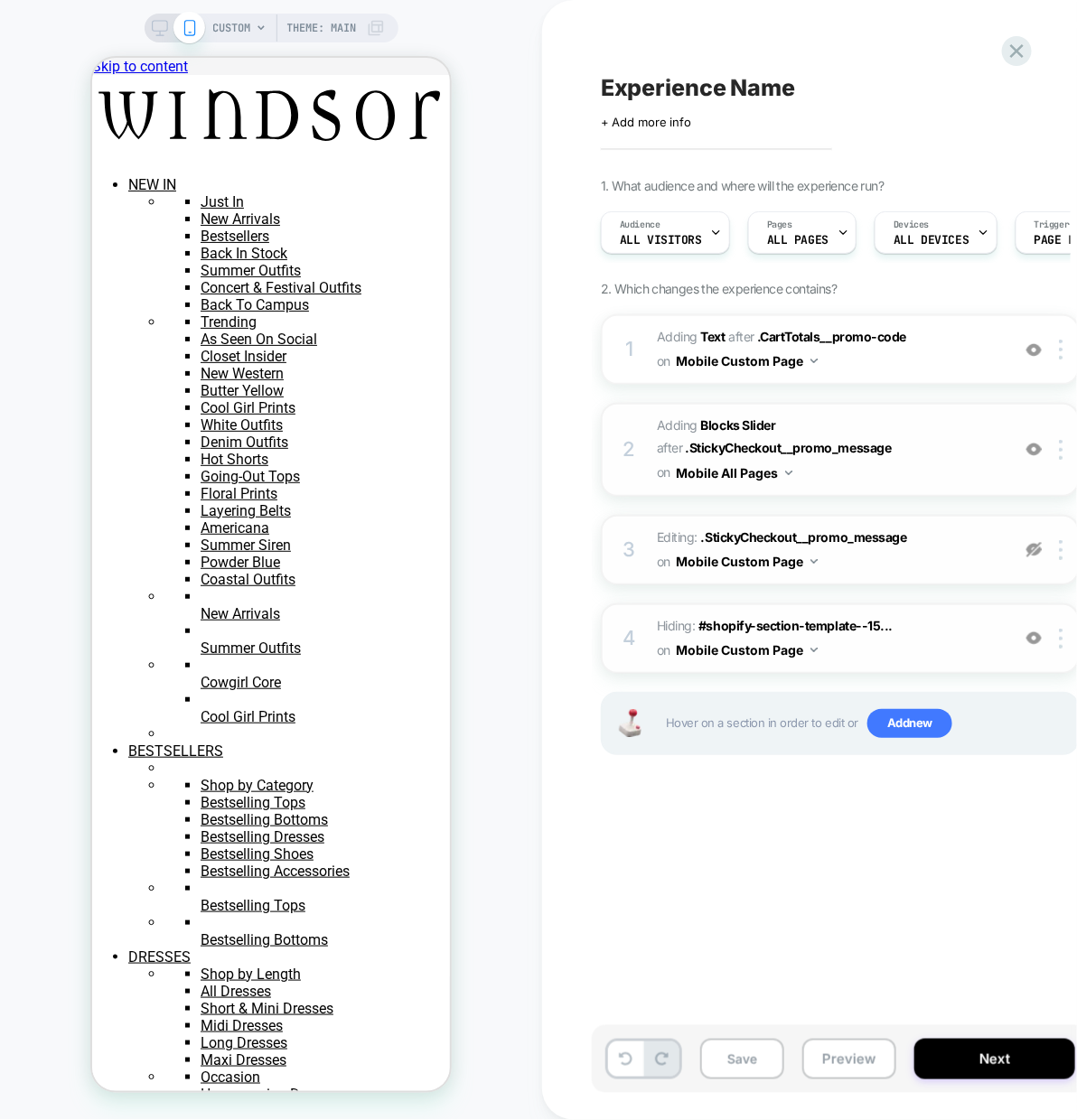 click at bounding box center [1034, 549] 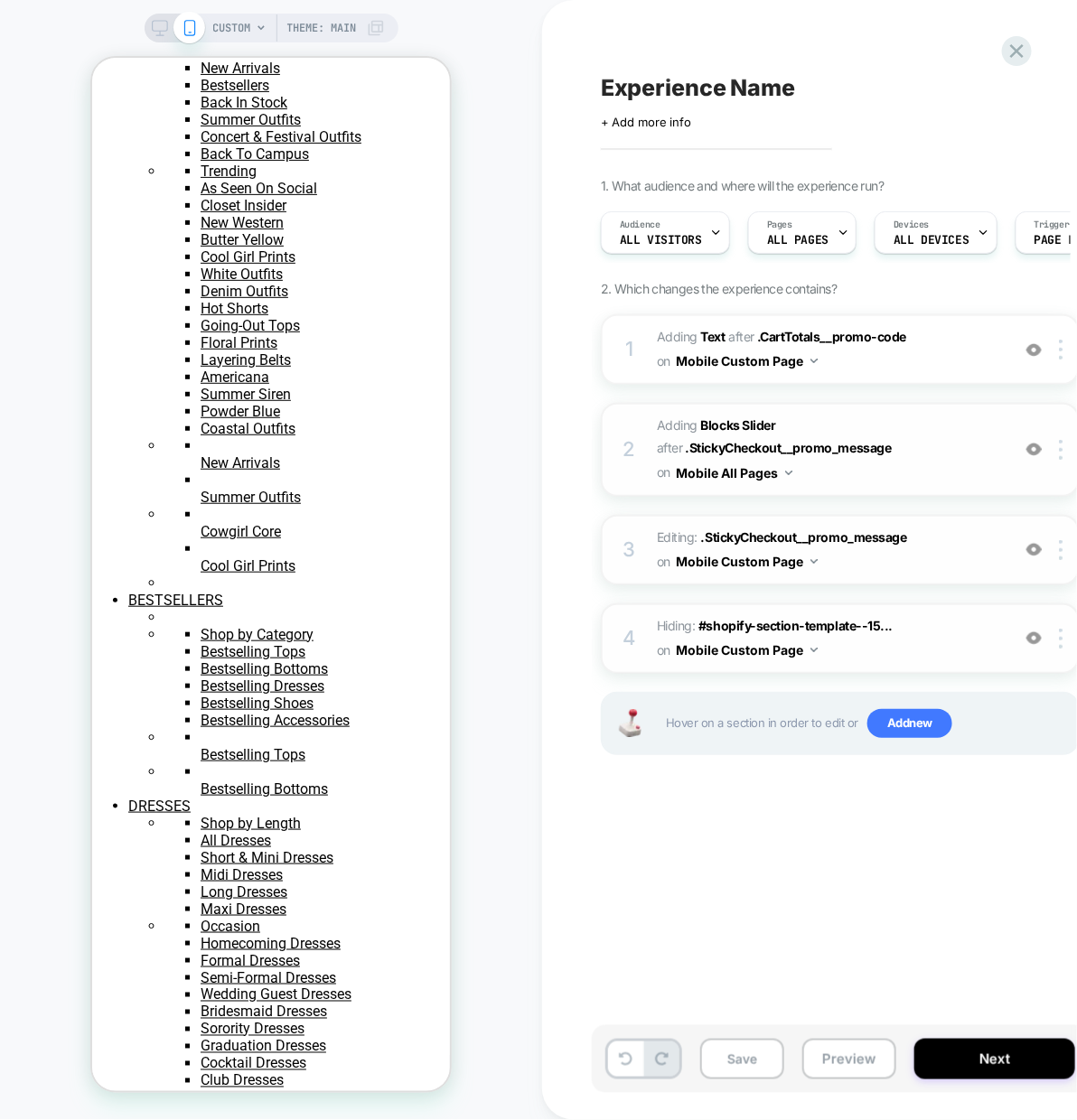 scroll, scrollTop: 0, scrollLeft: 0, axis: both 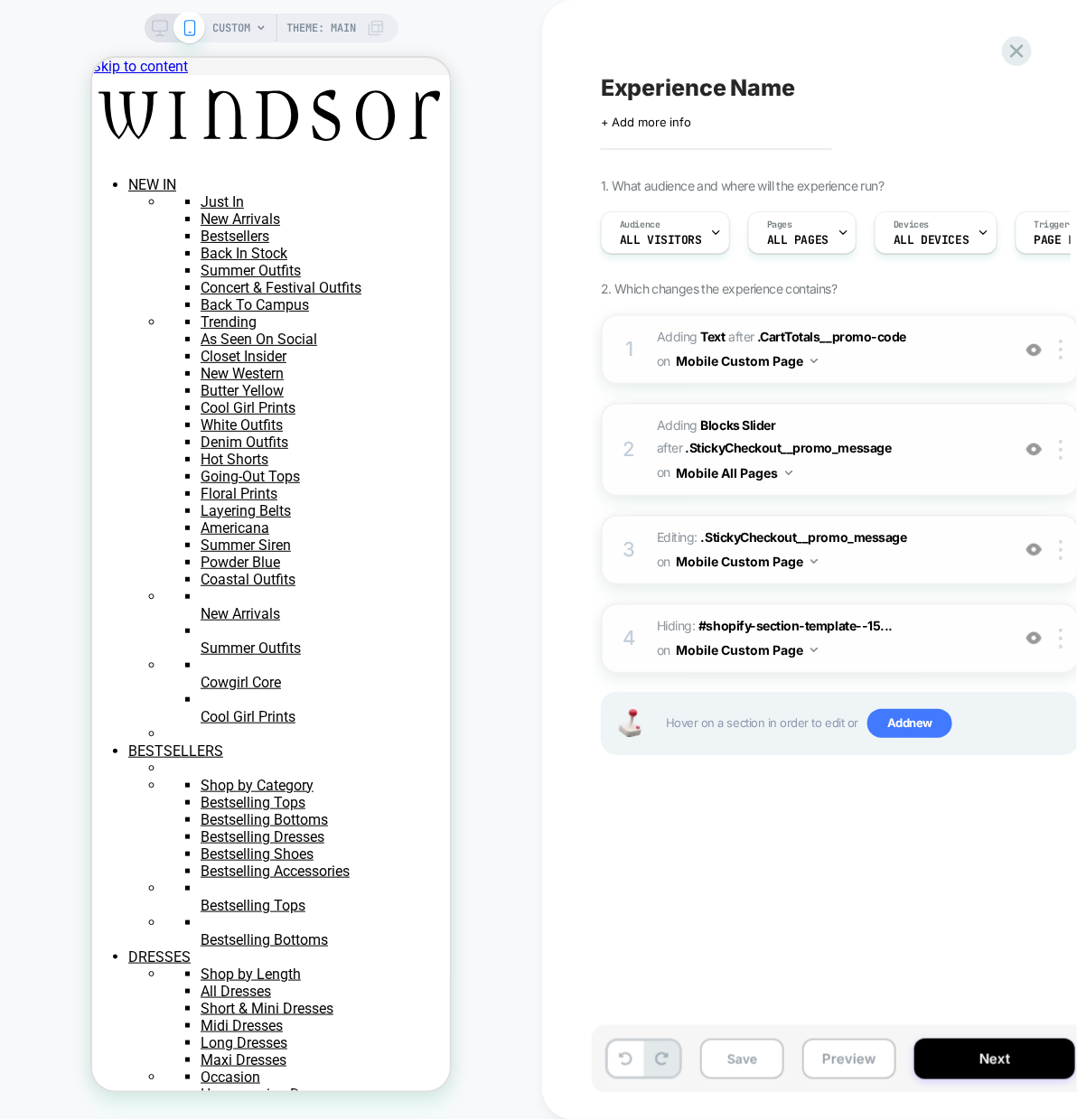 click at bounding box center [1034, 350] 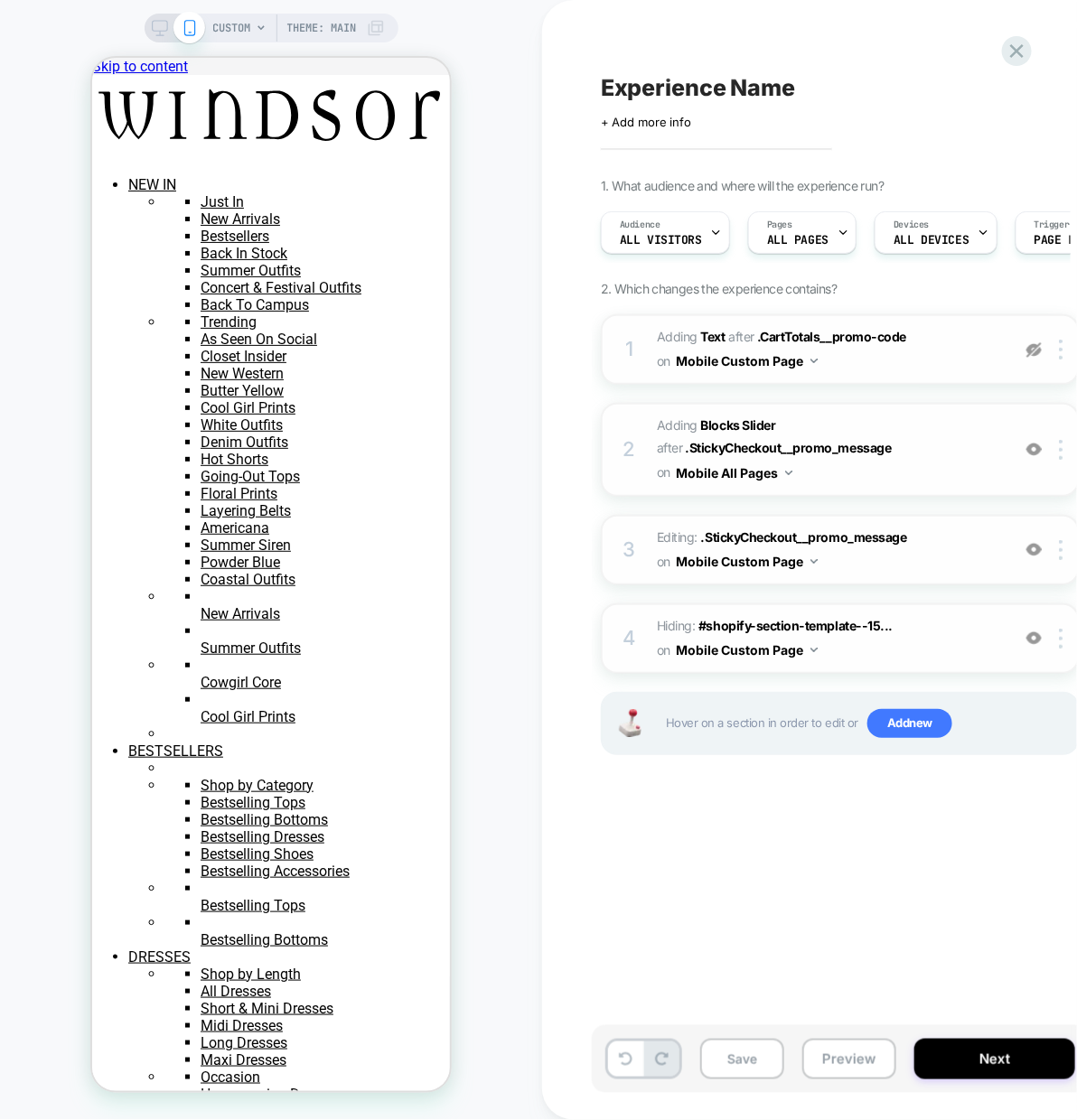 click at bounding box center (1034, 350) 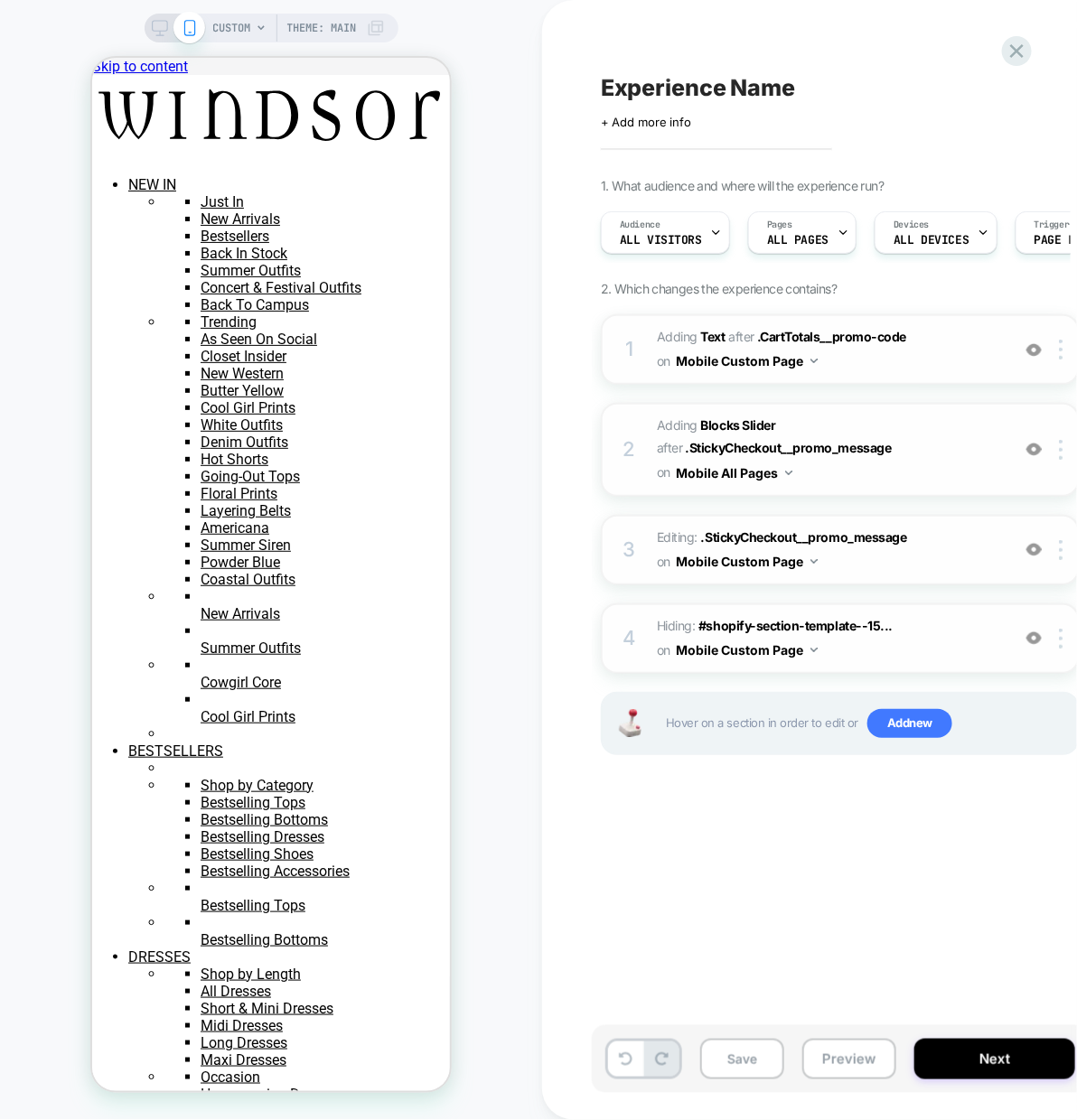 click at bounding box center (1034, 350) 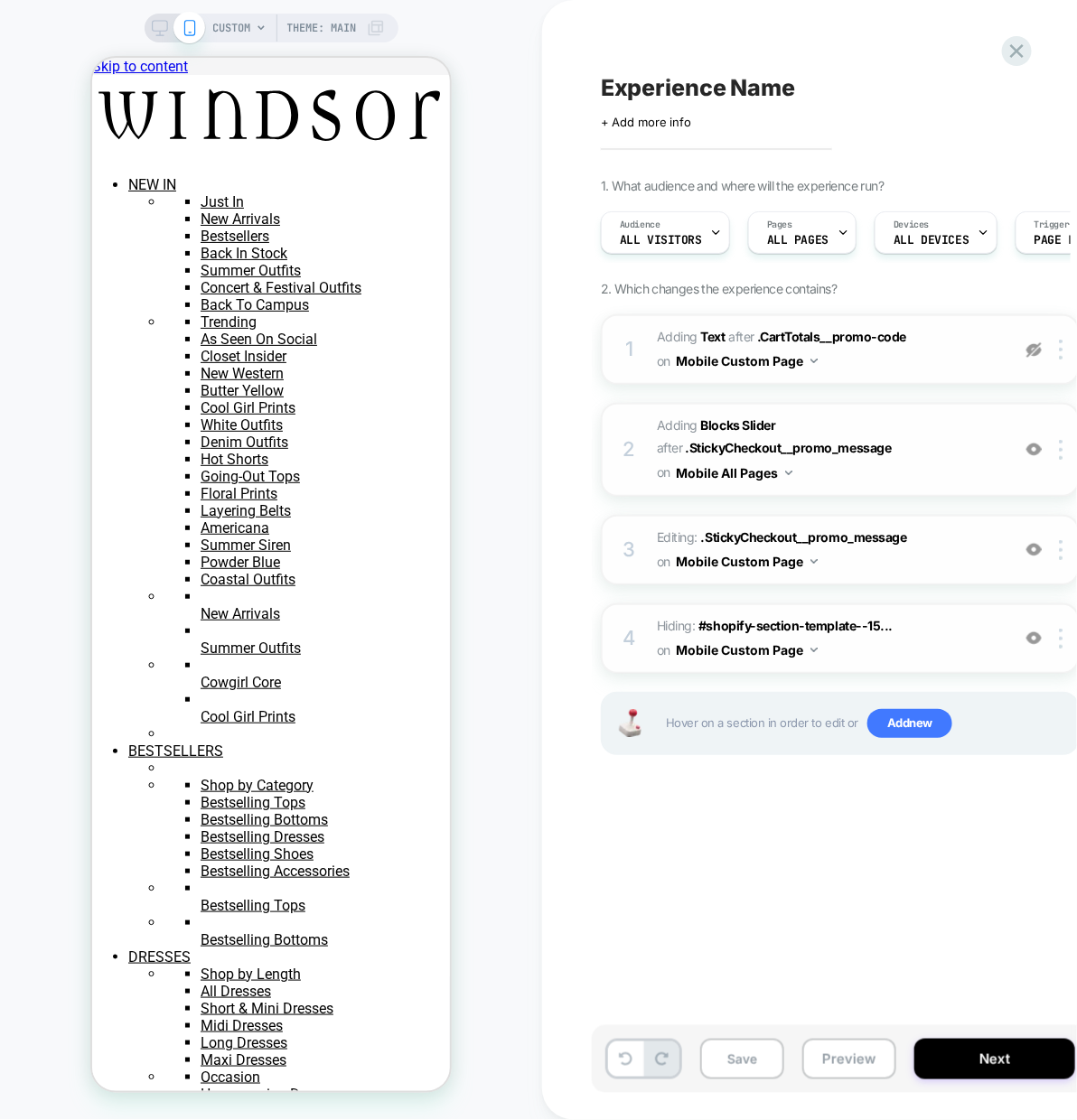 click at bounding box center [1034, 350] 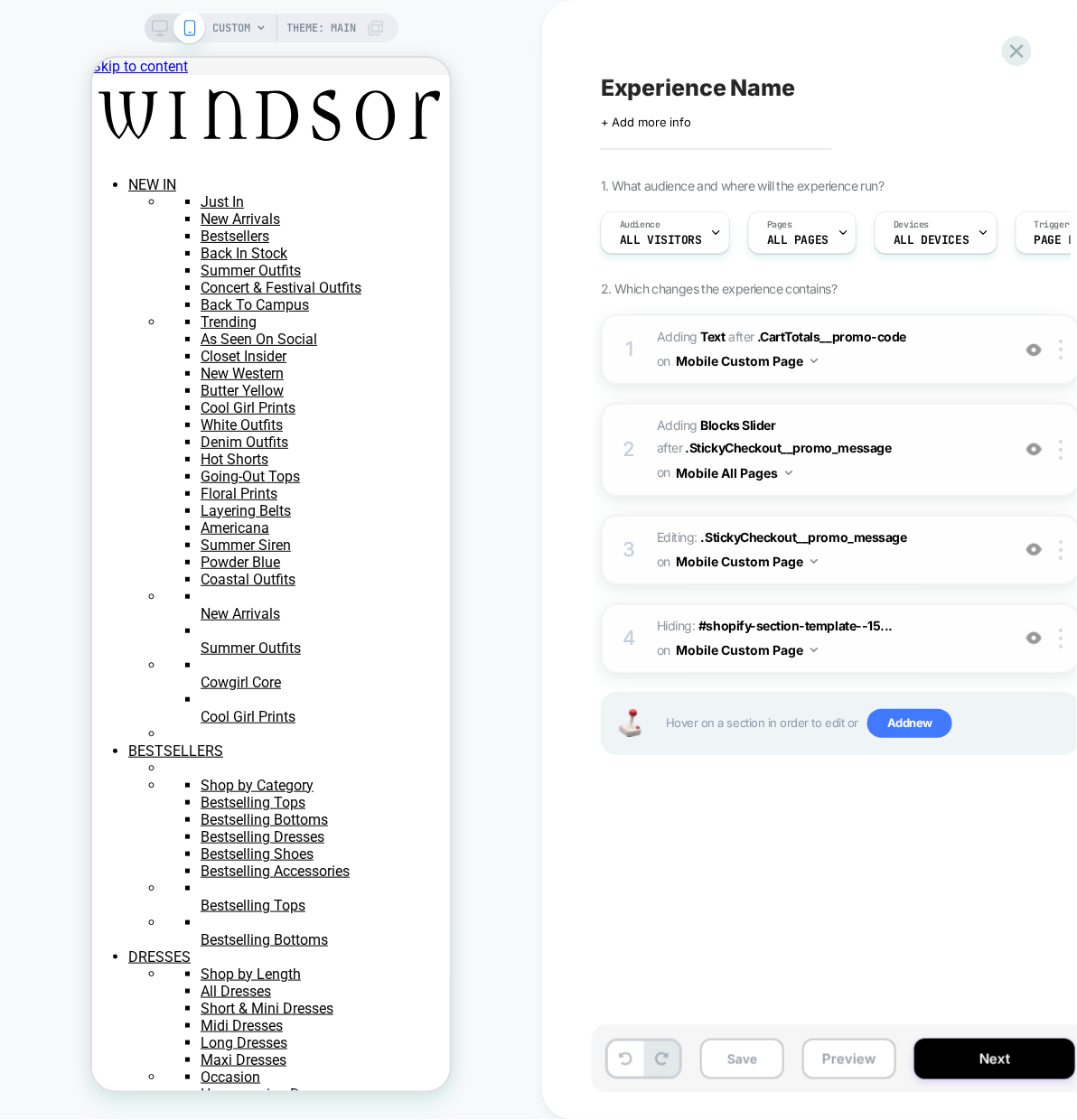 click at bounding box center [1034, 350] 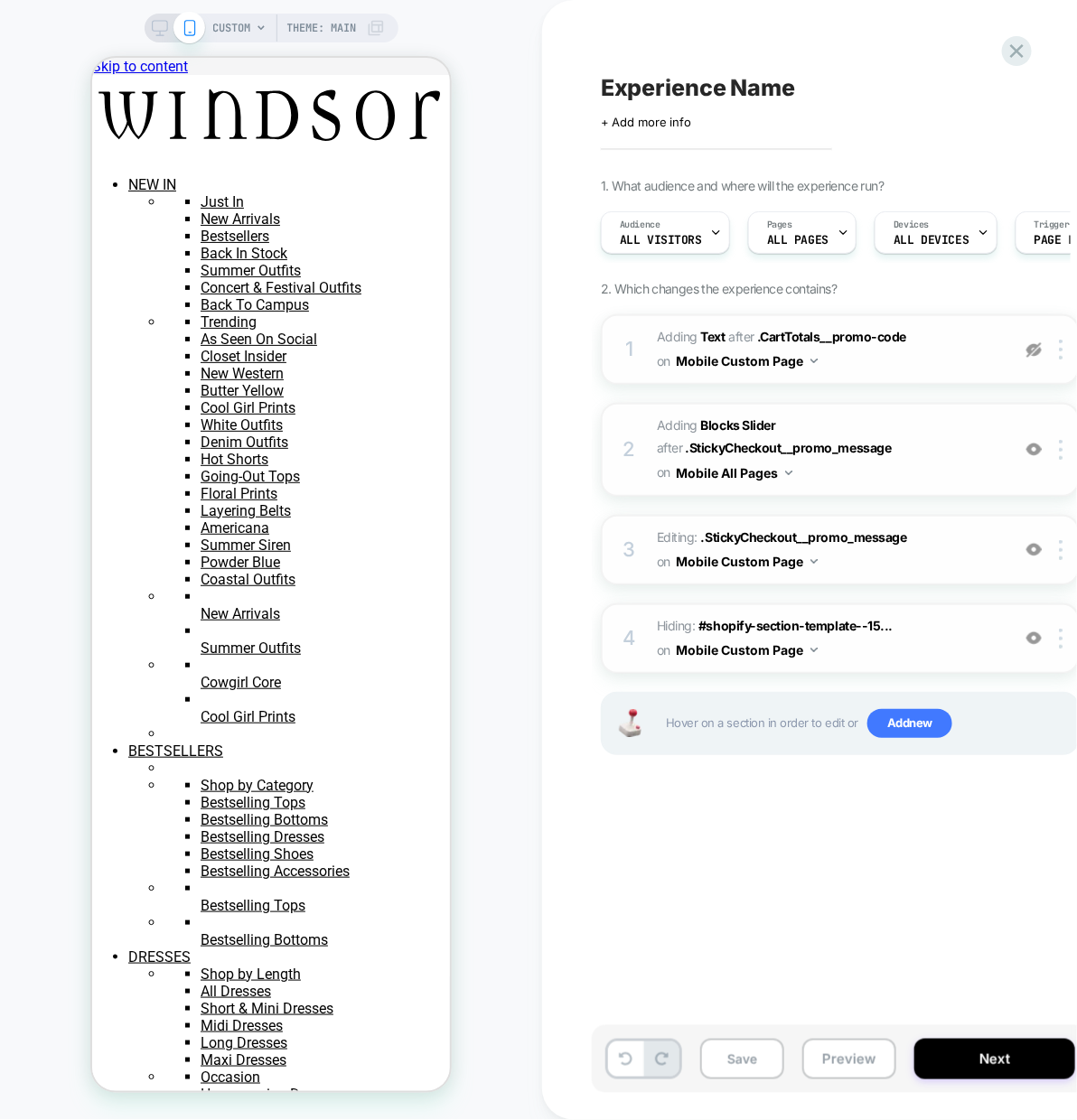 click at bounding box center [1034, 449] 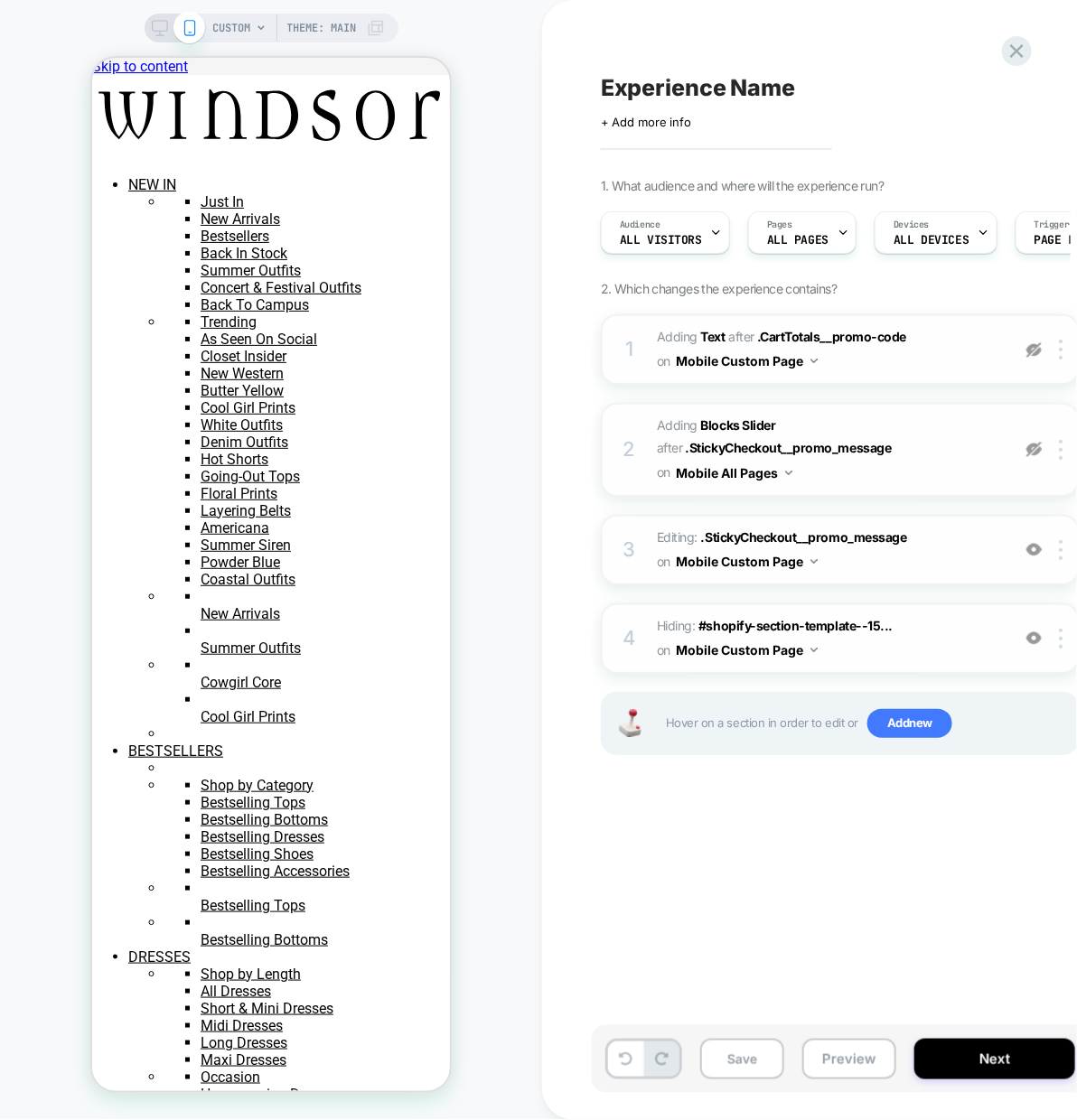 click at bounding box center (1034, 449) 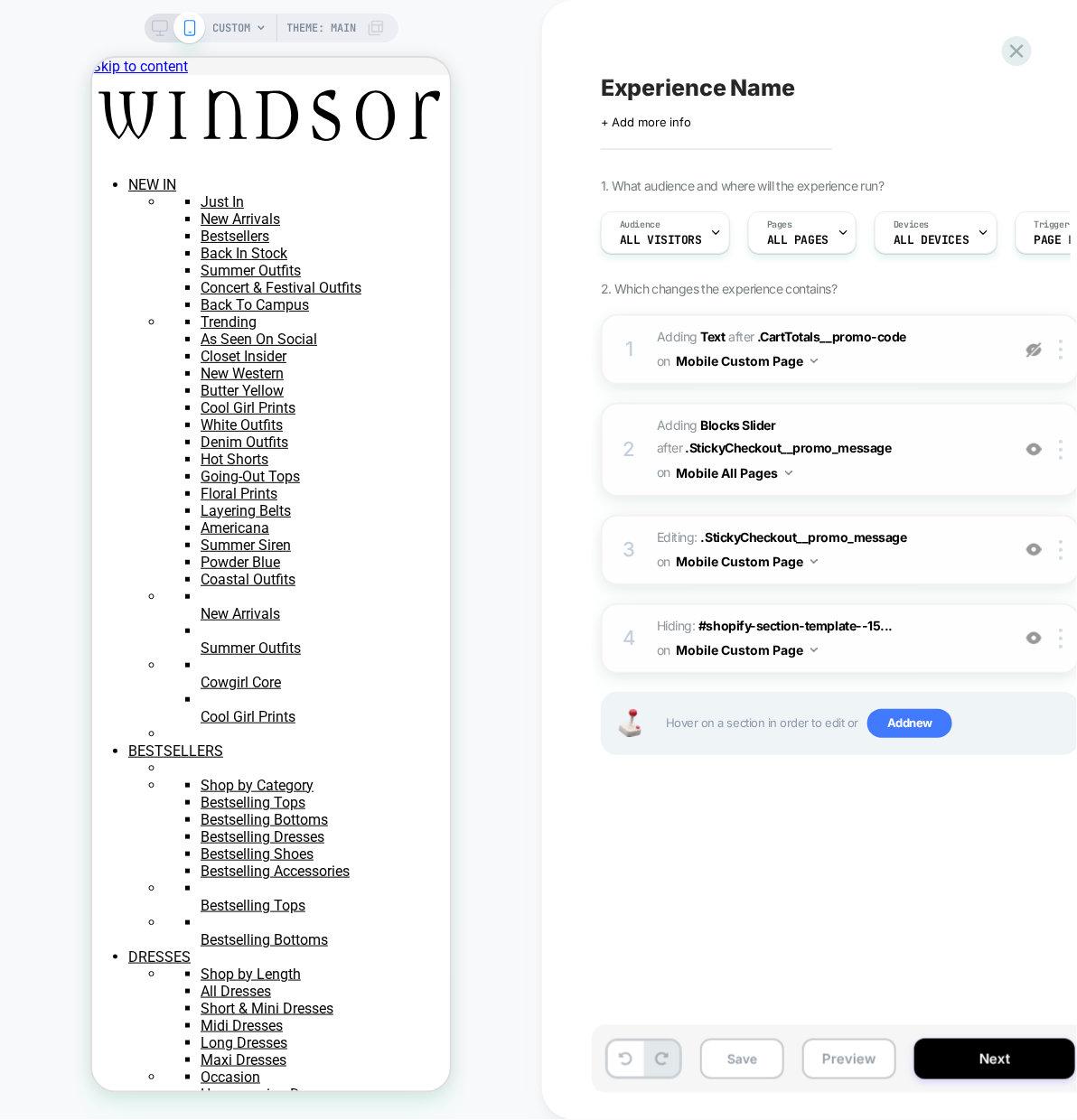 click at bounding box center (1034, 550) 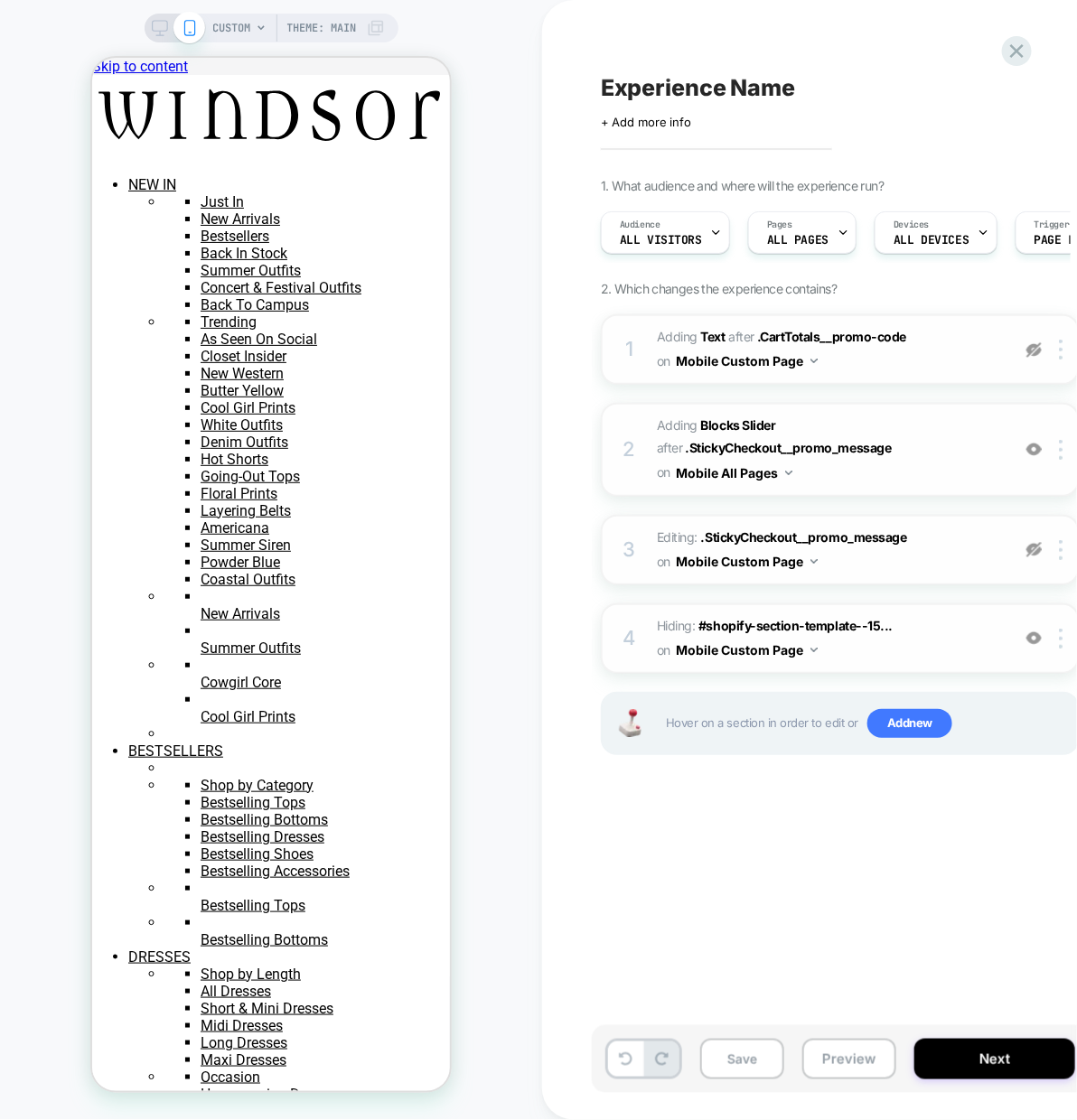 click at bounding box center [1034, 550] 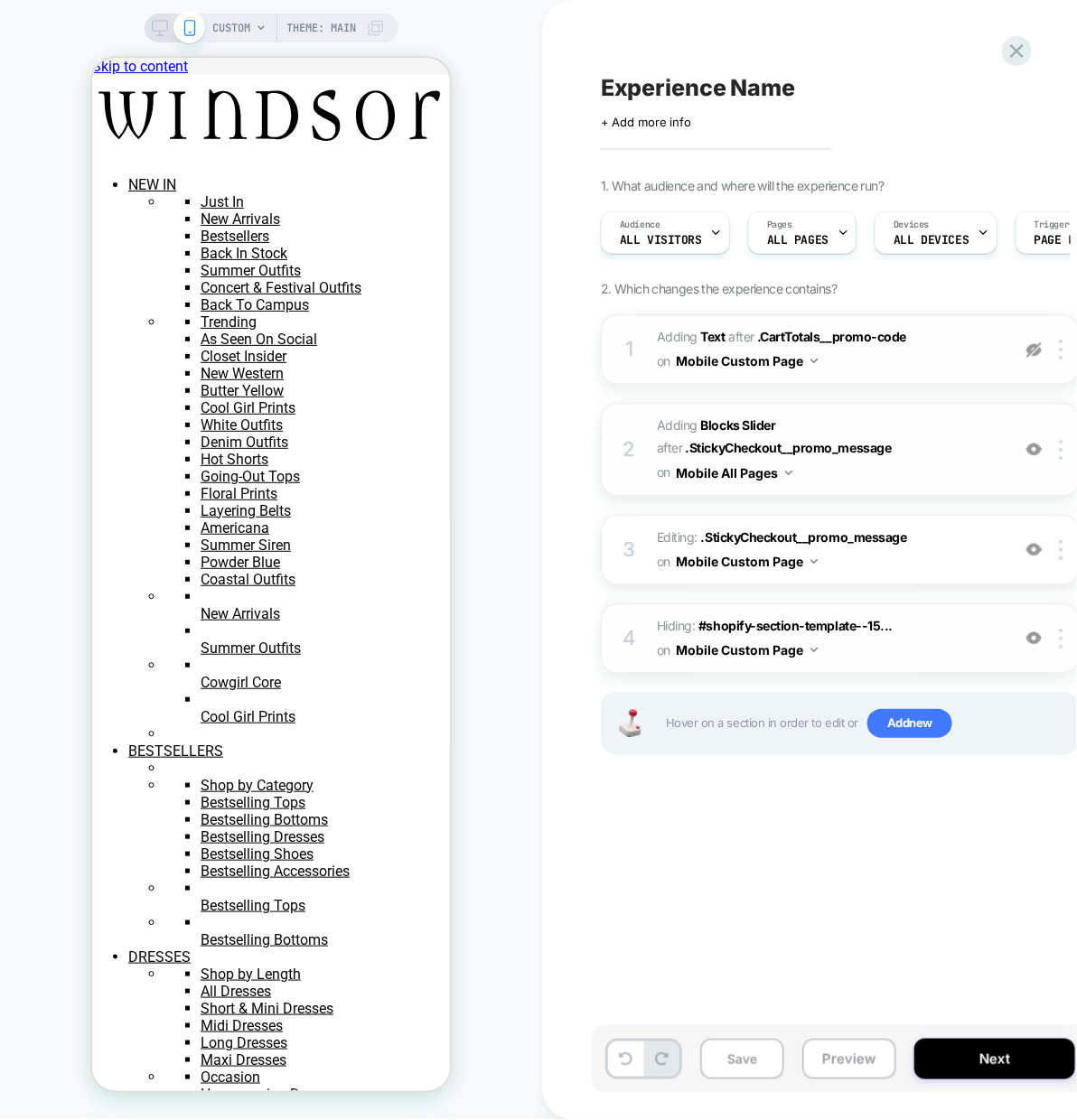 click at bounding box center [1034, 638] 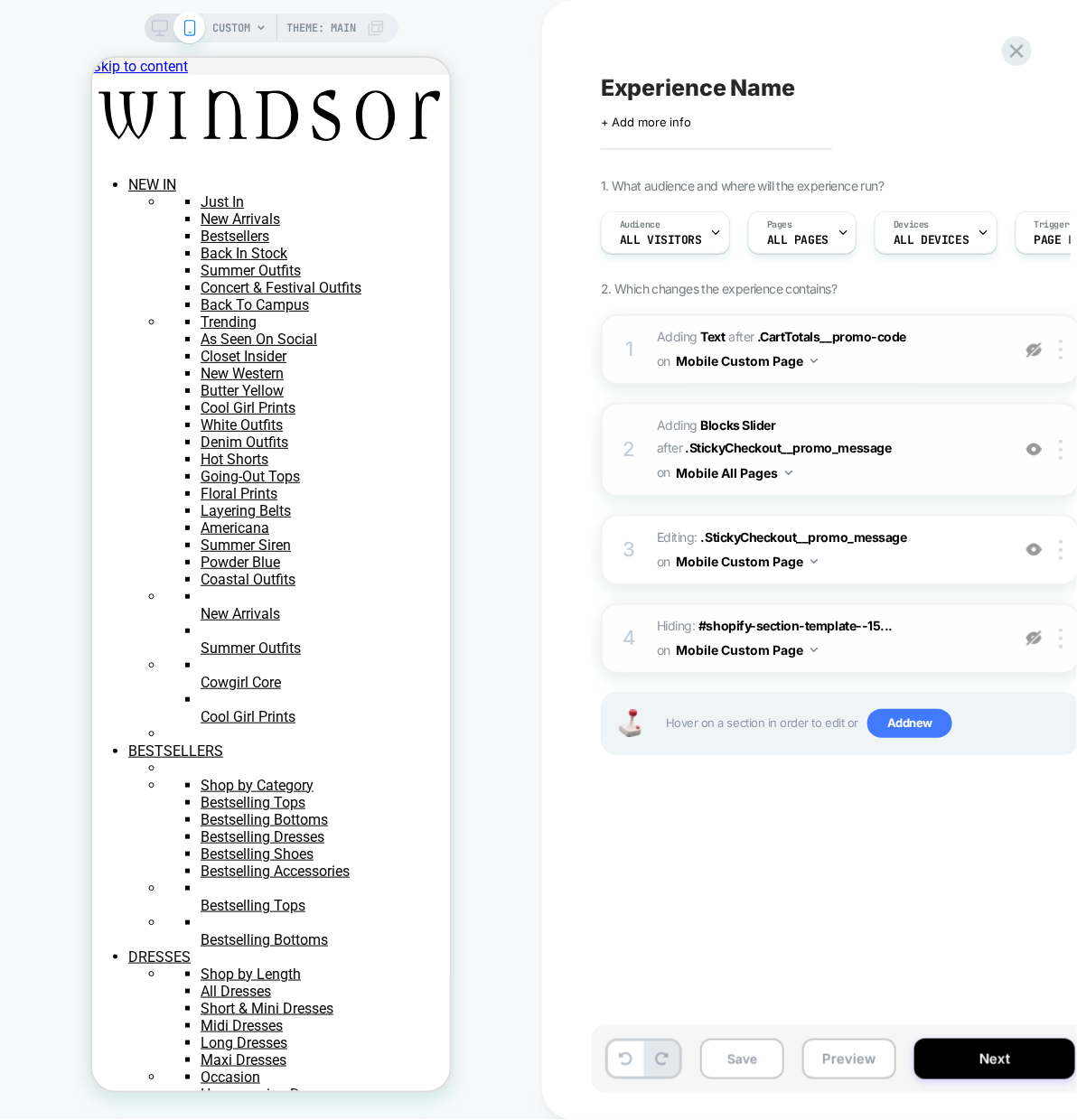 click at bounding box center (1034, 638) 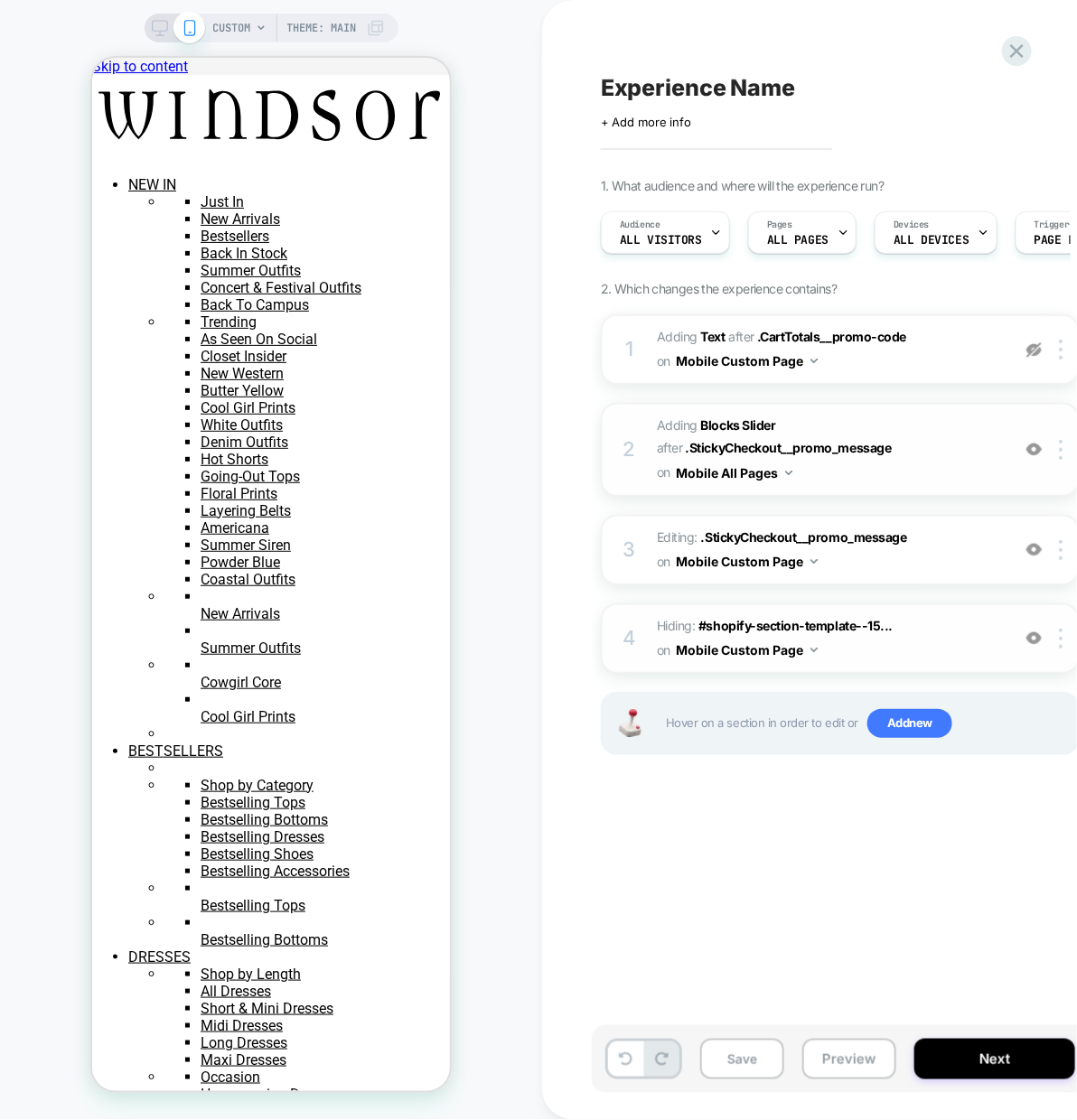 click at bounding box center (1034, 350) 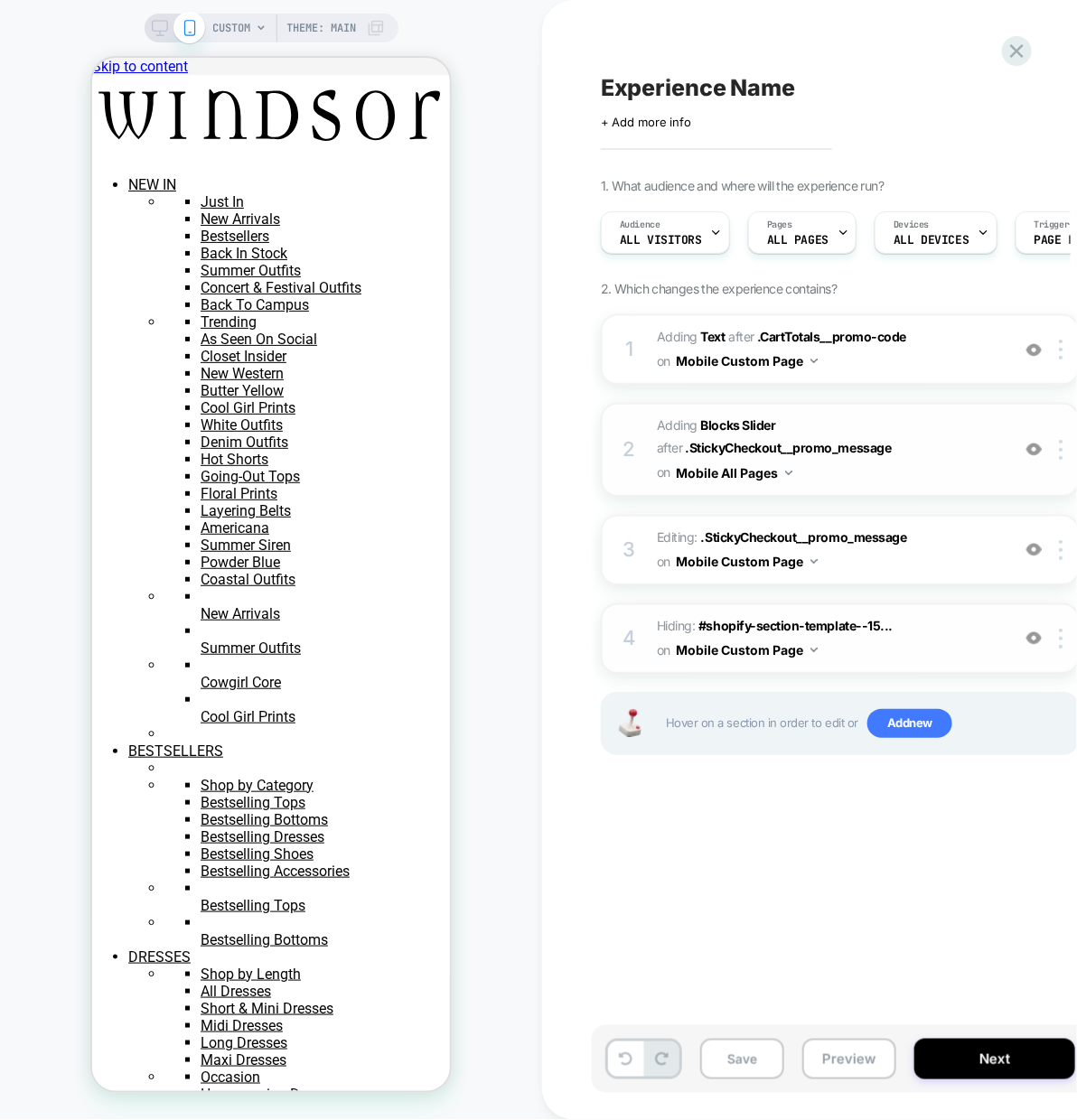 click at bounding box center [1034, 350] 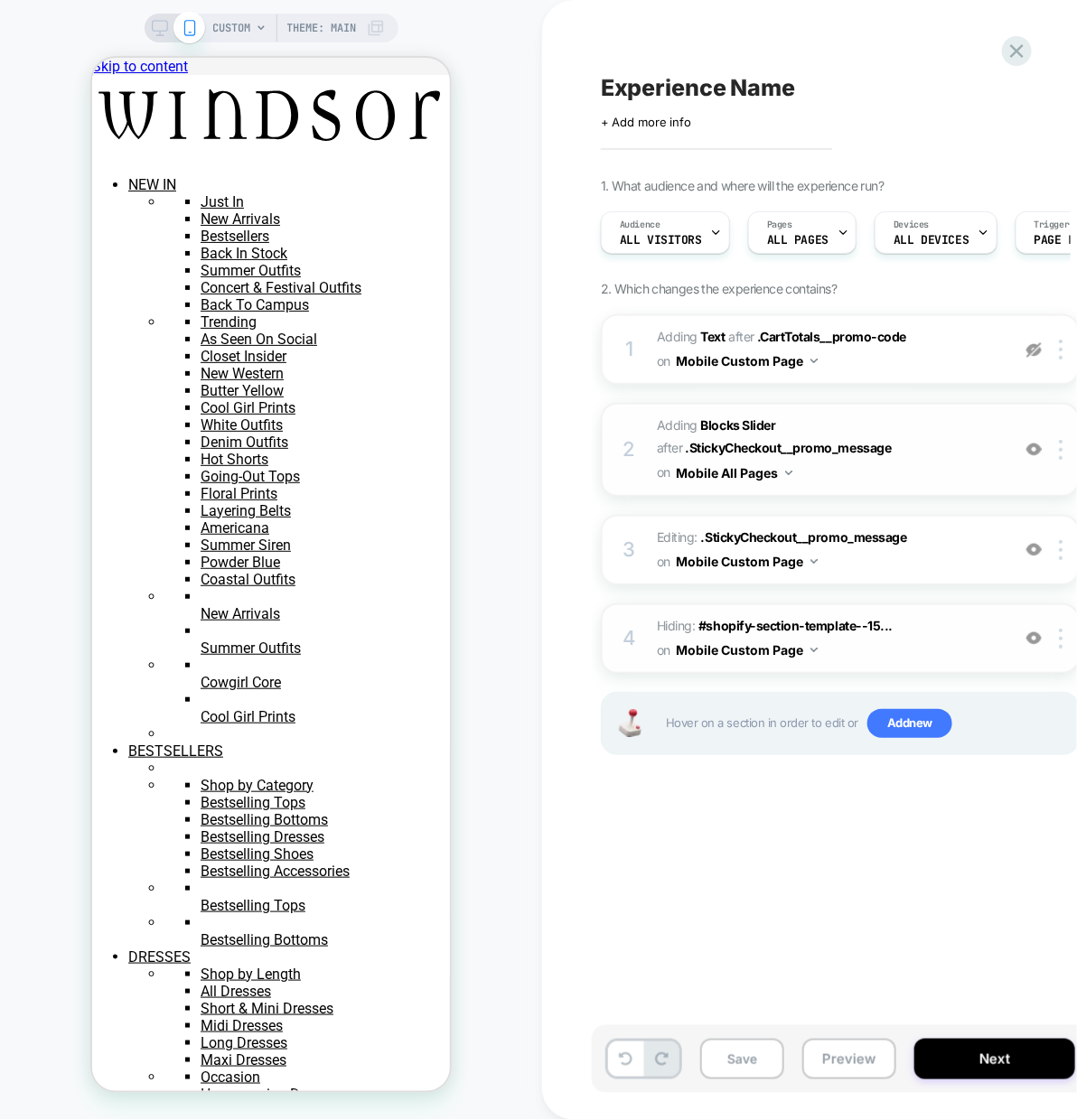 click at bounding box center (1034, 449) 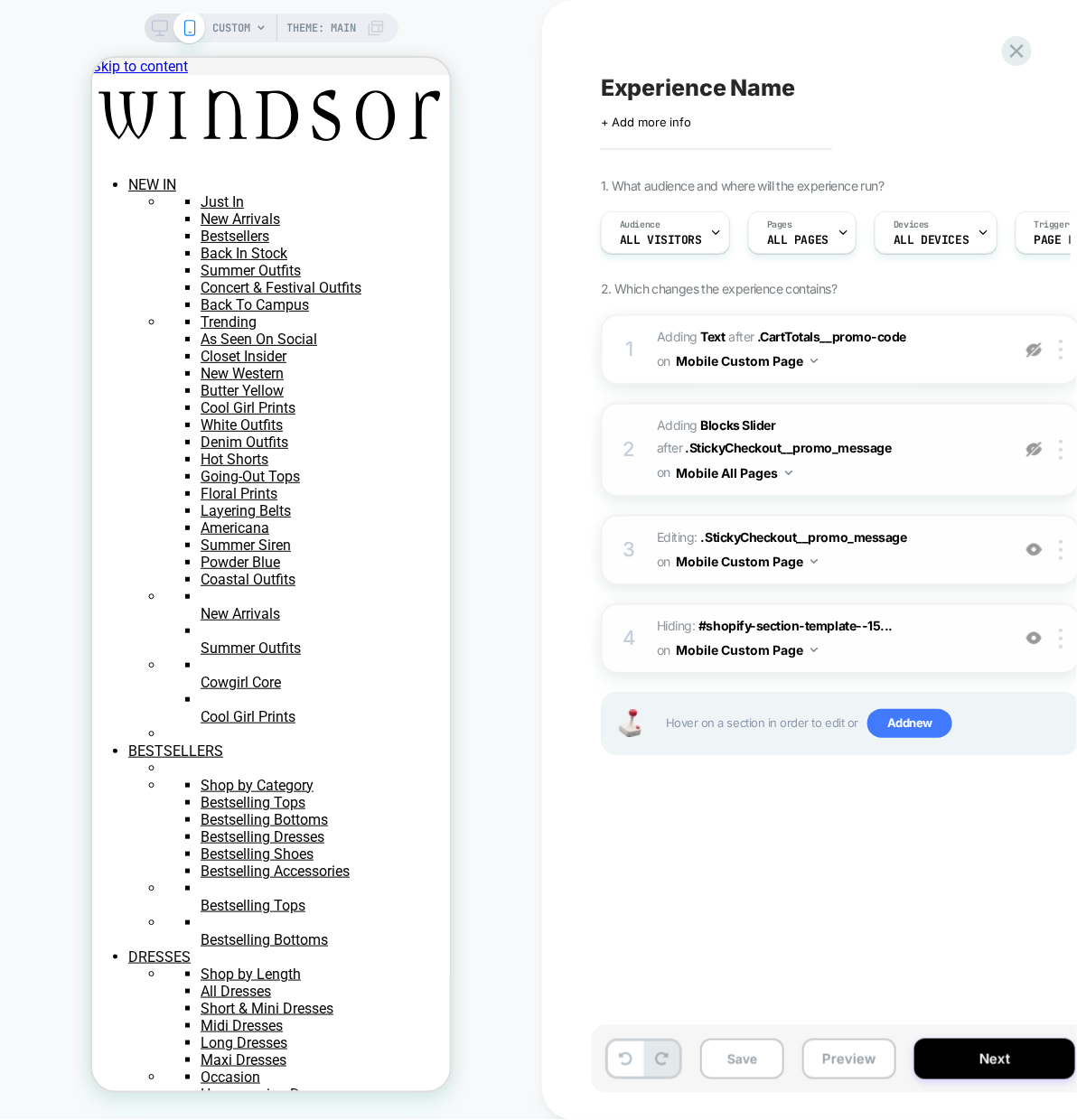 click at bounding box center (1034, 549) 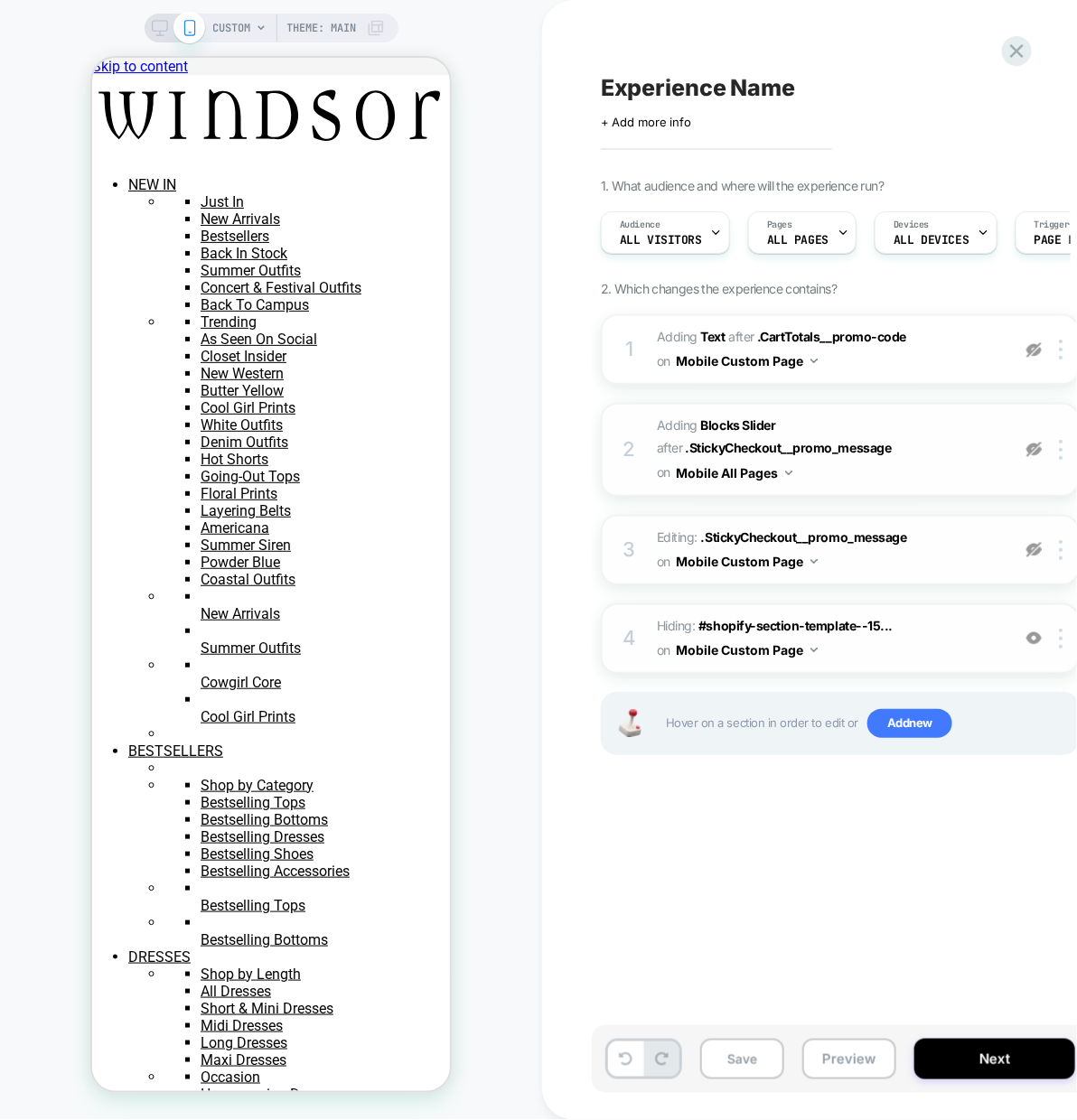 click on "1 #_loomi_addon_1753366875155 Adding   Text   AFTER .CartTotals__promo-code .CartTotals__promo-code   on Mobile Custom Page Copy CSS Selector Copy Widget Id Rename Copy to   Desktop Target   All Devices Delete Upgrade to latest 2 #_loomi_addon_1753367046505 Adding   Blocks Slider   AFTER .StickyCheckout__promo_message .StickyCheckout__promo_message   on Mobile All Pages Copy CSS Selector Copy Widget Id Rename Copy to   Desktop Target   All Devices Delete Upgrade to latest 3 Editing :   .StickyCheckout__promo_message .StickyCheckout__promo_message   on Mobile Custom Page Delete 4 Hiding :   #shopify-section-template--15... #shopify-section-template--15503882682419__cart-share   on Mobile Custom Page Add Before Add After Copy CSS Selector Rename Copy to   Desktop Target   All Devices Delete Hover on a section in order to edit or  Add  new" at bounding box center (840, 557) 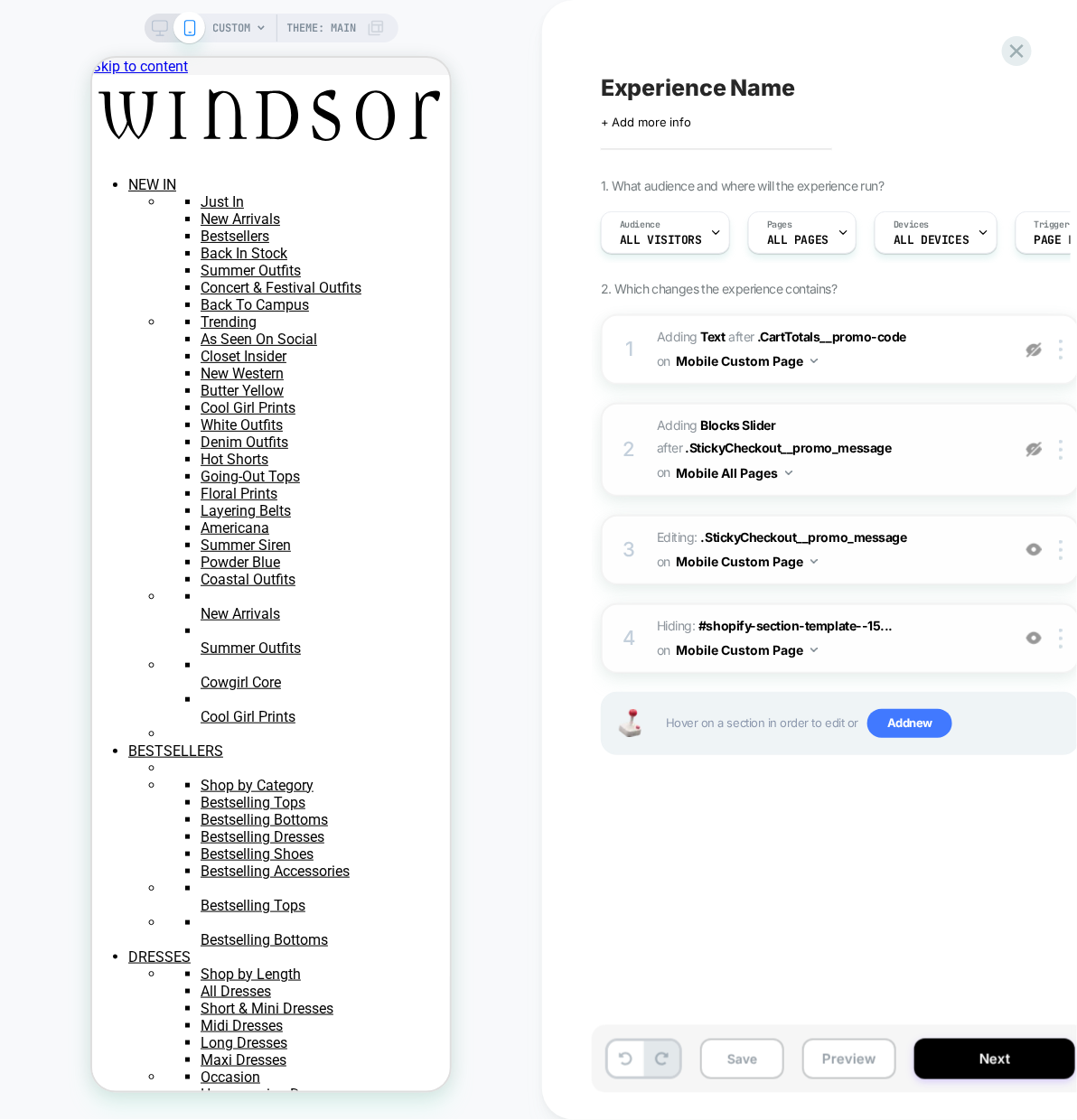 click at bounding box center (1034, 449) 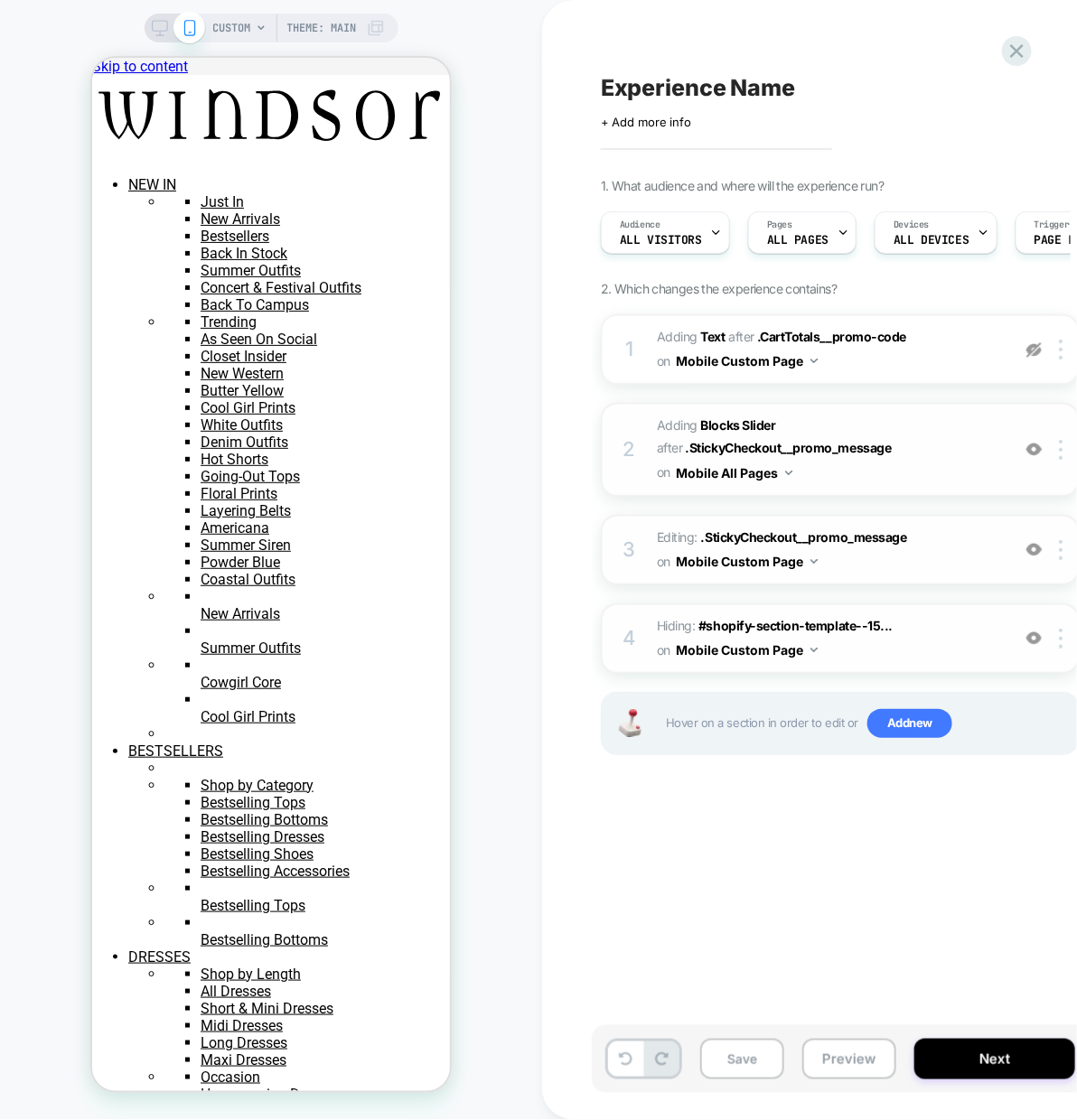 click at bounding box center (1034, 350) 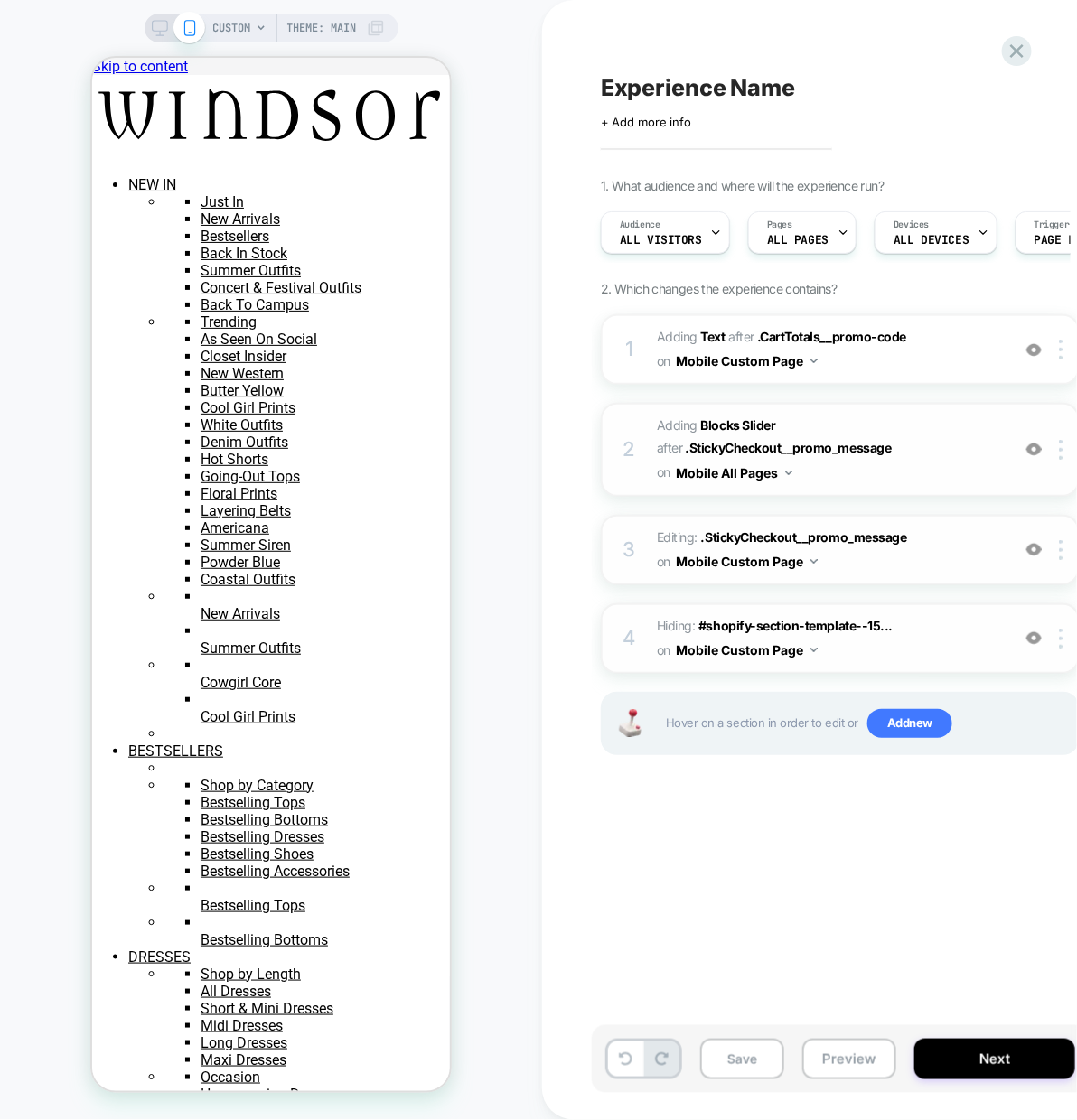 click at bounding box center [1034, 350] 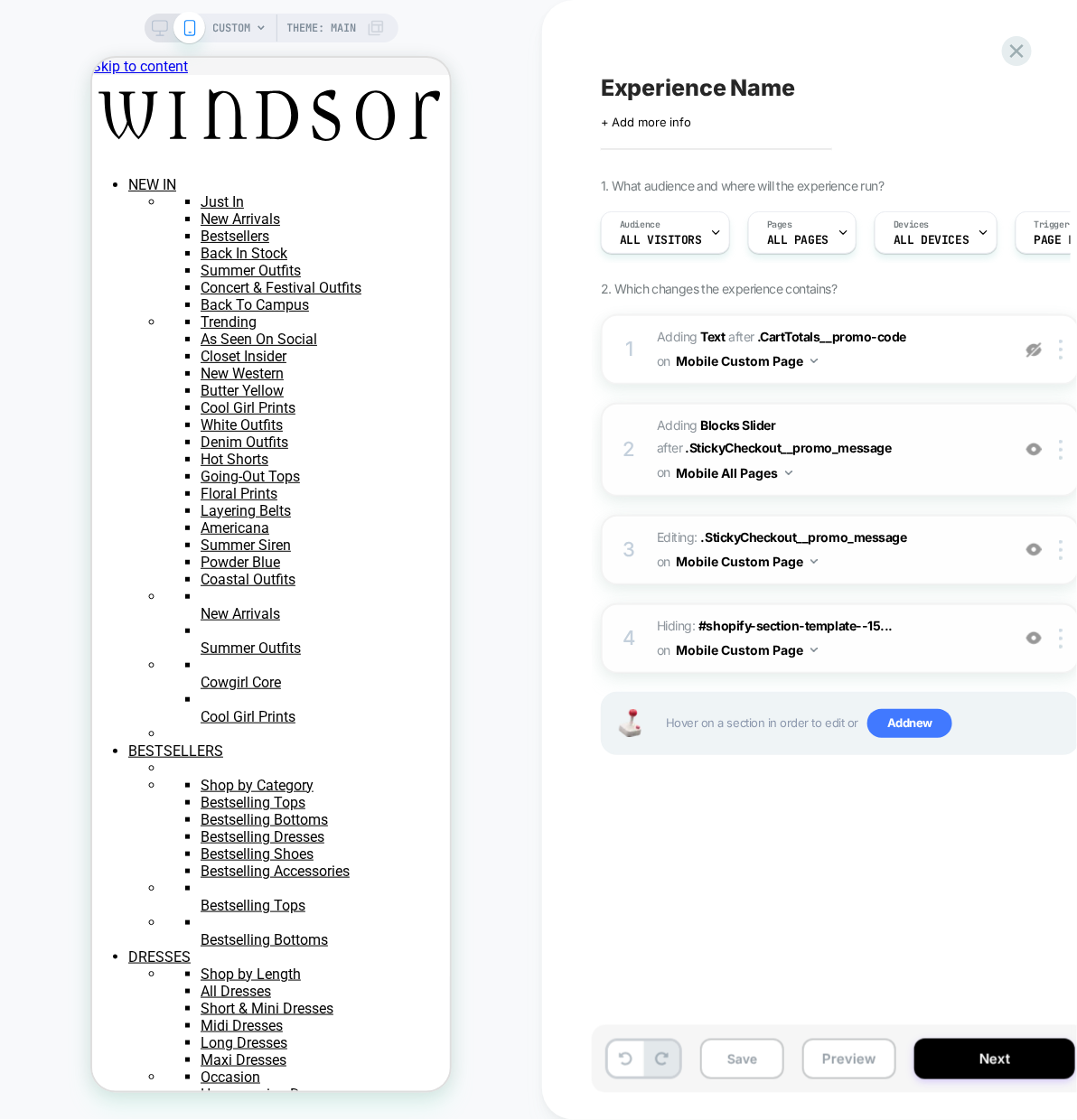 click at bounding box center (1034, 638) 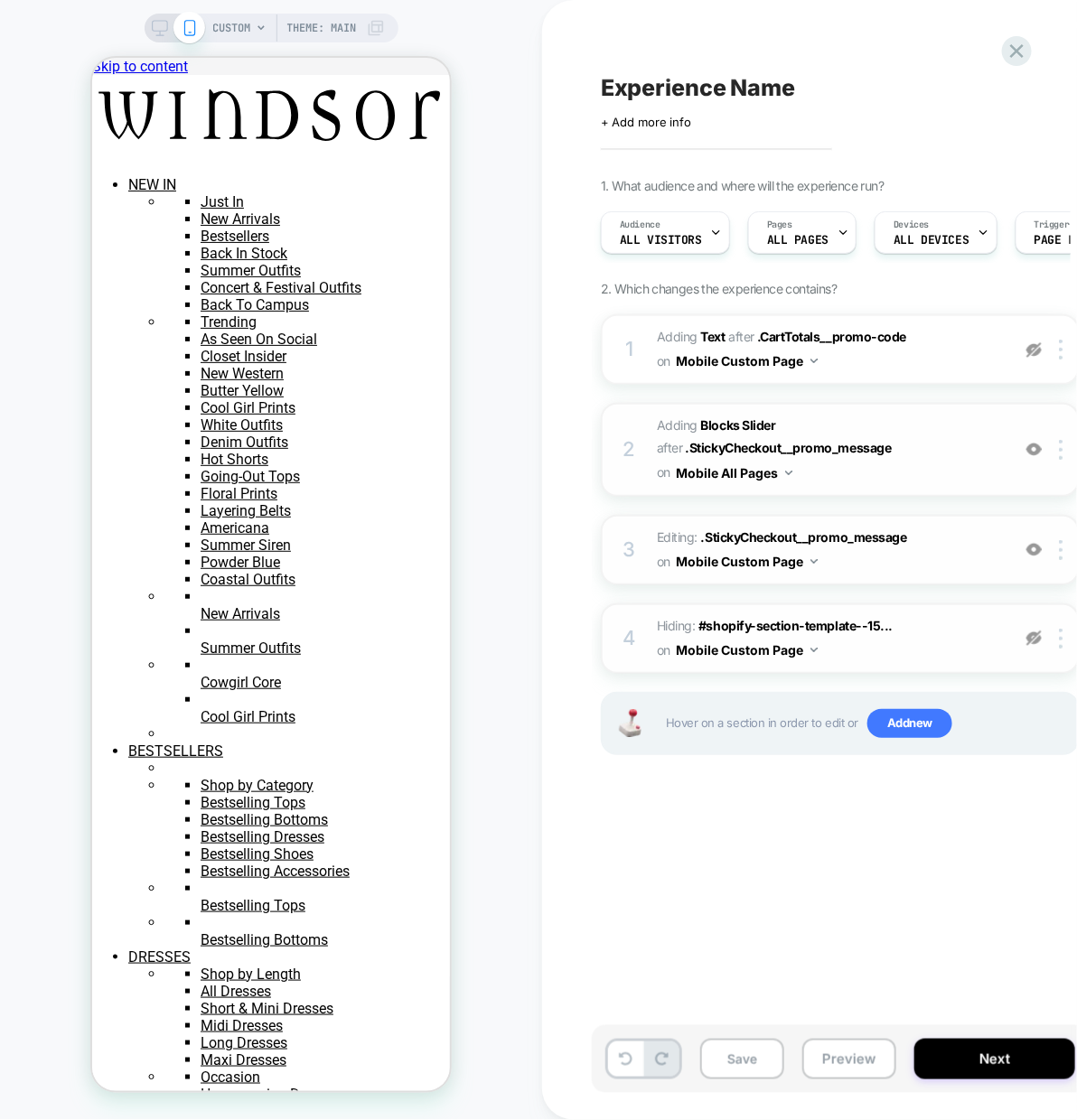 click at bounding box center (1034, 638) 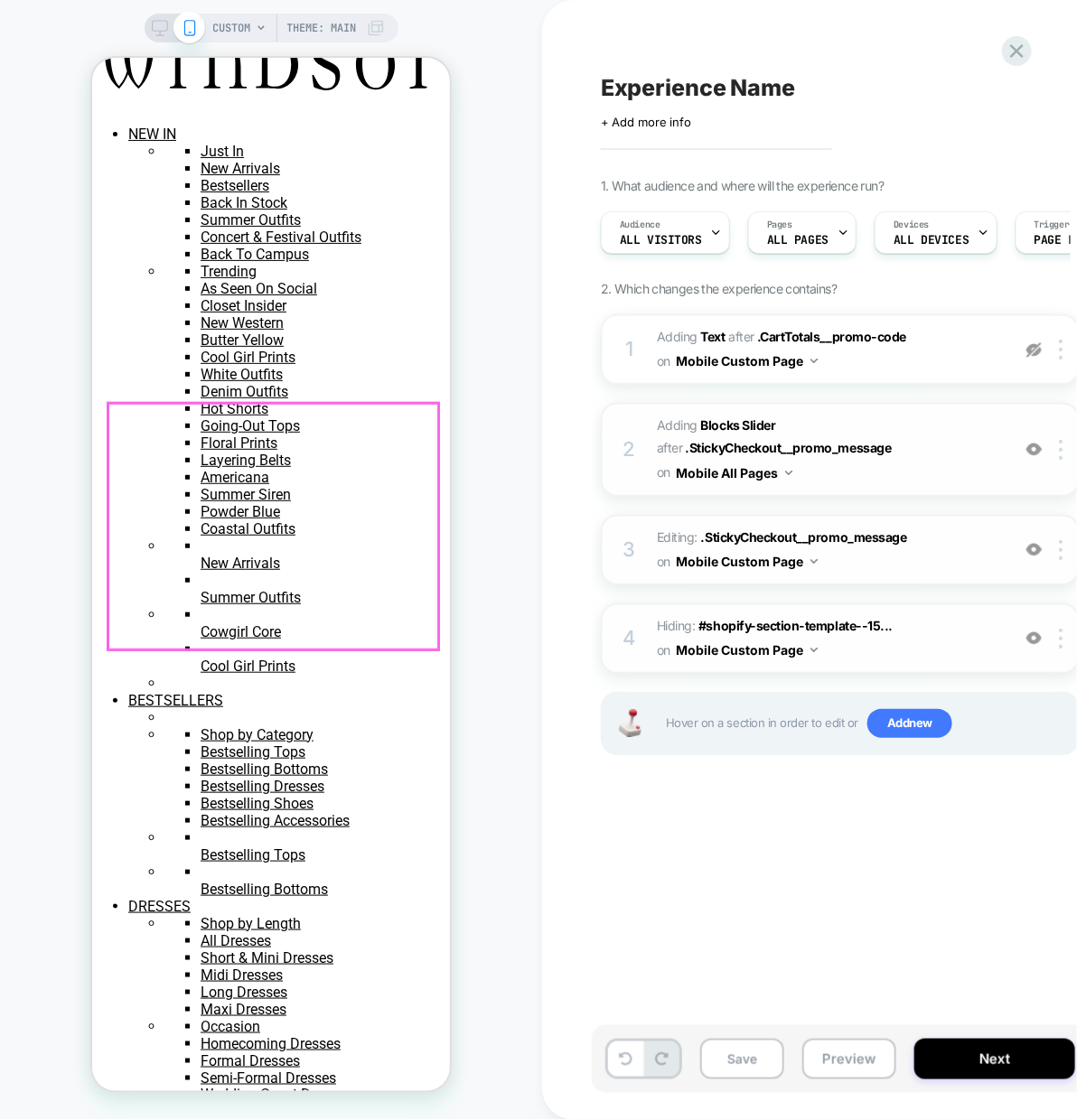 scroll, scrollTop: 61, scrollLeft: 0, axis: vertical 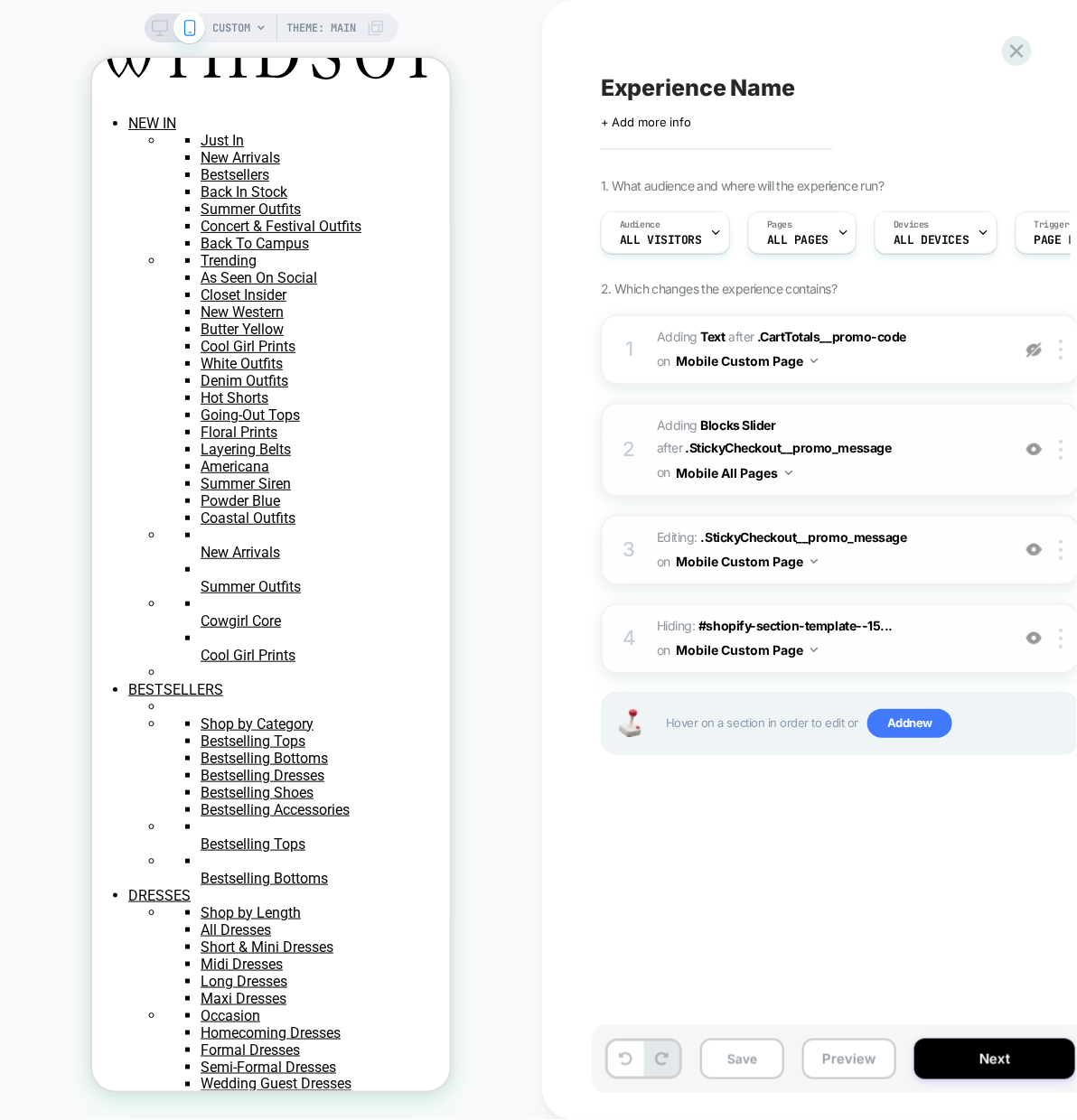 click at bounding box center [1034, 350] 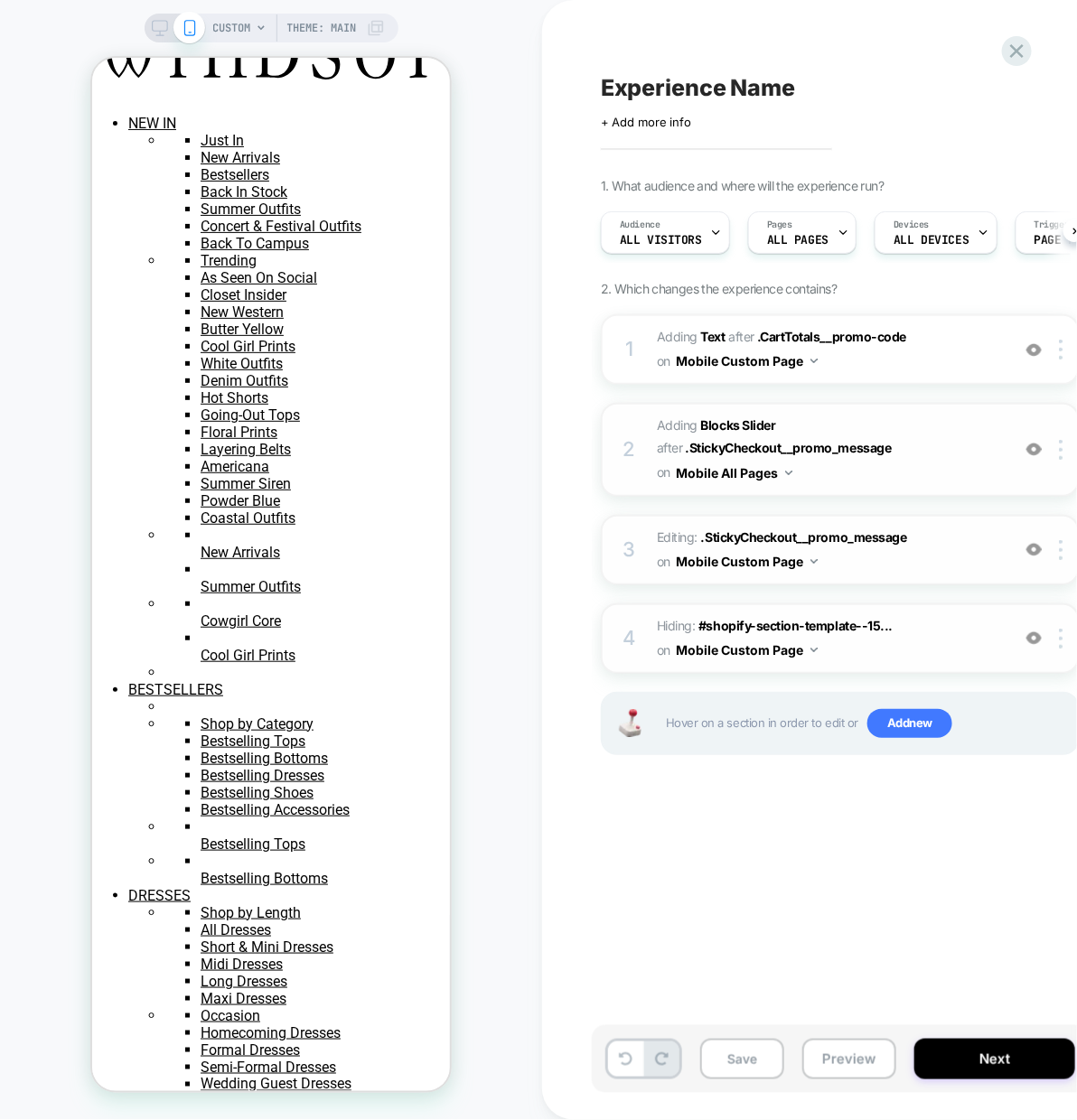 scroll, scrollTop: 0, scrollLeft: 1, axis: horizontal 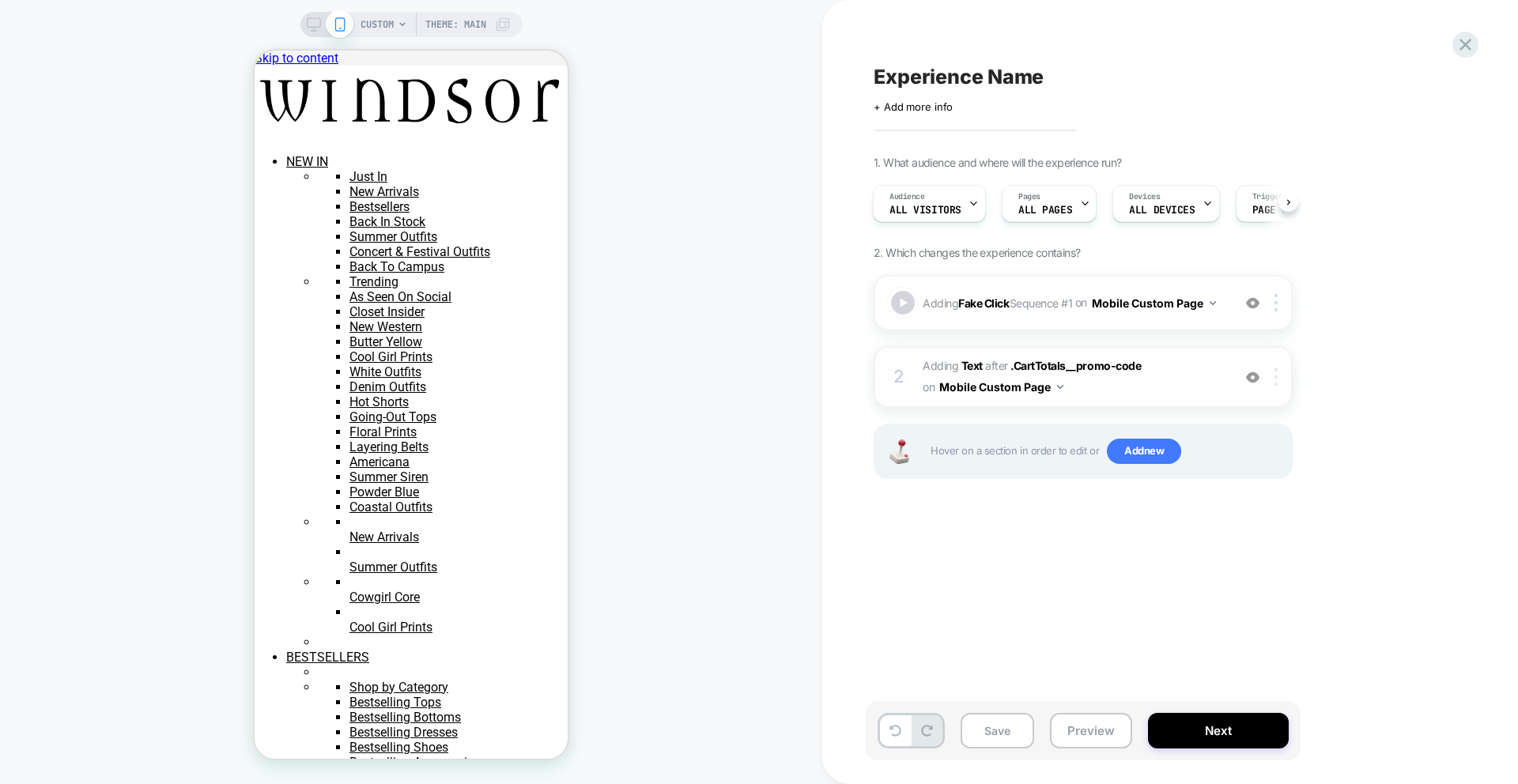 click at bounding box center [1278, 377] 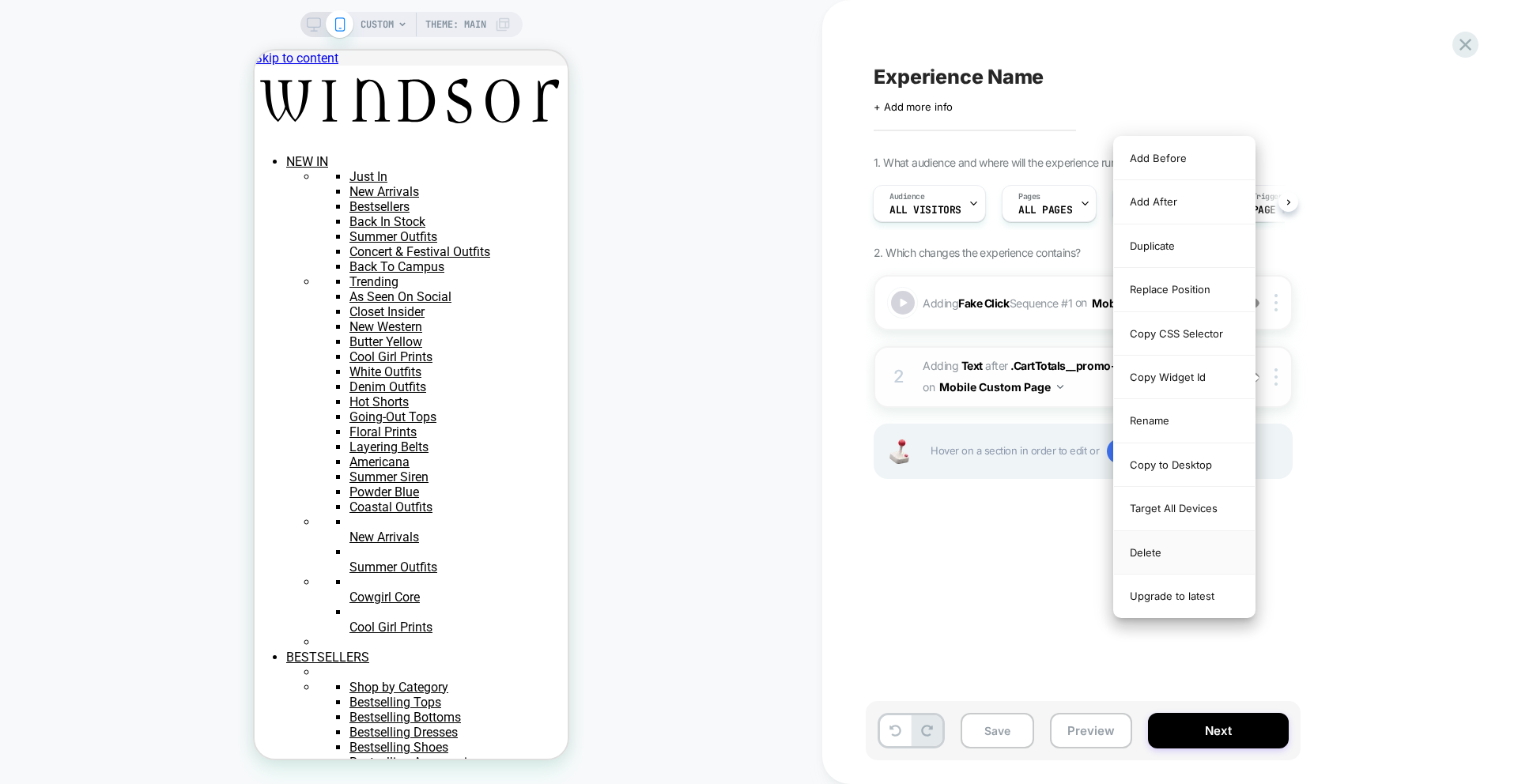 click on "Delete" at bounding box center (1184, 552) 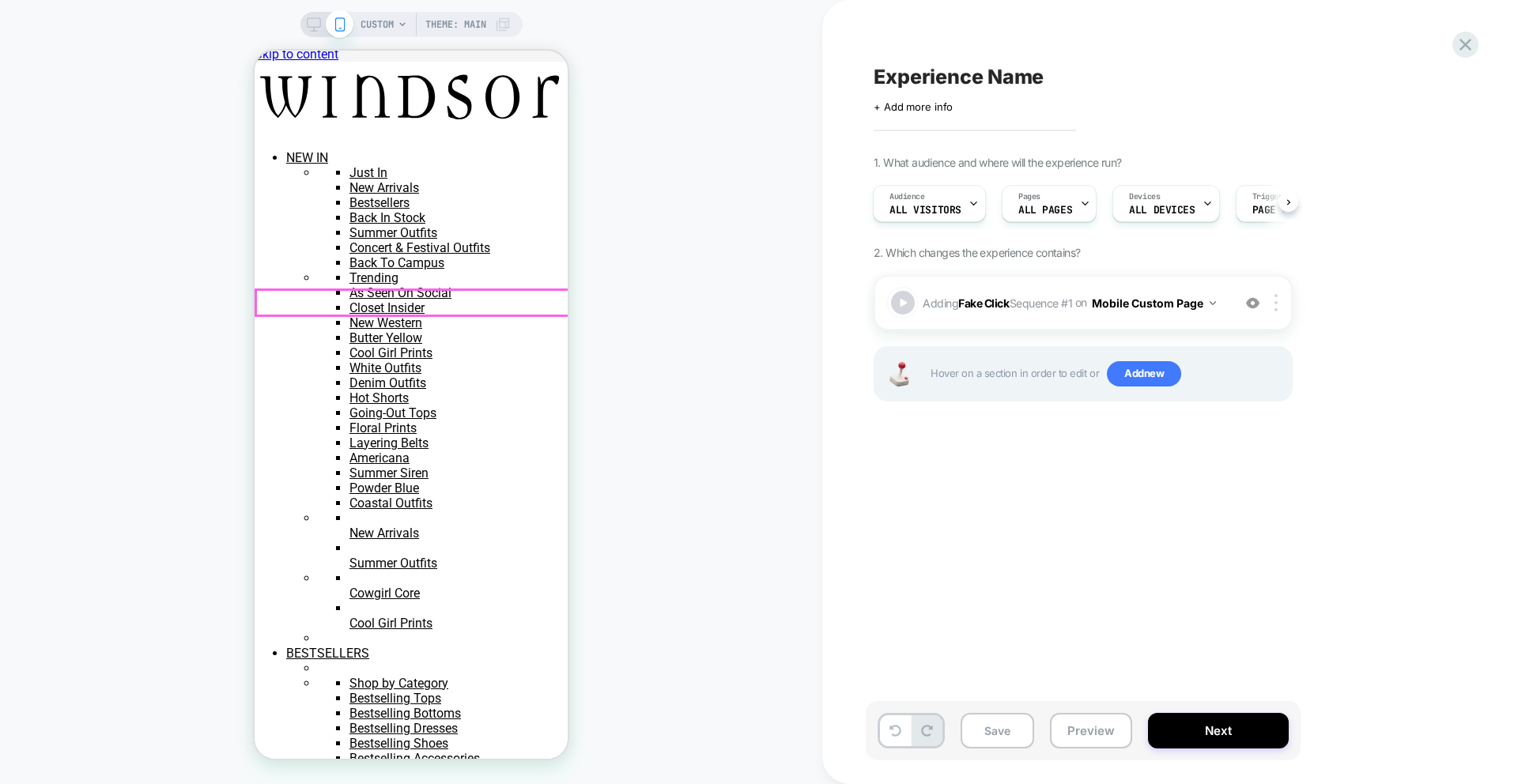 scroll, scrollTop: 0, scrollLeft: 0, axis: both 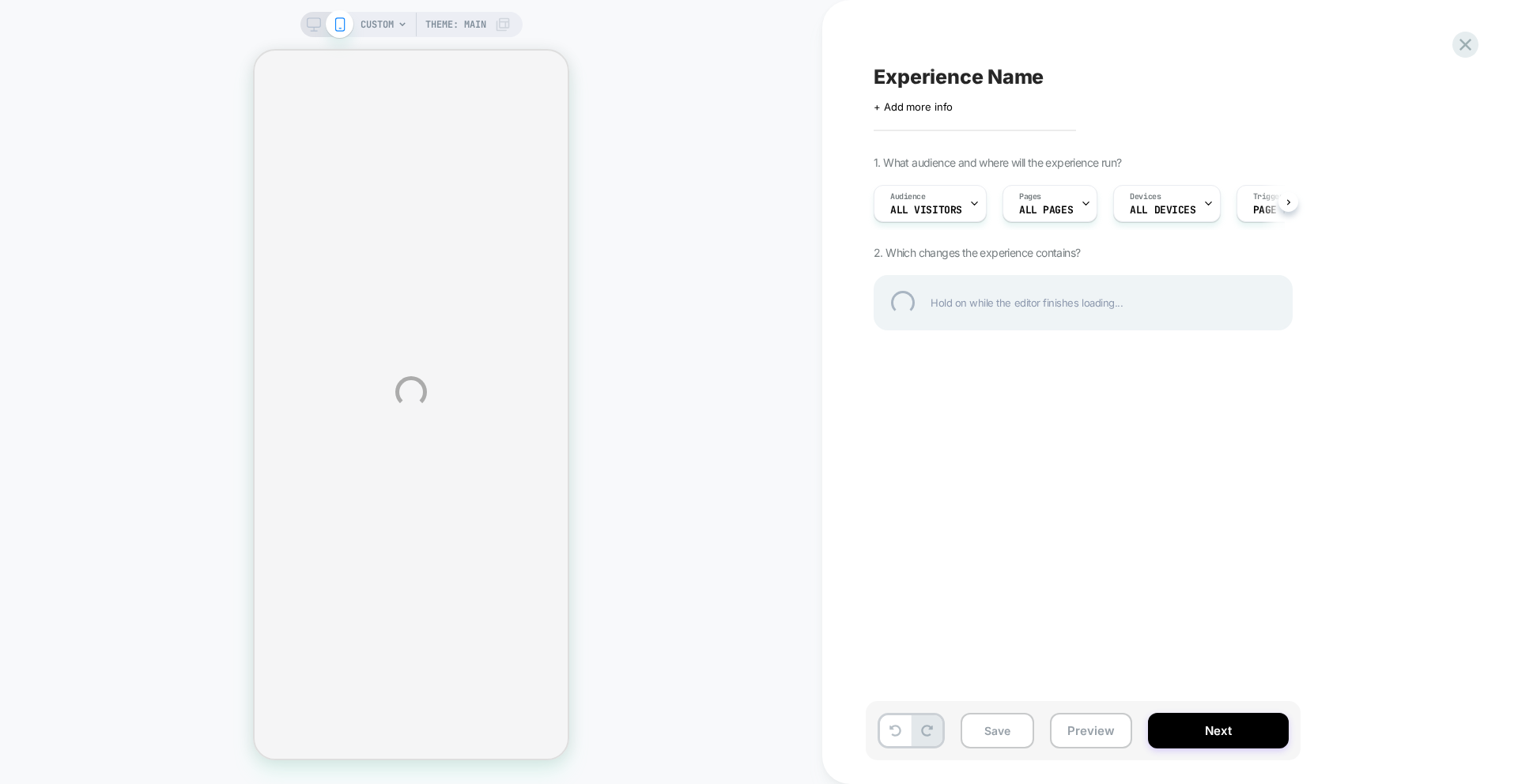 click on "CUSTOM Theme: MAIN Experience Name Click to edit experience details + Add more info 1. What audience and where will the experience run? Audience All Visitors Pages ALL PAGES Devices ALL DEVICES Trigger Page Load 2. Which changes the experience contains? Hold on while the editor finishes loading... Save Preview Next" at bounding box center [759, 392] 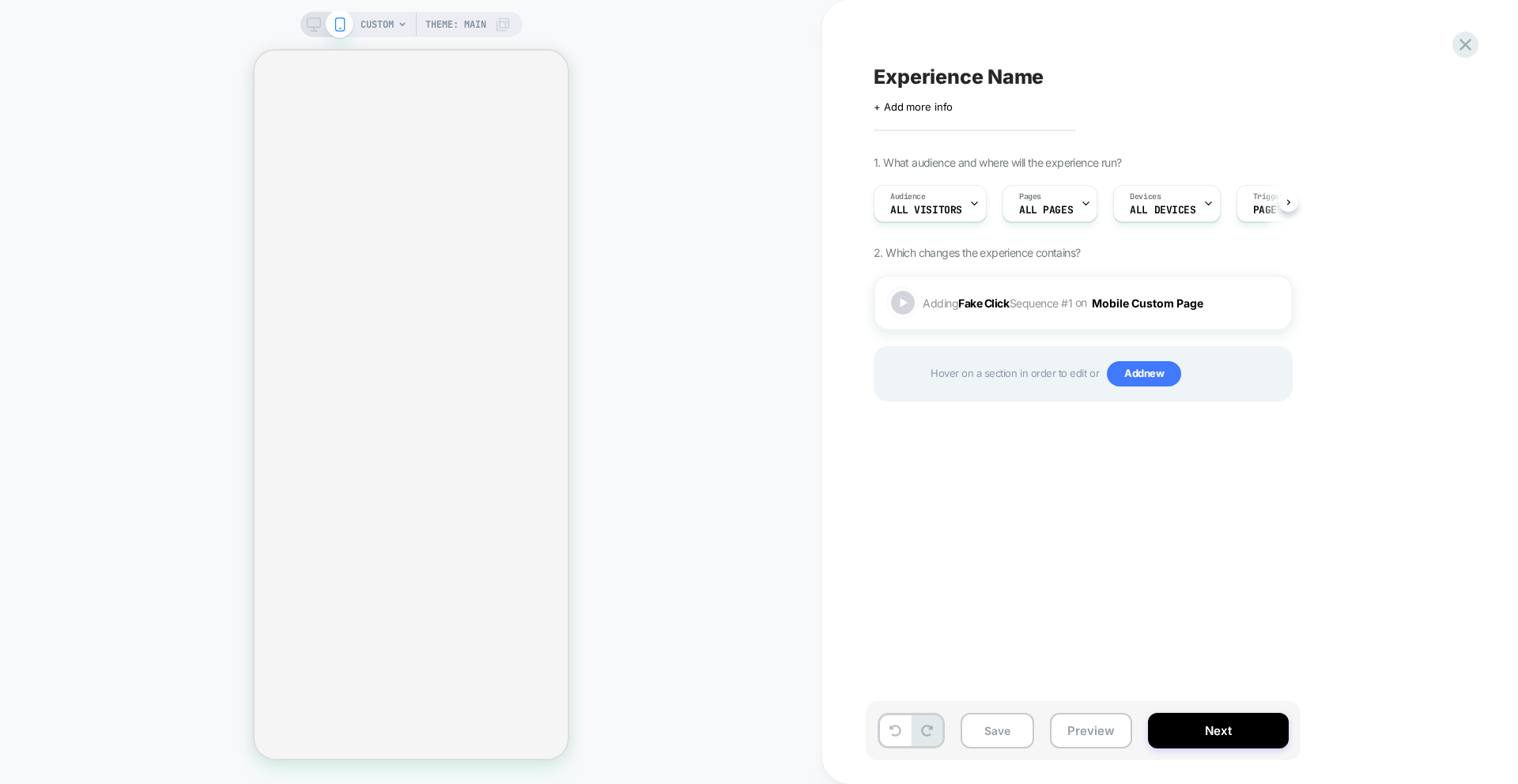scroll, scrollTop: 0, scrollLeft: 1, axis: horizontal 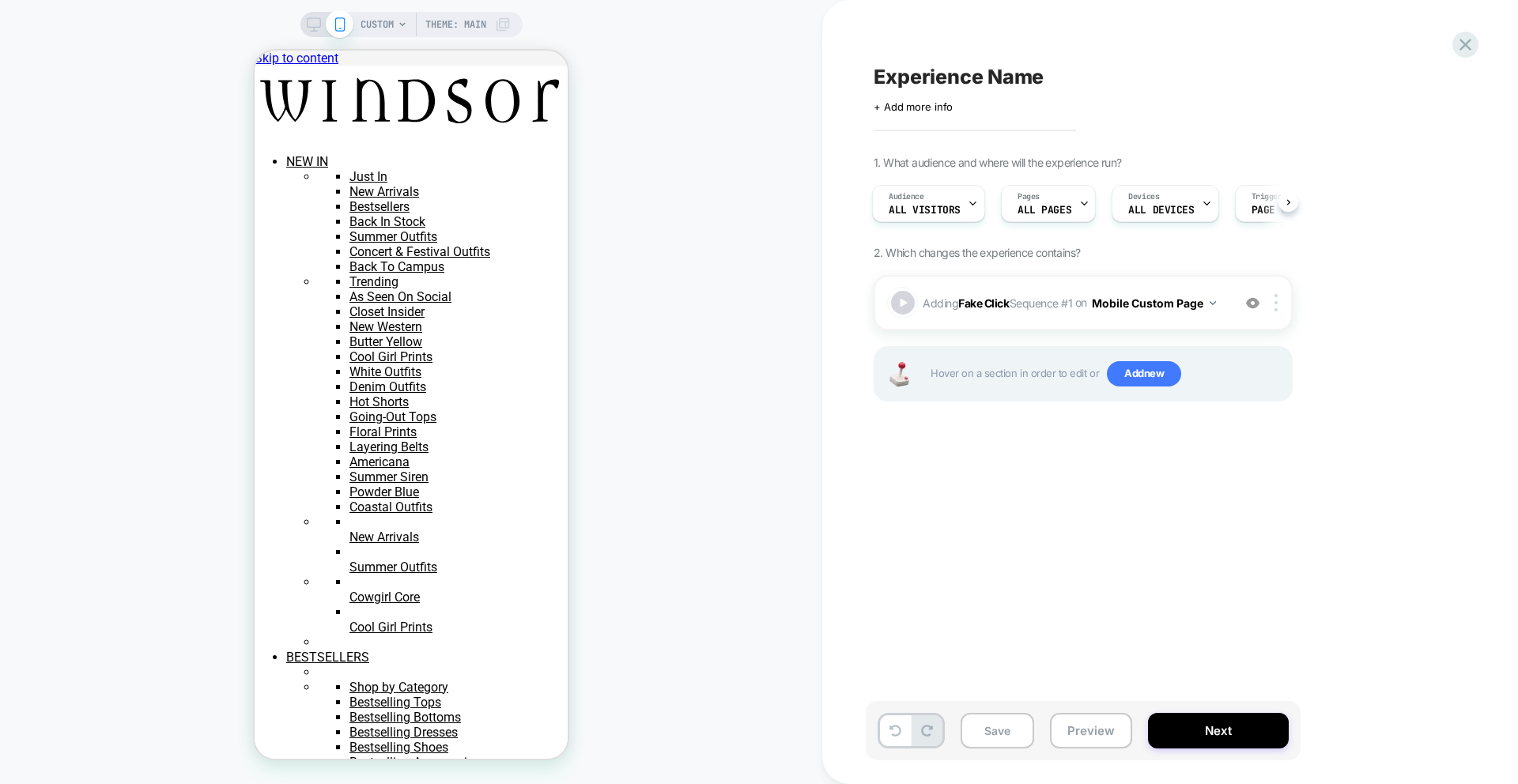 click on "CUSTOM" at bounding box center (377, 24) 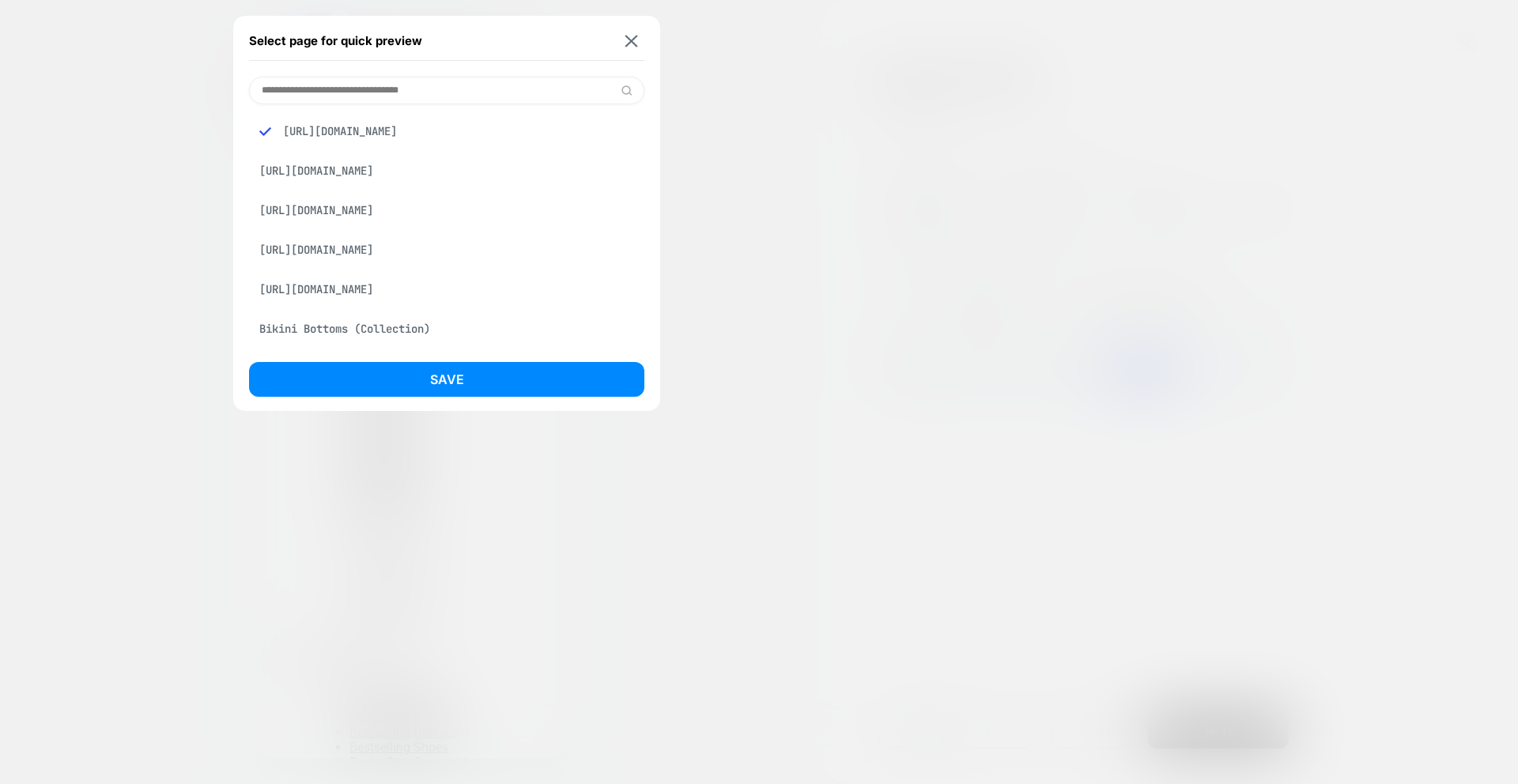 scroll, scrollTop: 9, scrollLeft: 0, axis: vertical 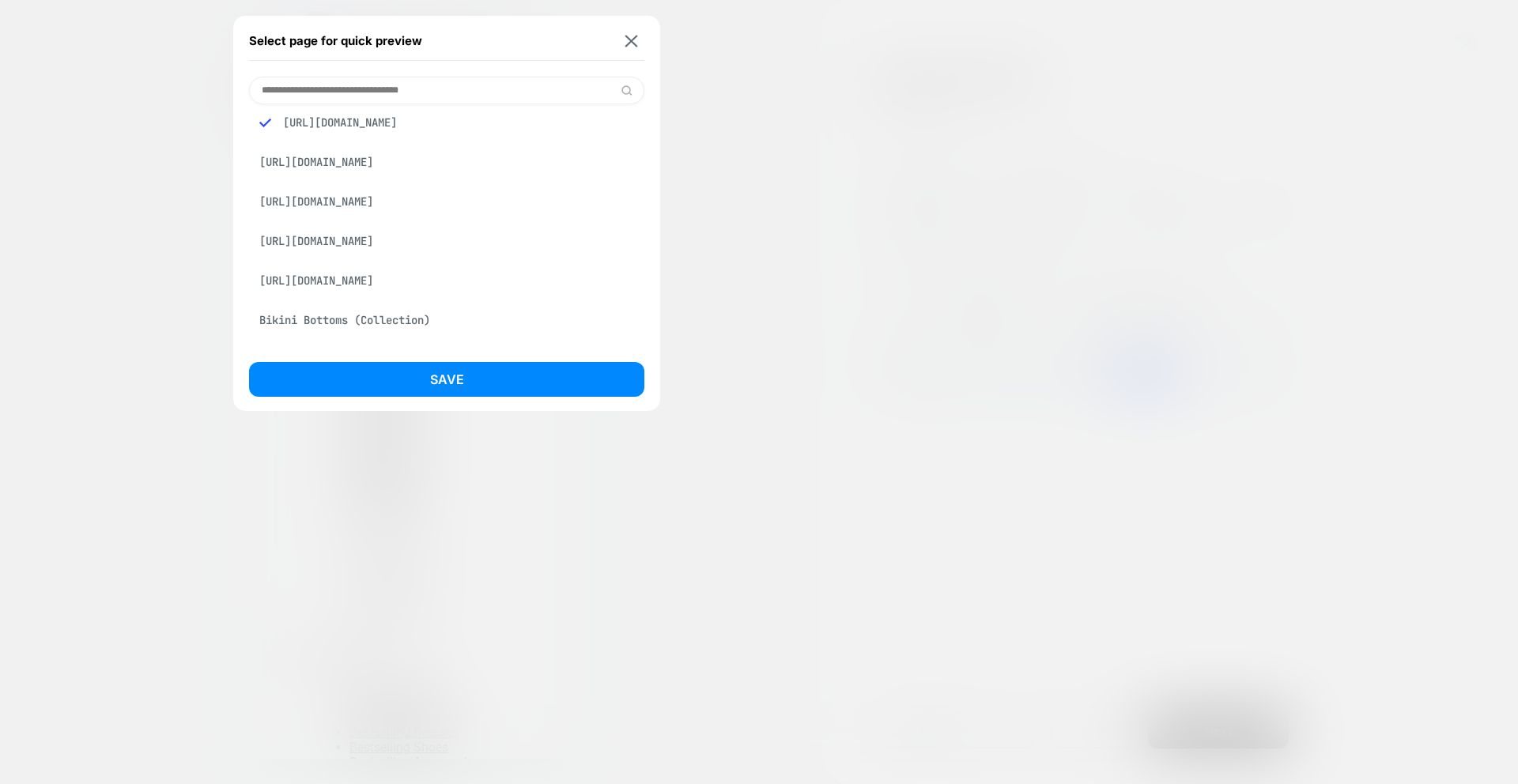 click on "[URL][DOMAIN_NAME]" at bounding box center (447, 162) 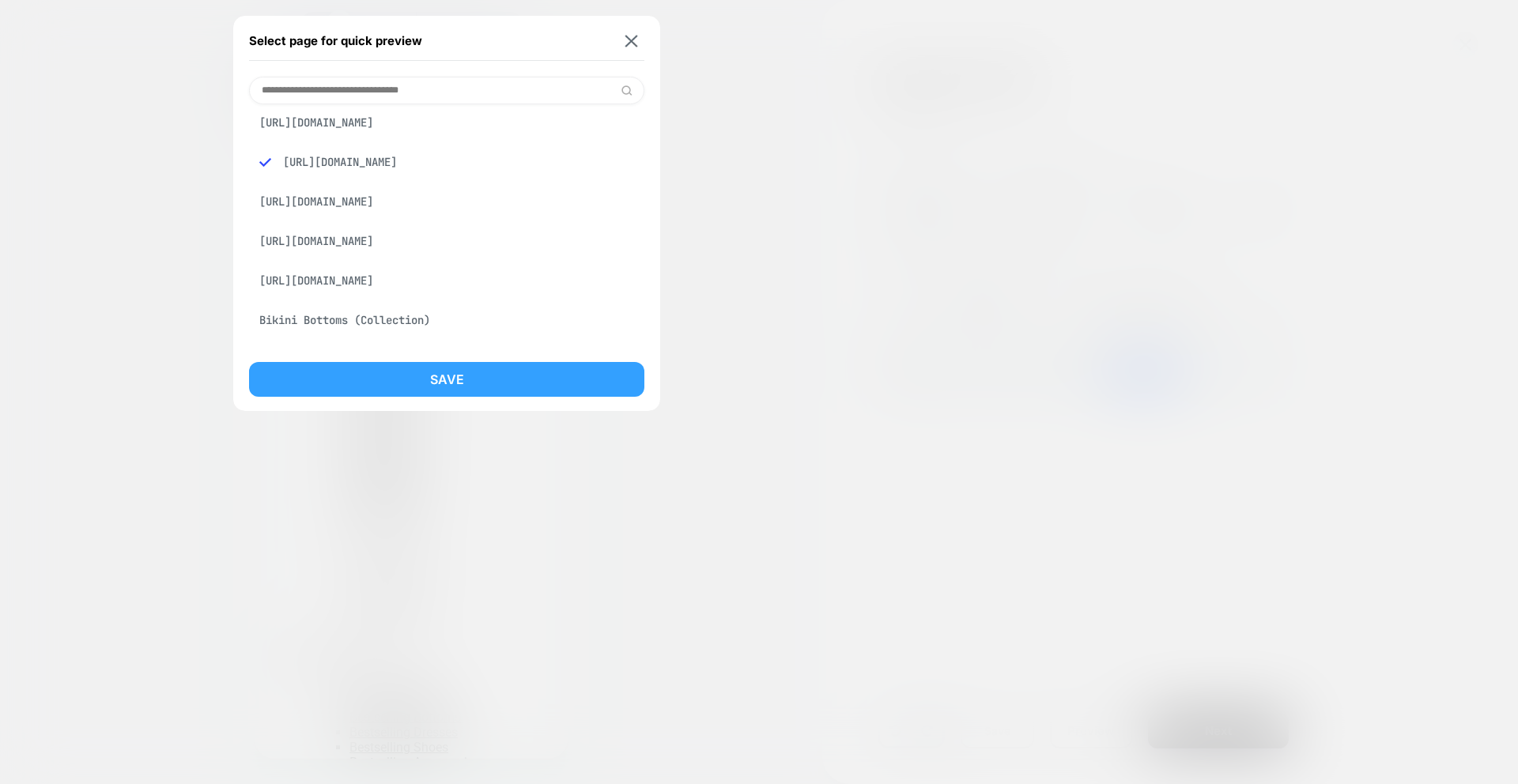 click on "Save" at bounding box center (447, 379) 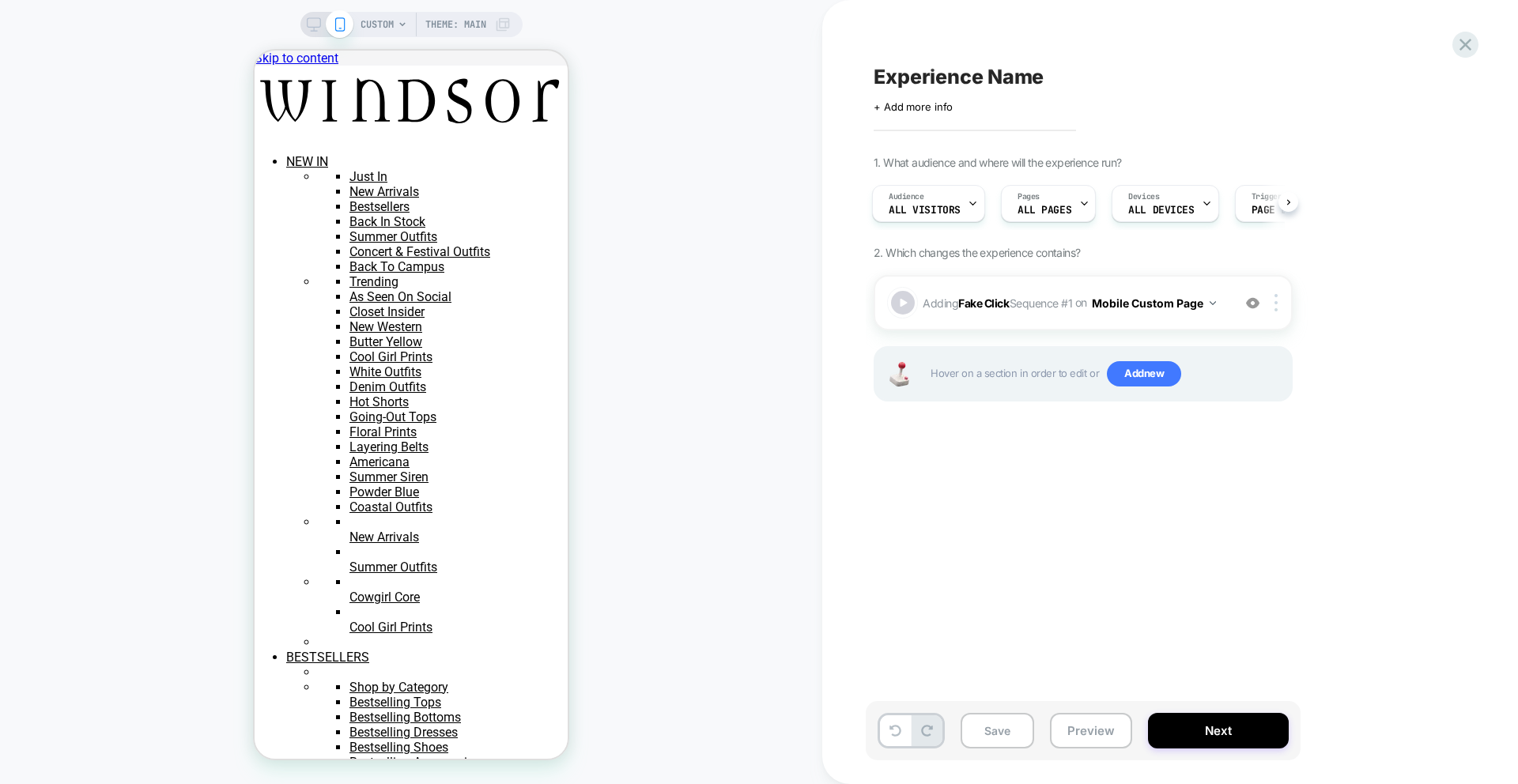 scroll, scrollTop: 0, scrollLeft: 2, axis: horizontal 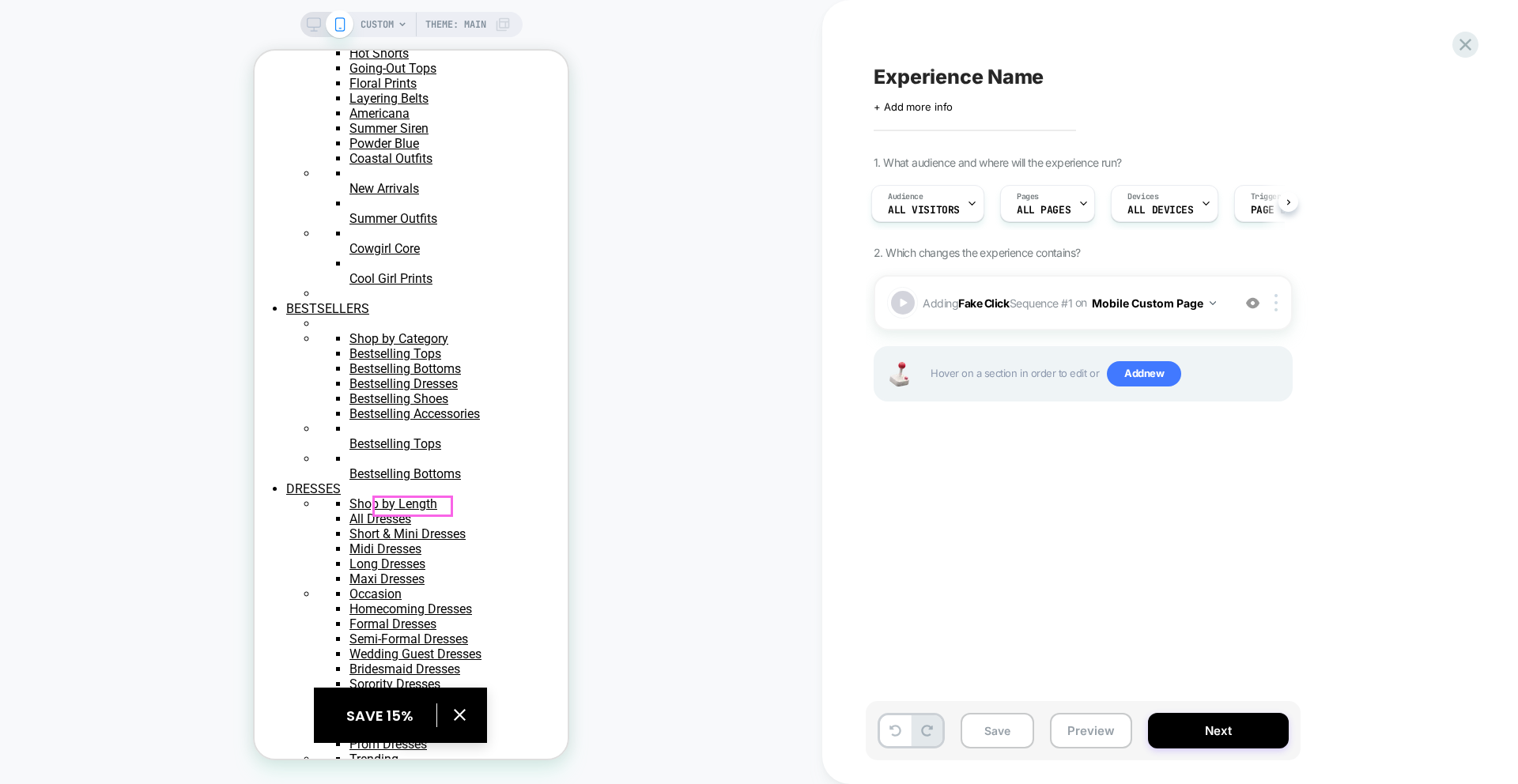 click on "Add to Bag" at bounding box center (287, 9297) 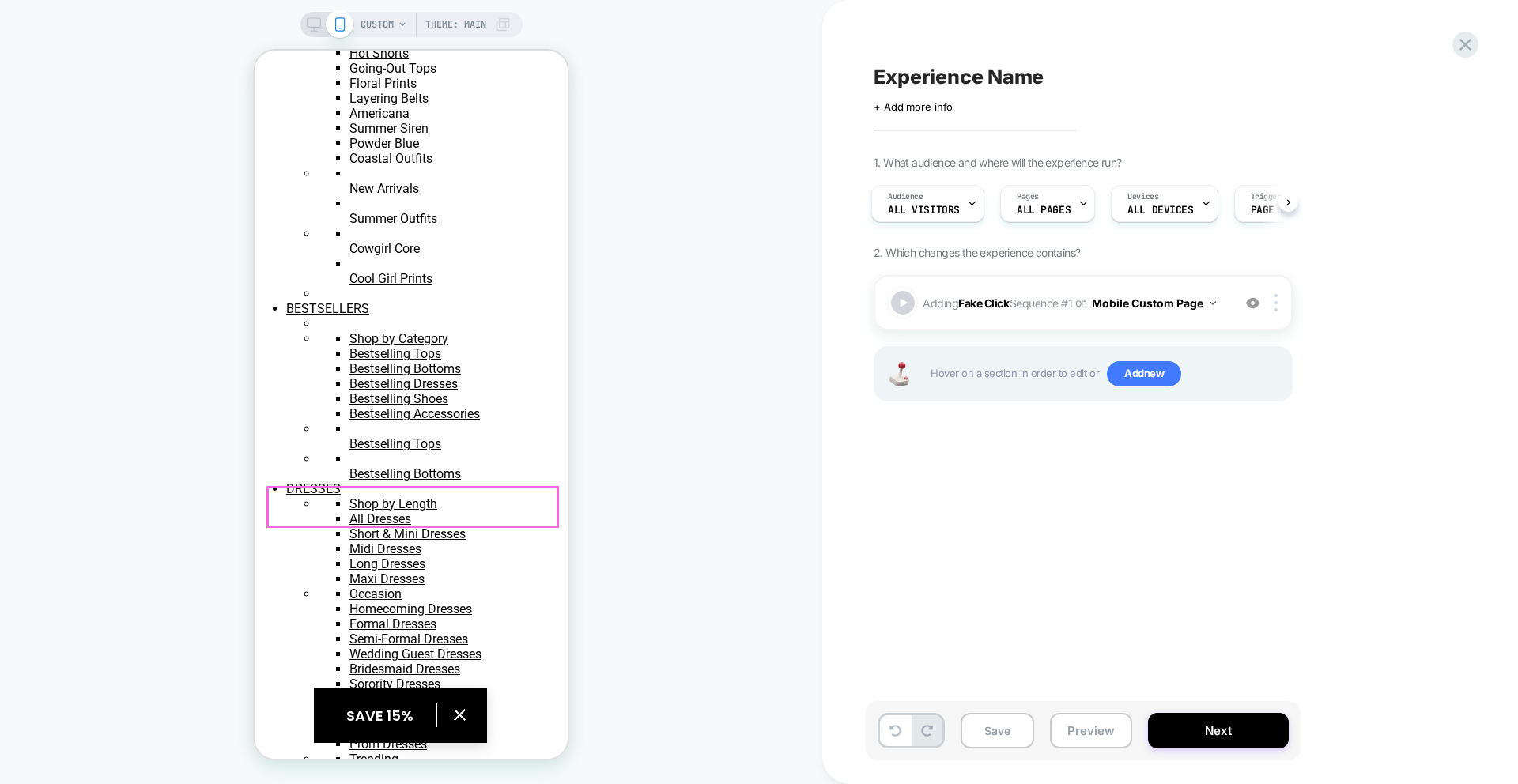 scroll, scrollTop: 467, scrollLeft: 0, axis: vertical 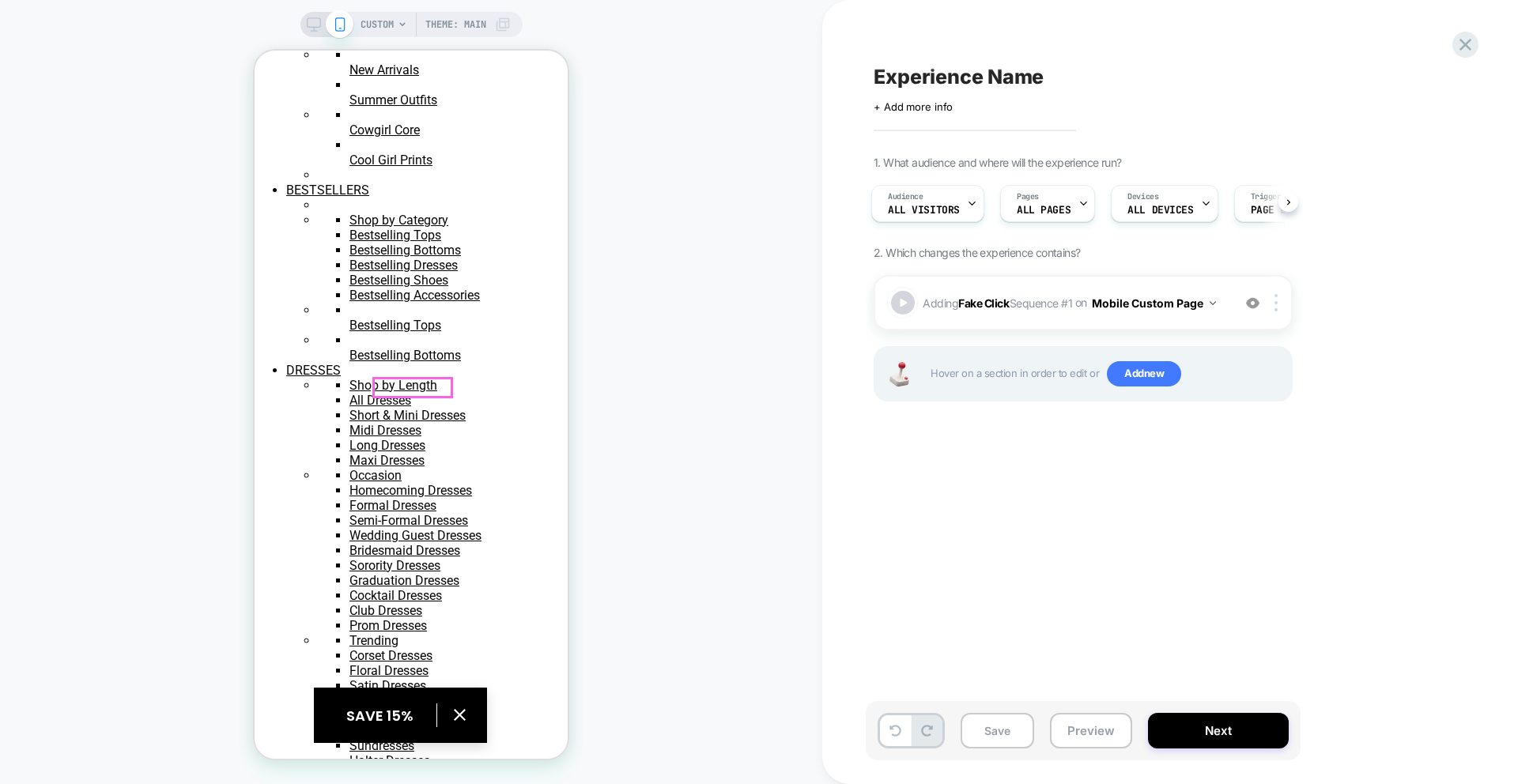 click on "Add to Bag" at bounding box center [287, 9179] 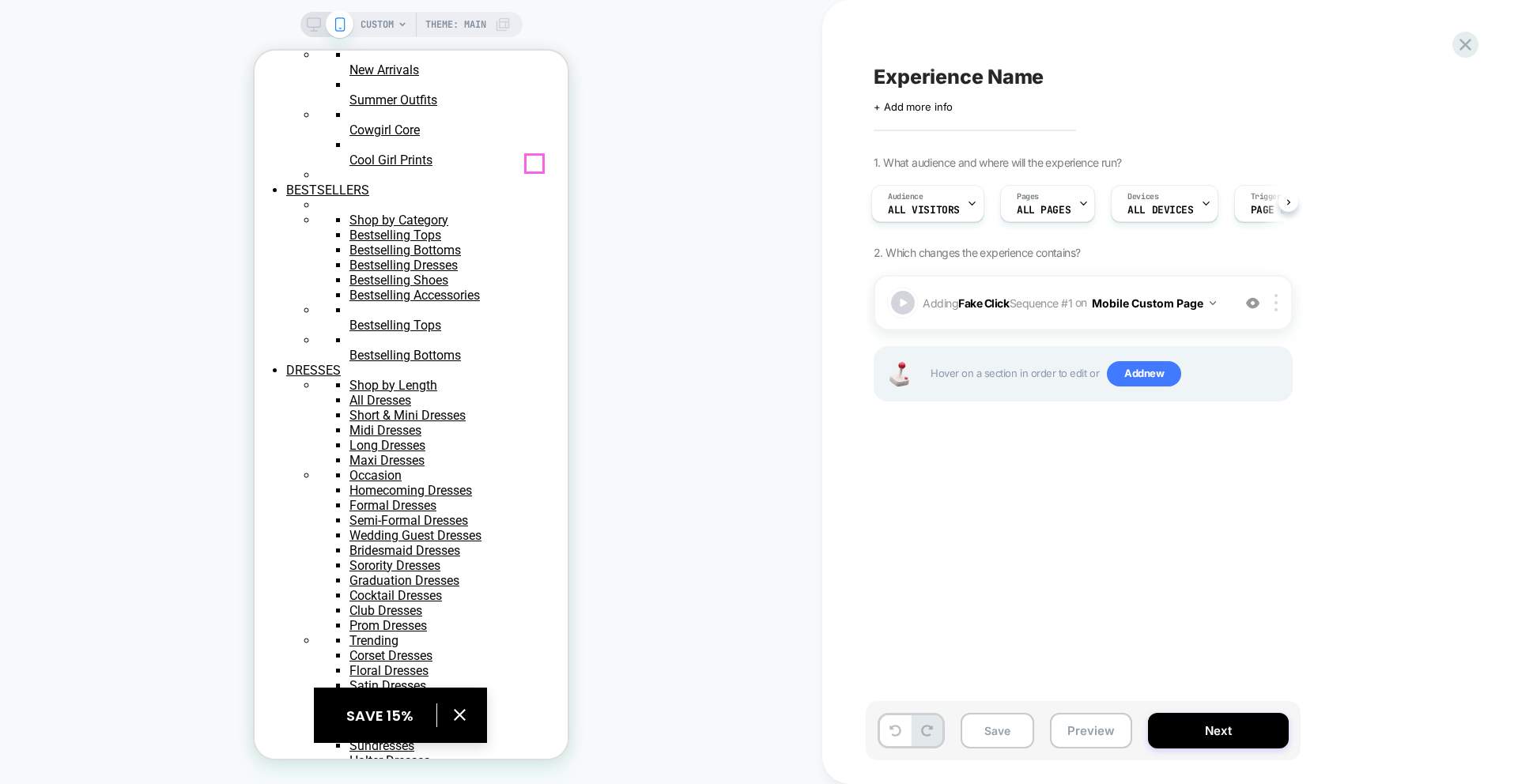 click at bounding box center [411, 2717] 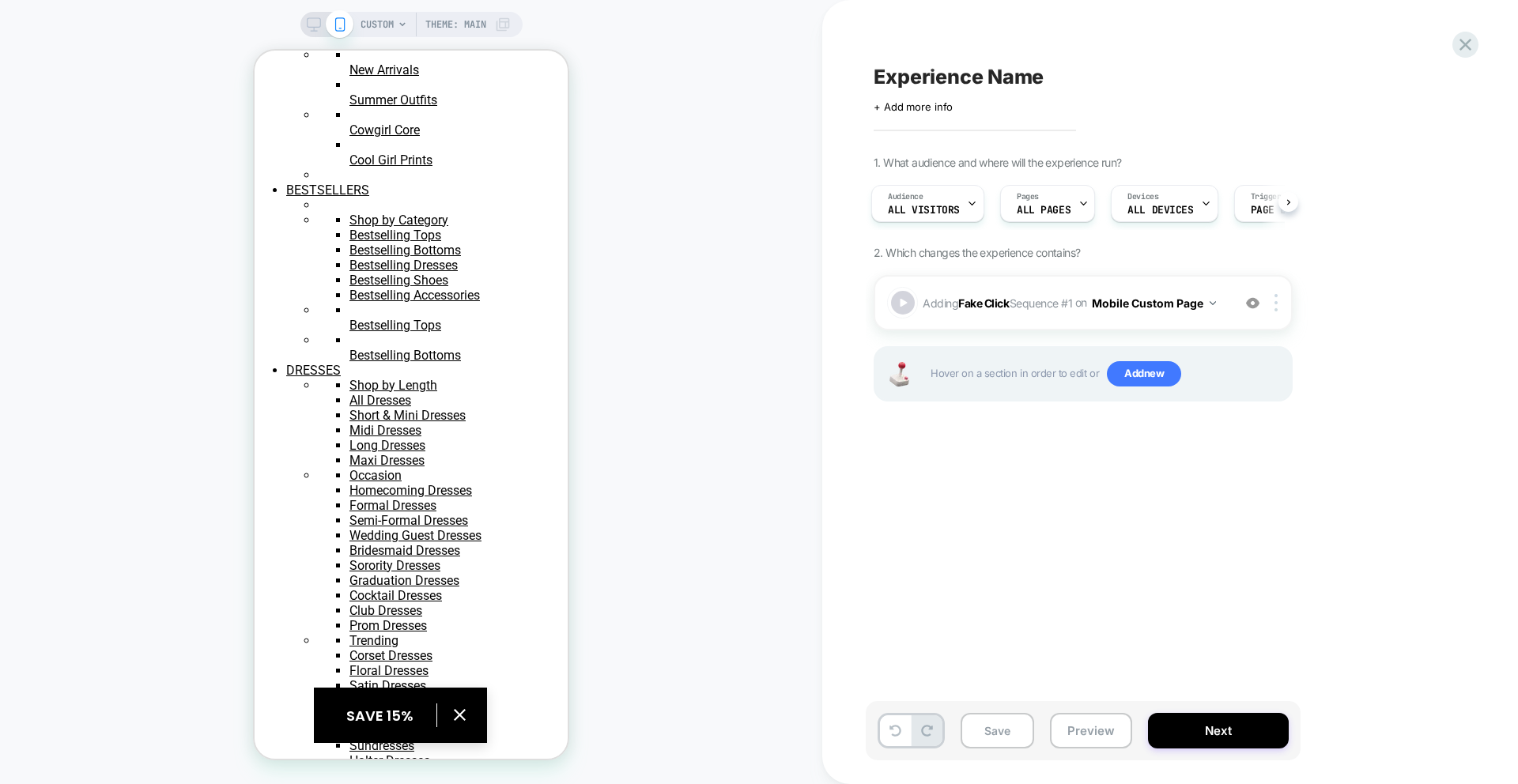click on "CUSTOM" at bounding box center (377, 24) 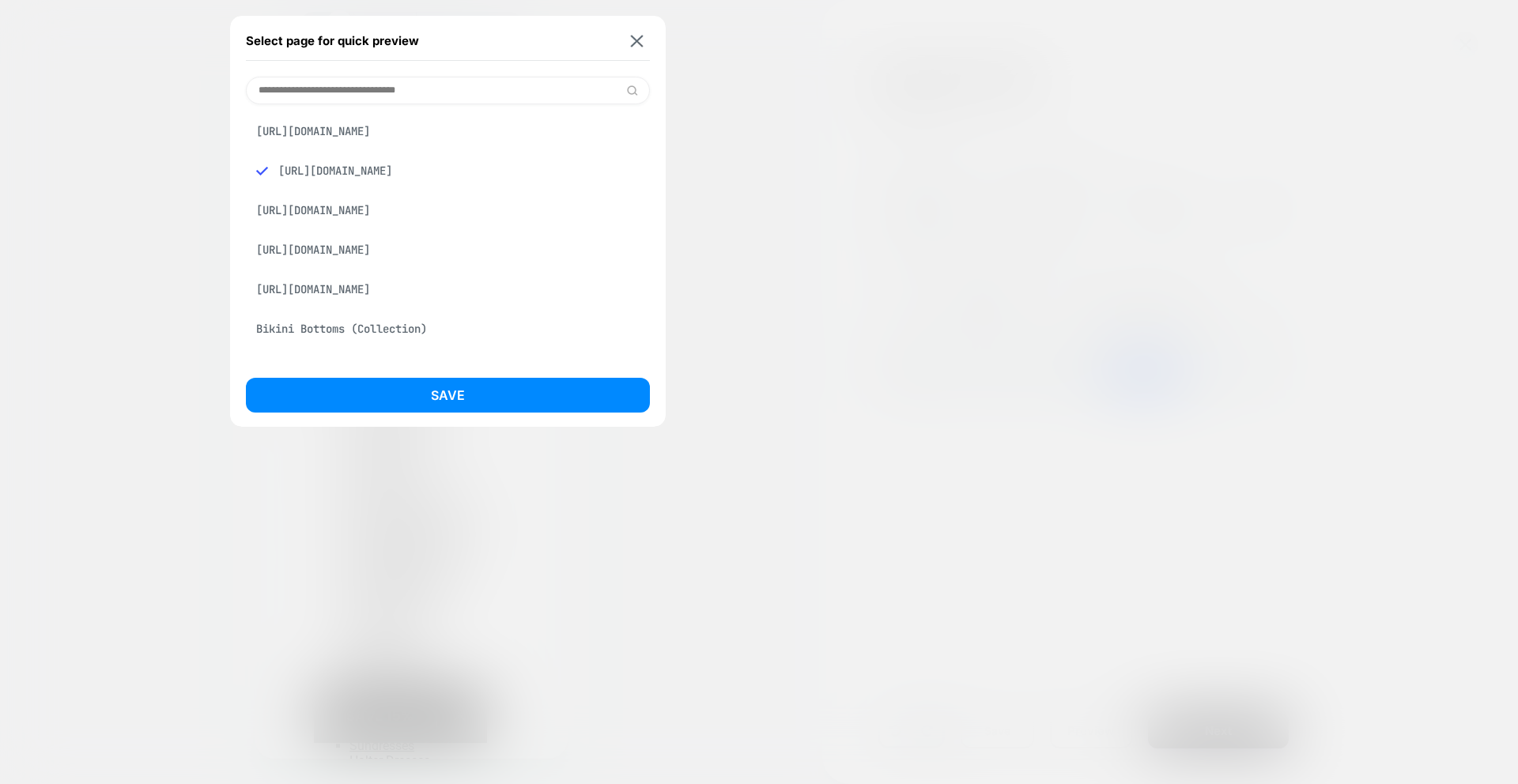 click on "[URL][DOMAIN_NAME]" at bounding box center [447, 131] 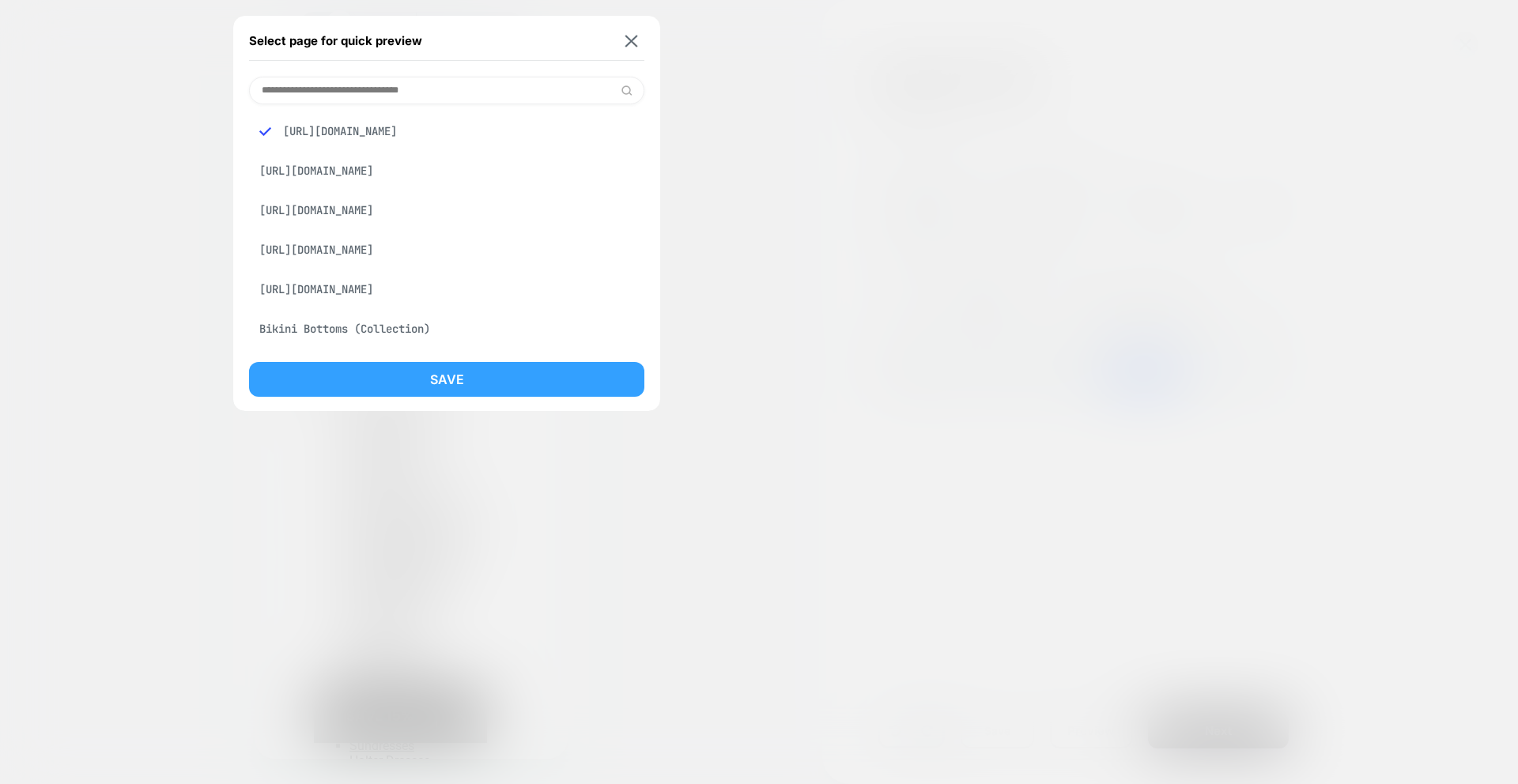 click on "Save" at bounding box center [447, 379] 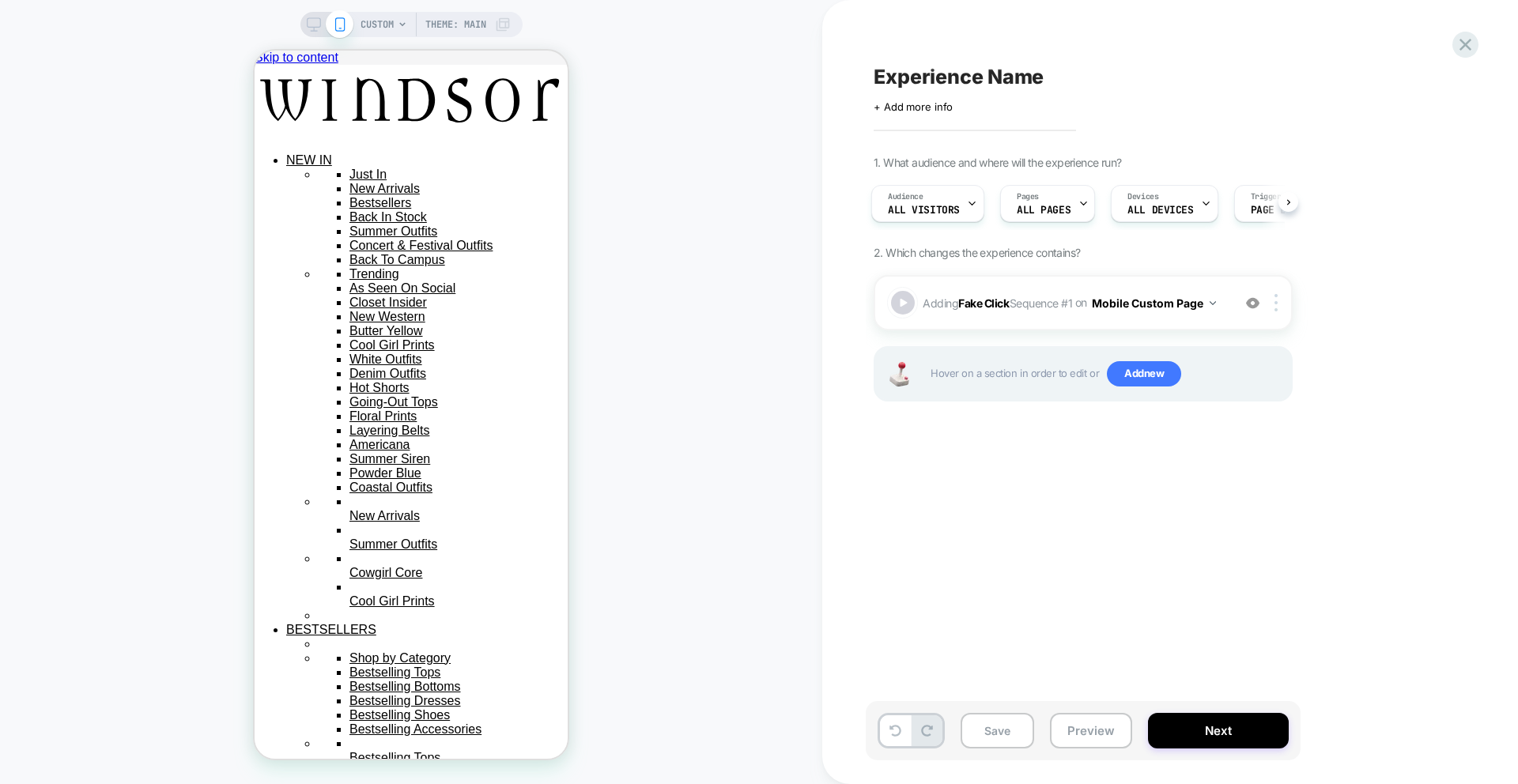 scroll, scrollTop: 0, scrollLeft: 0, axis: both 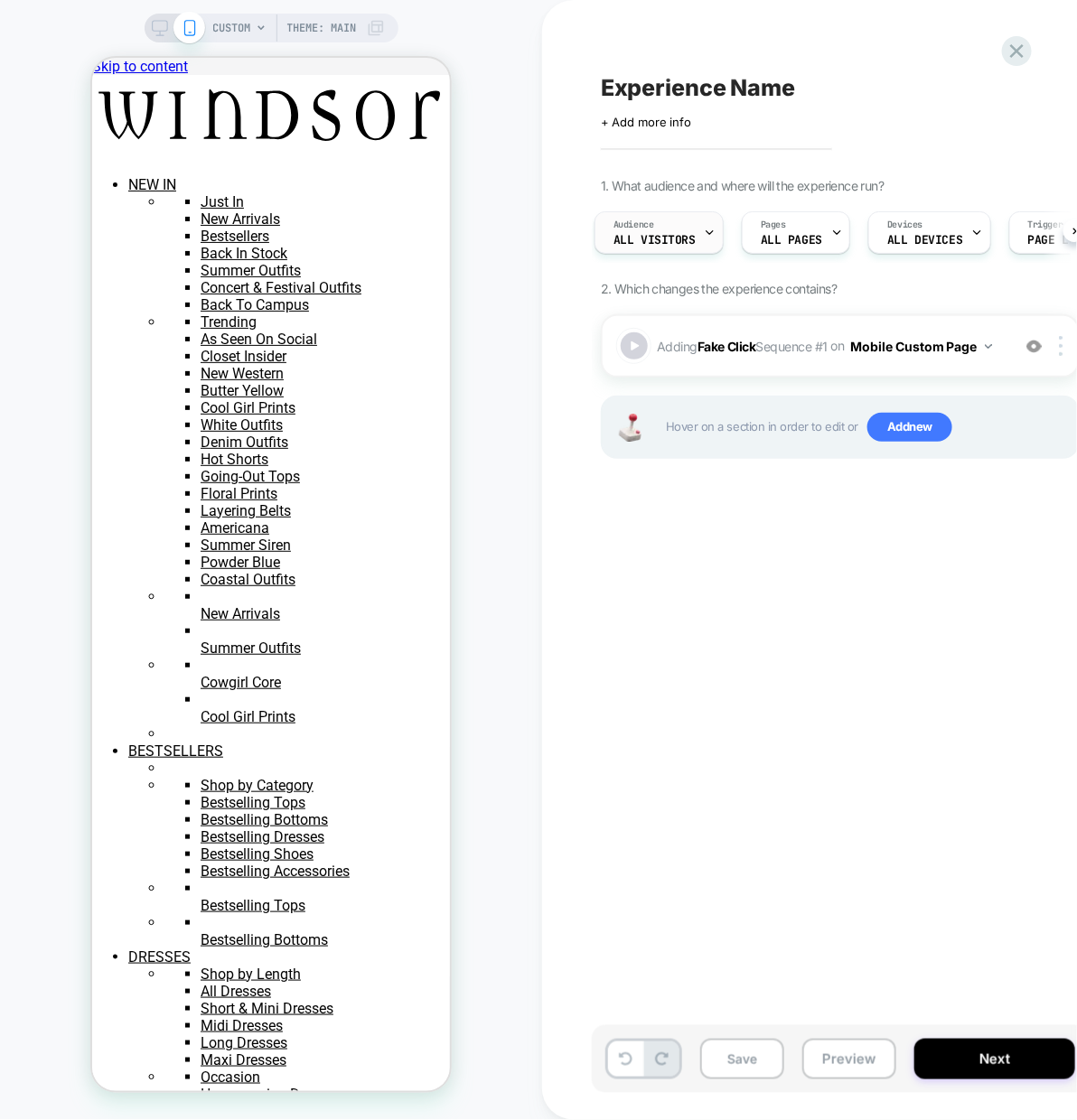 click 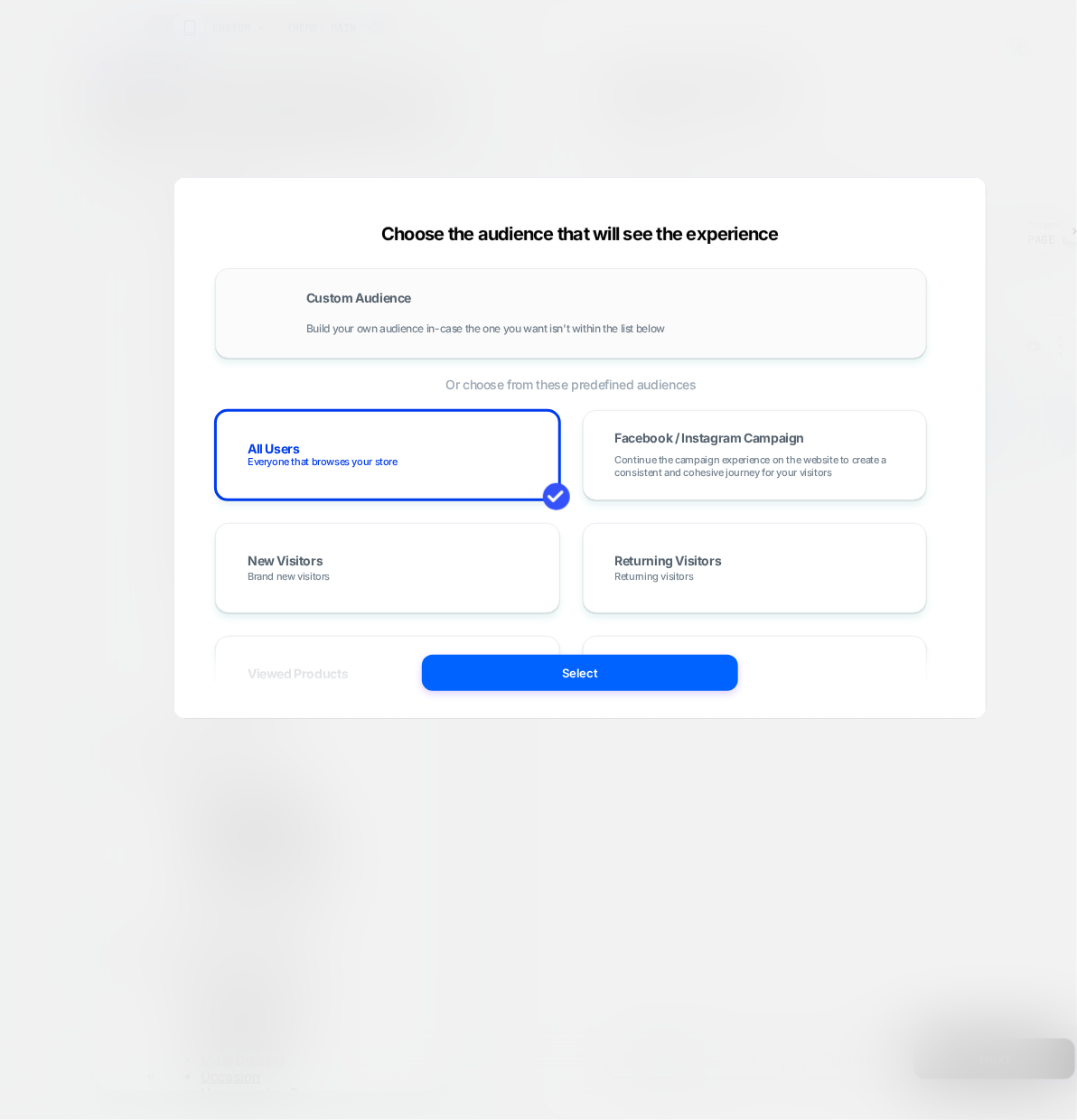 click on "Custom Audience Build your own audience in-case the one you want isn't within the list below" at bounding box center [607, 313] 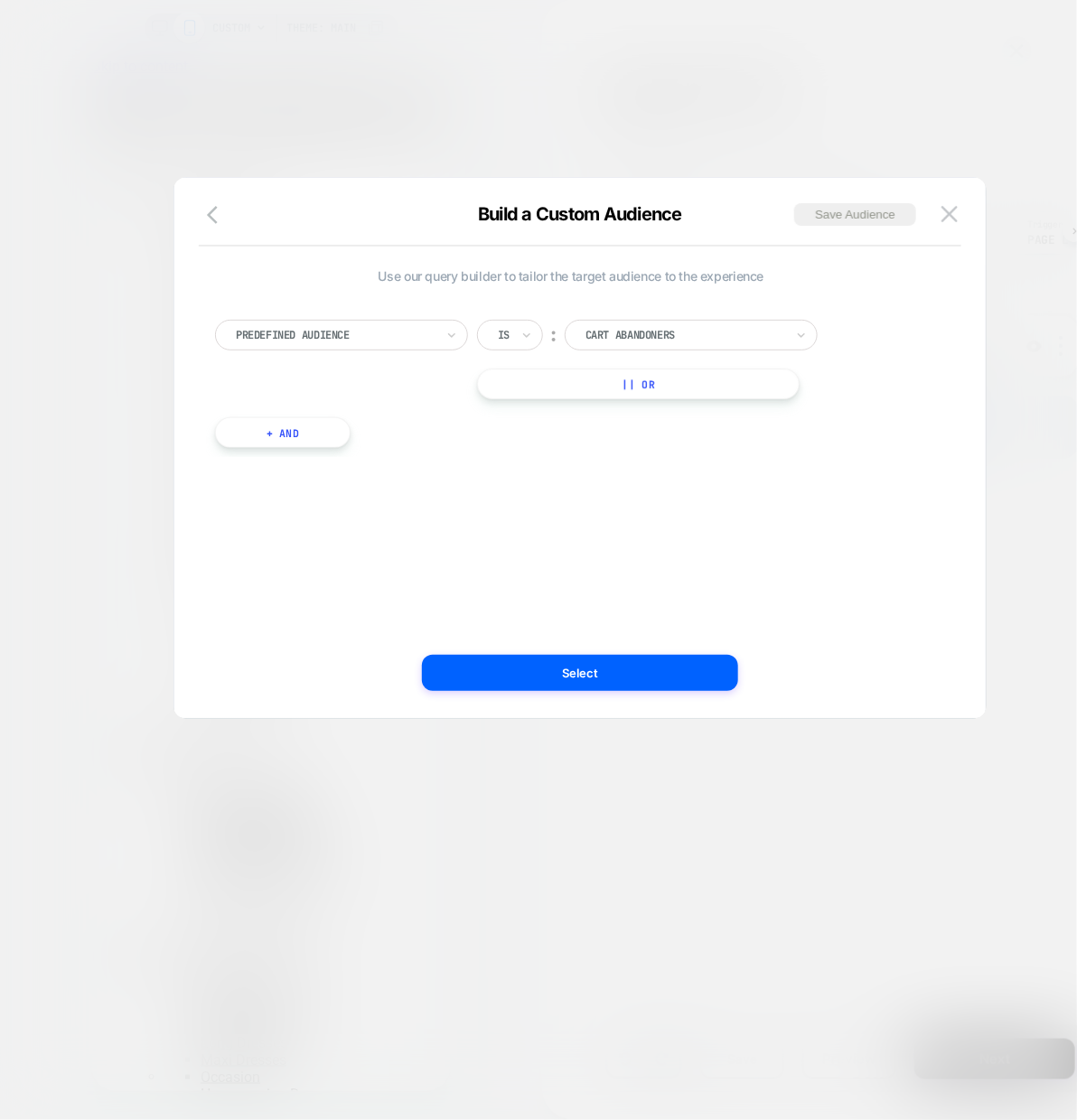 click at bounding box center [335, 335] 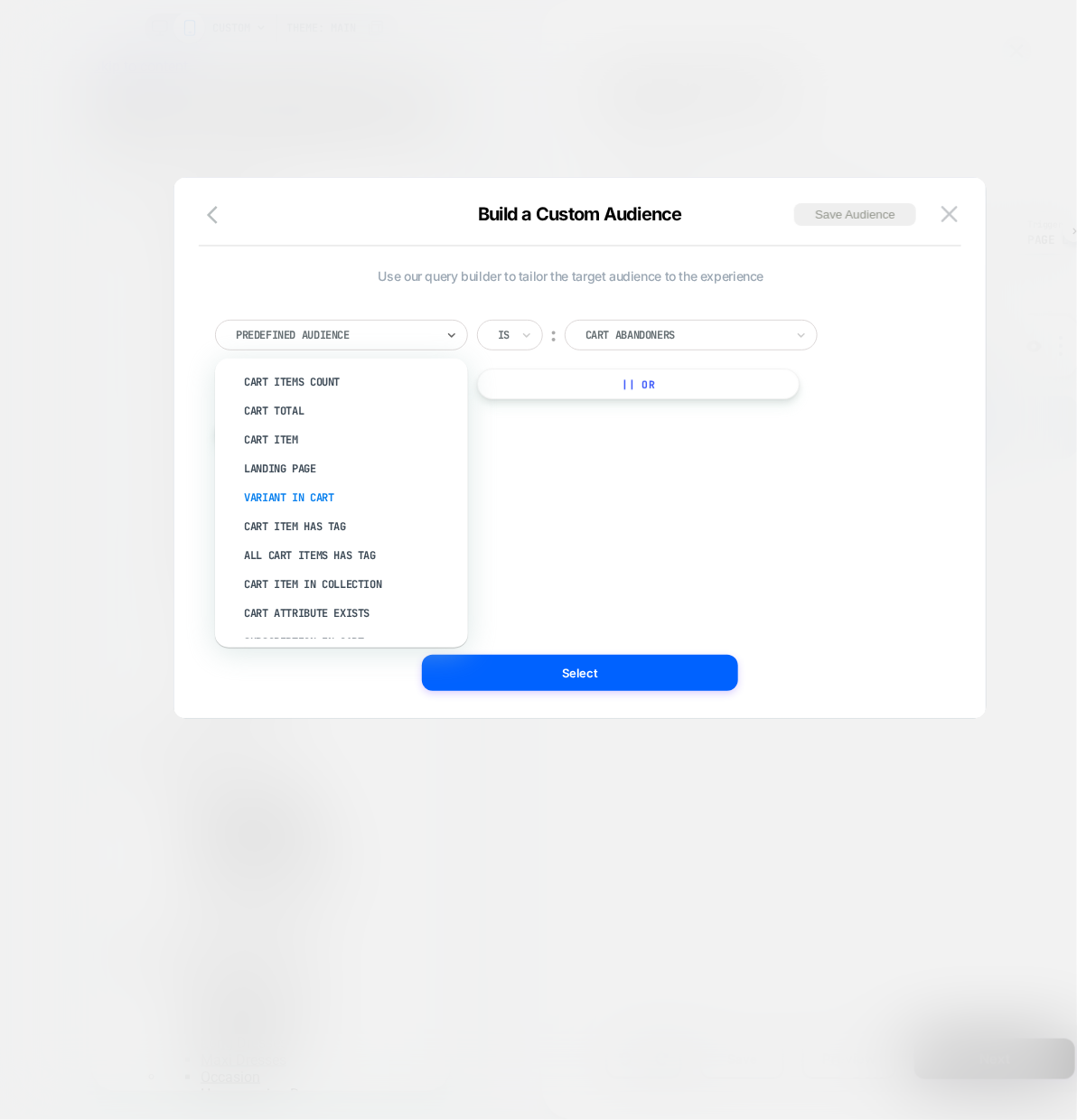 scroll, scrollTop: 249, scrollLeft: 0, axis: vertical 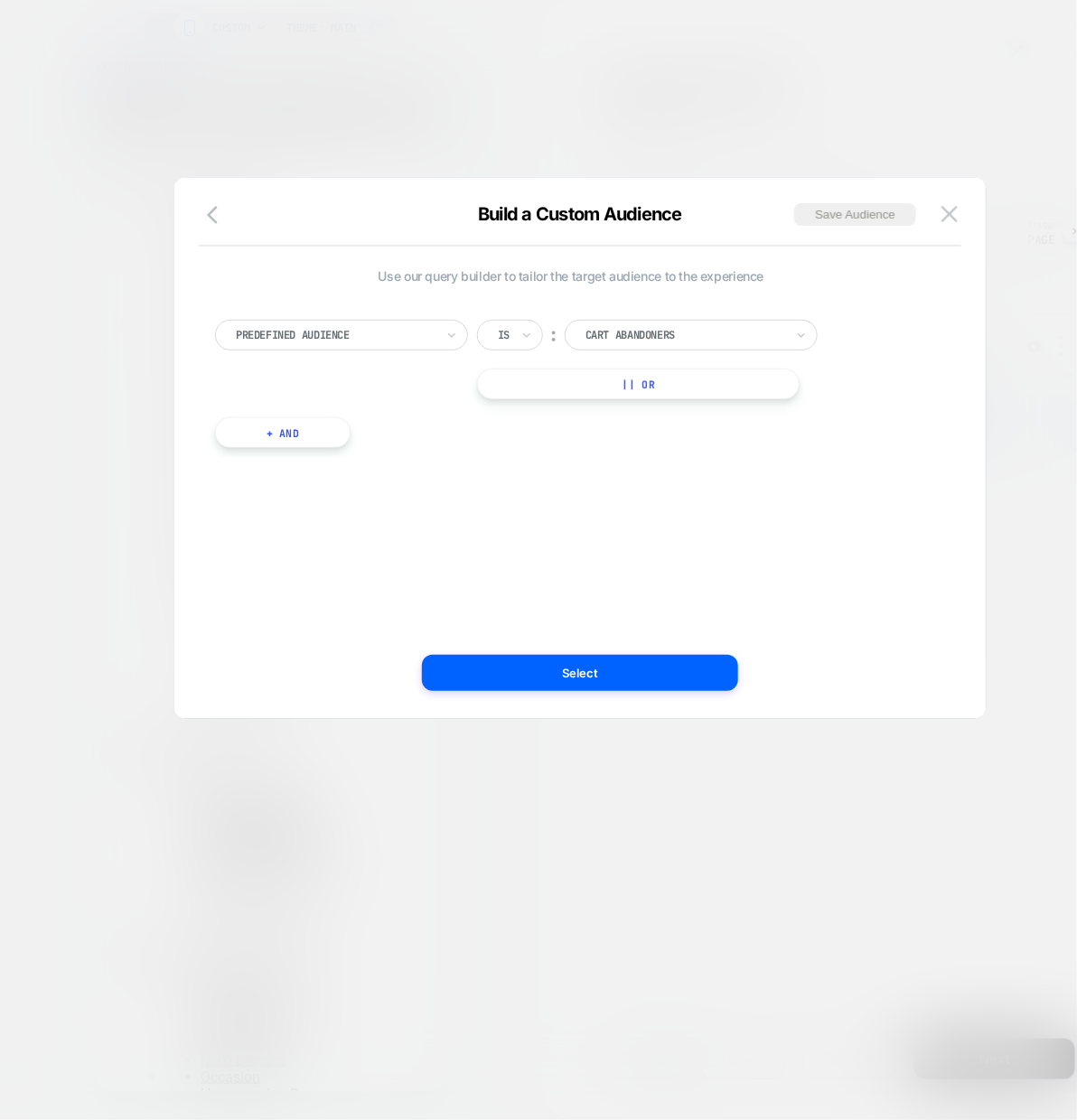 click at bounding box center [538, 560] 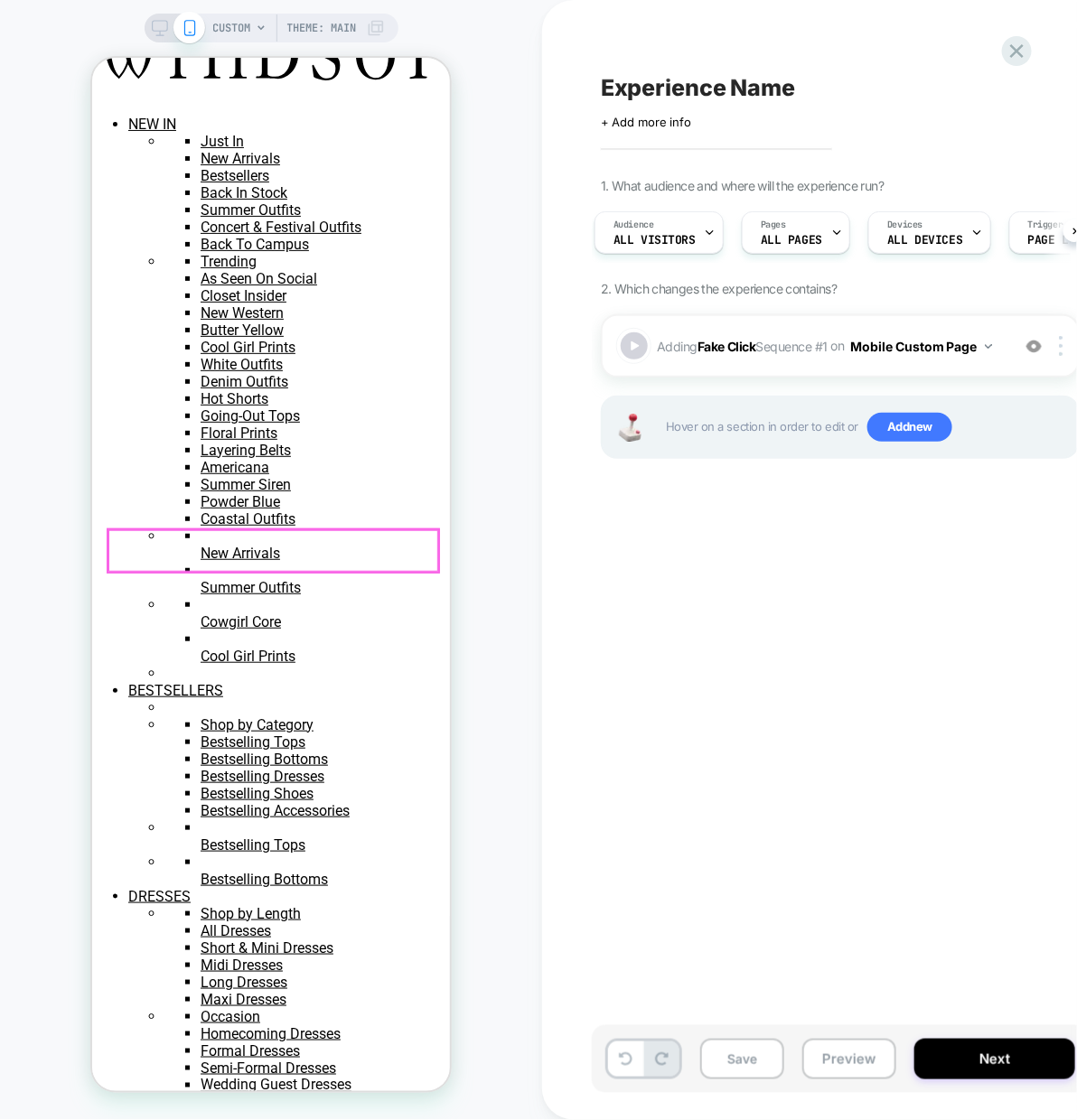 scroll, scrollTop: 0, scrollLeft: 0, axis: both 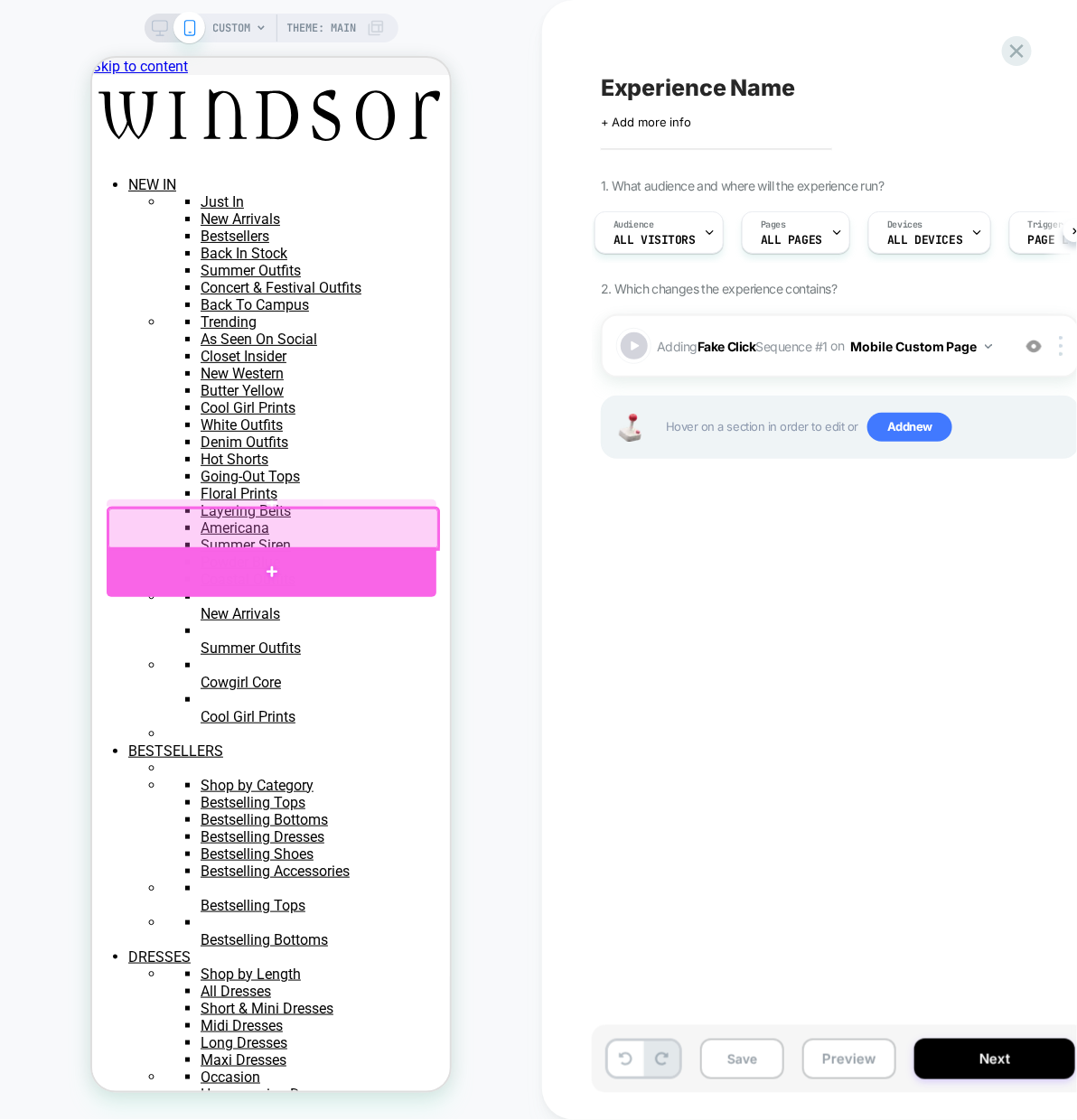 click at bounding box center (271, 571) 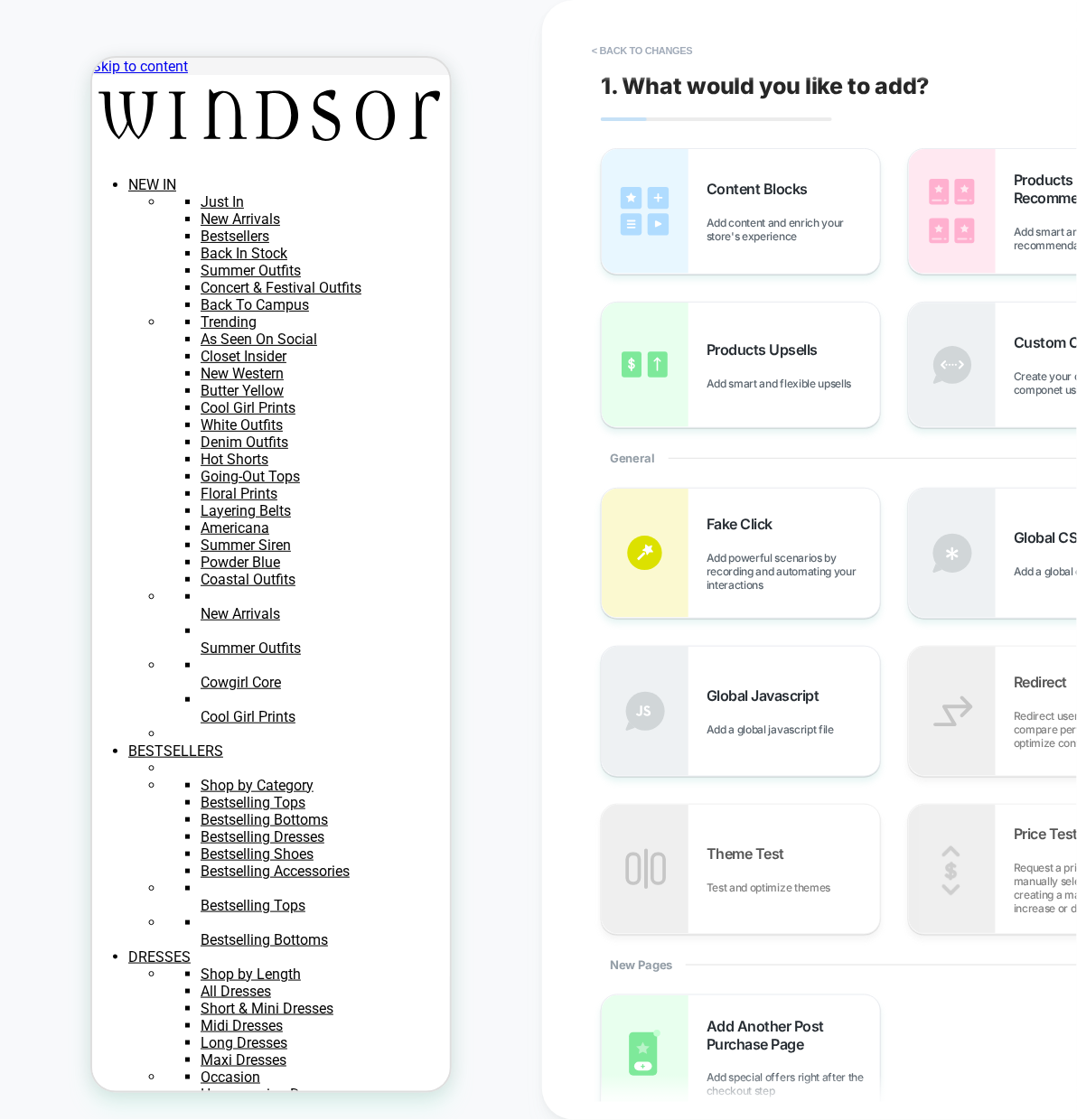 scroll, scrollTop: 11, scrollLeft: 0, axis: vertical 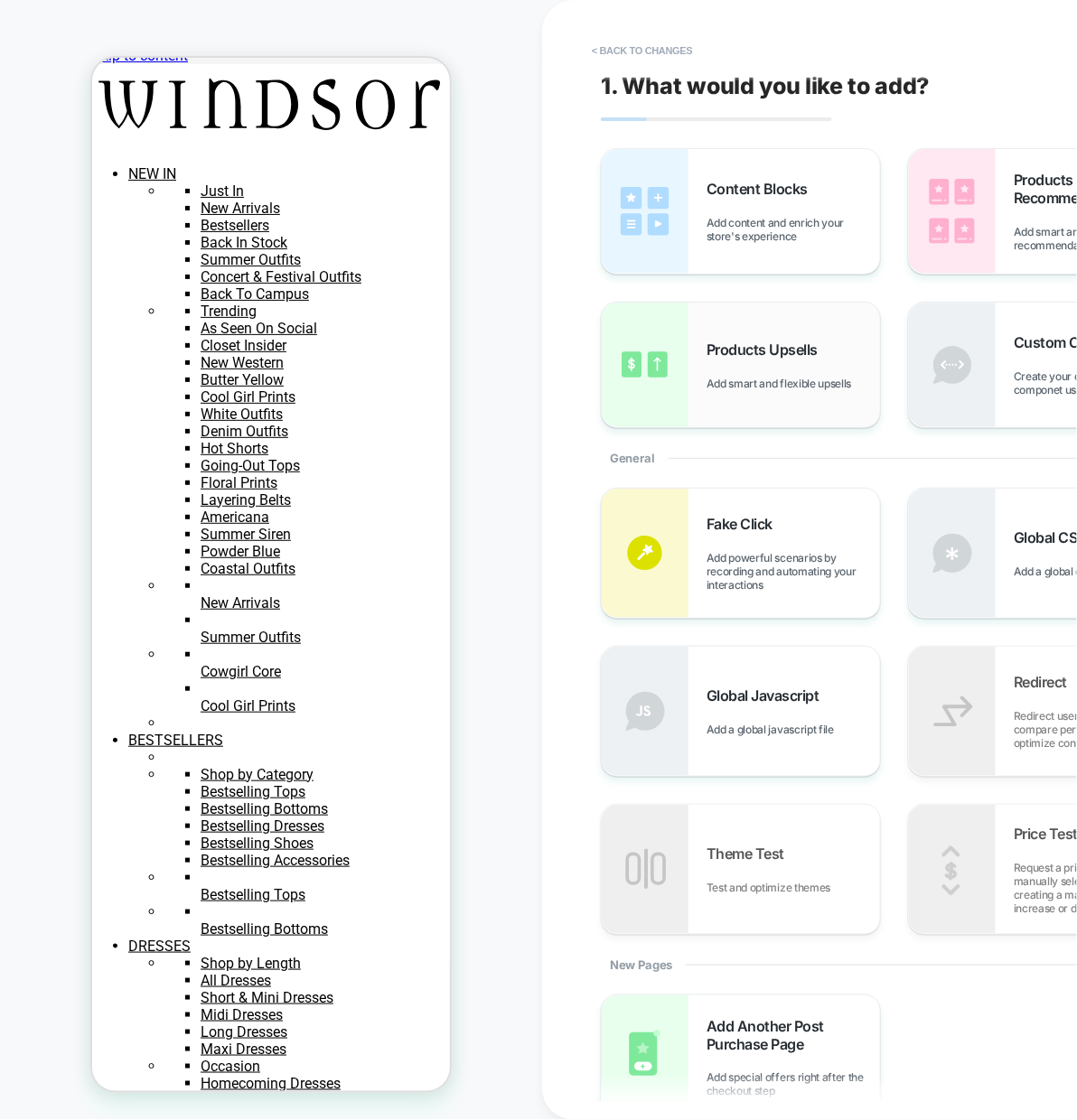 click on "Products Upsells" at bounding box center [766, 350] 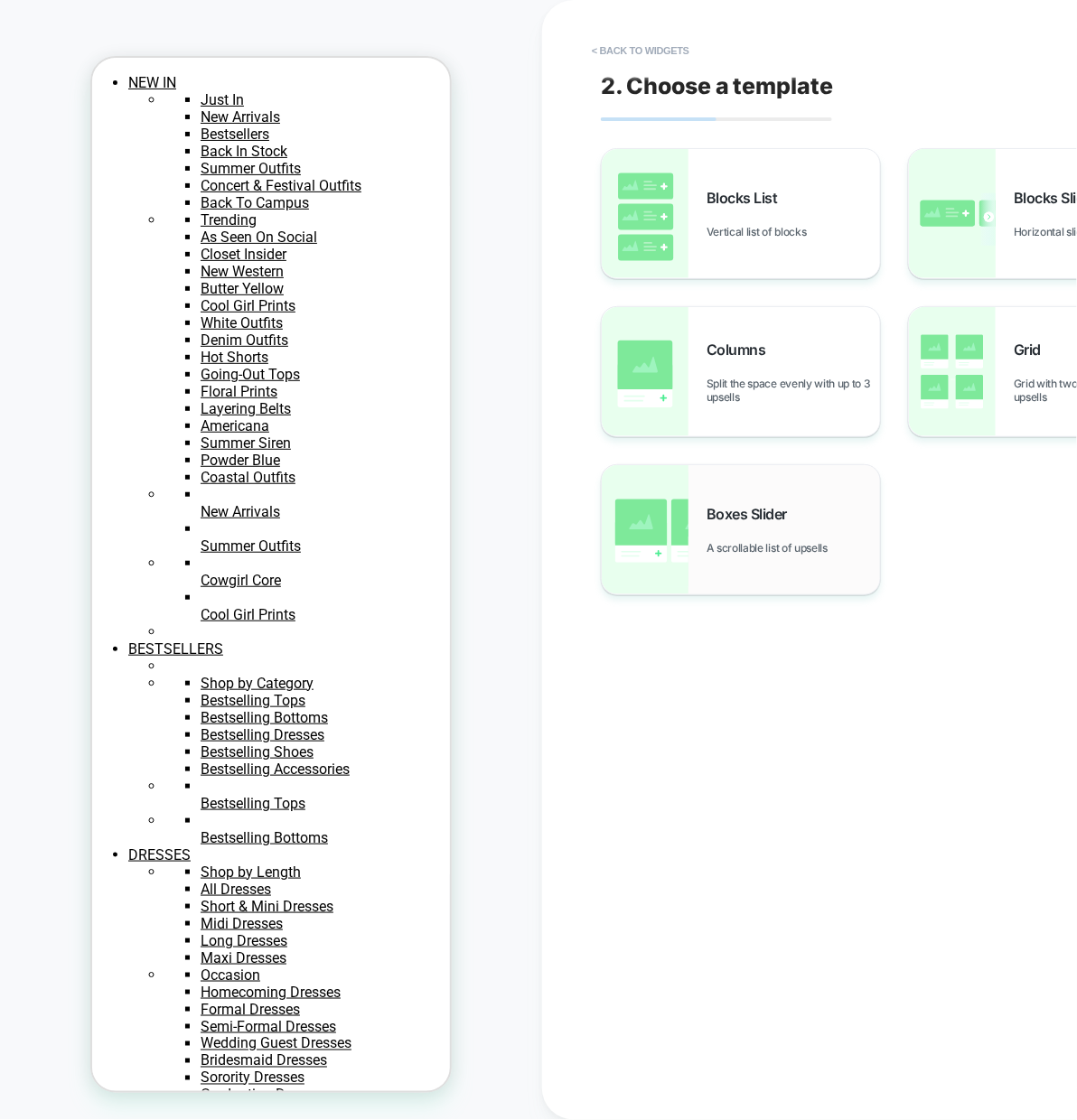scroll, scrollTop: 116, scrollLeft: 0, axis: vertical 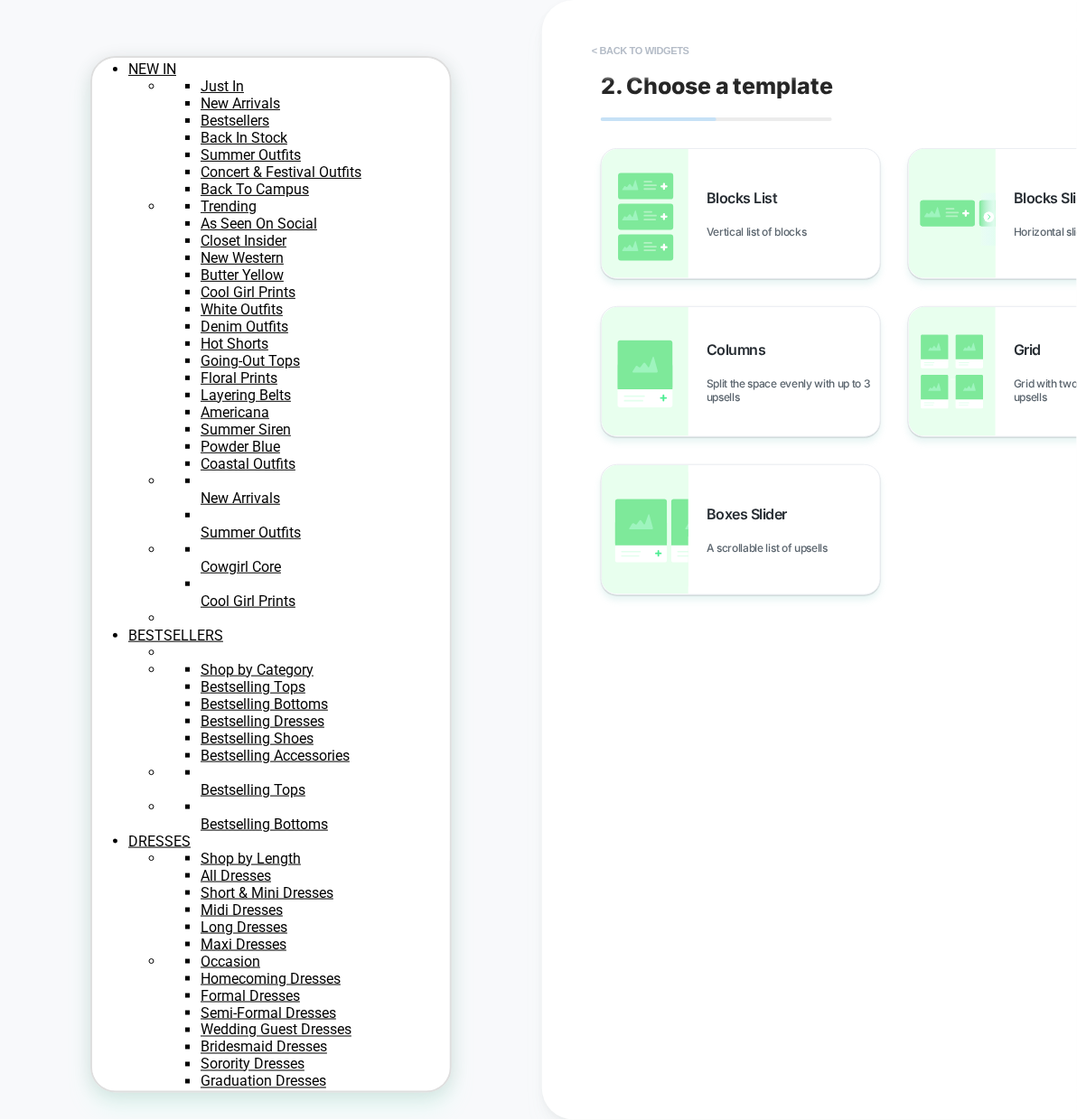 click on "< Back to widgets" at bounding box center [641, 51] 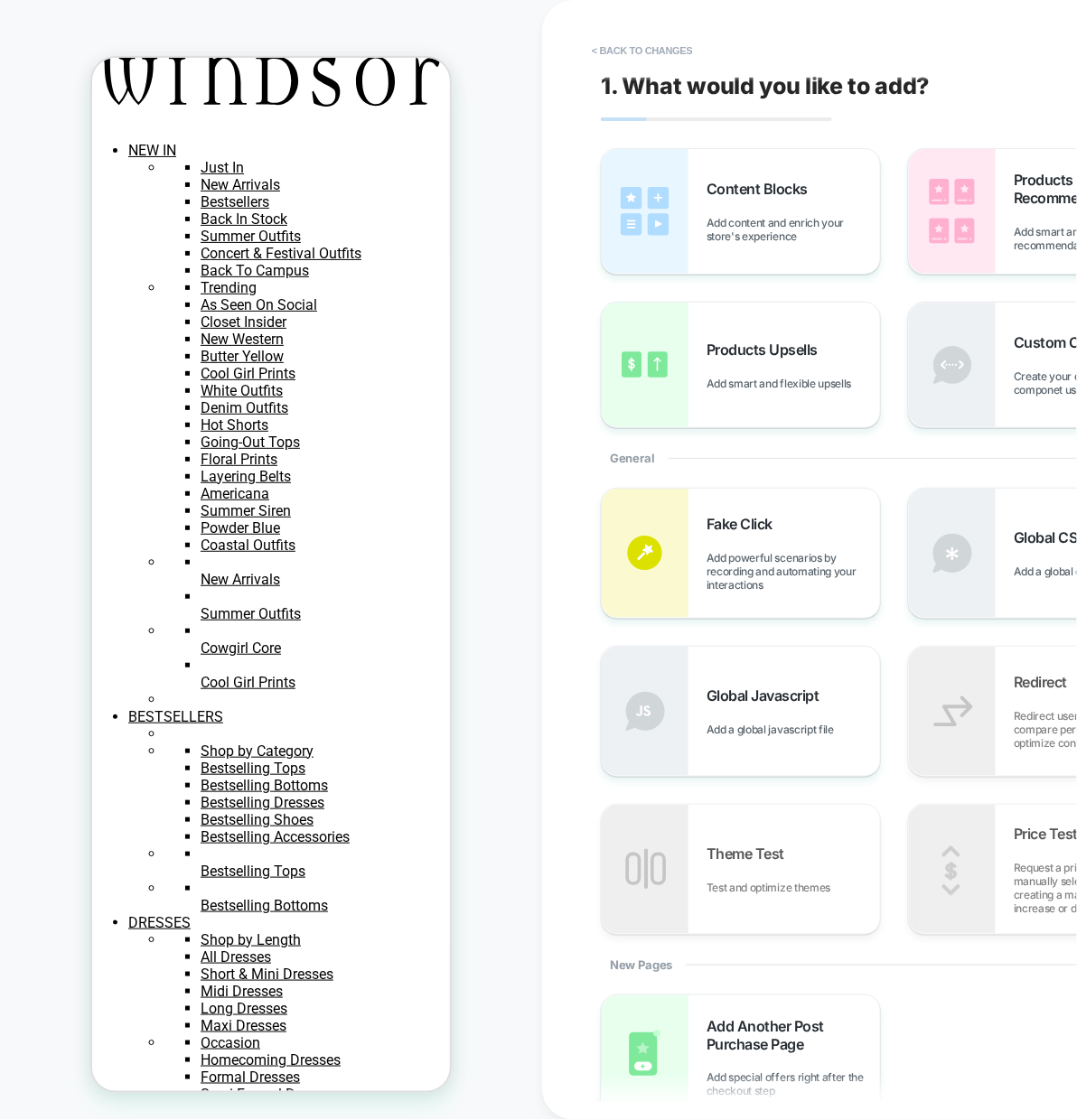 click on "< Back to changes" at bounding box center [642, 51] 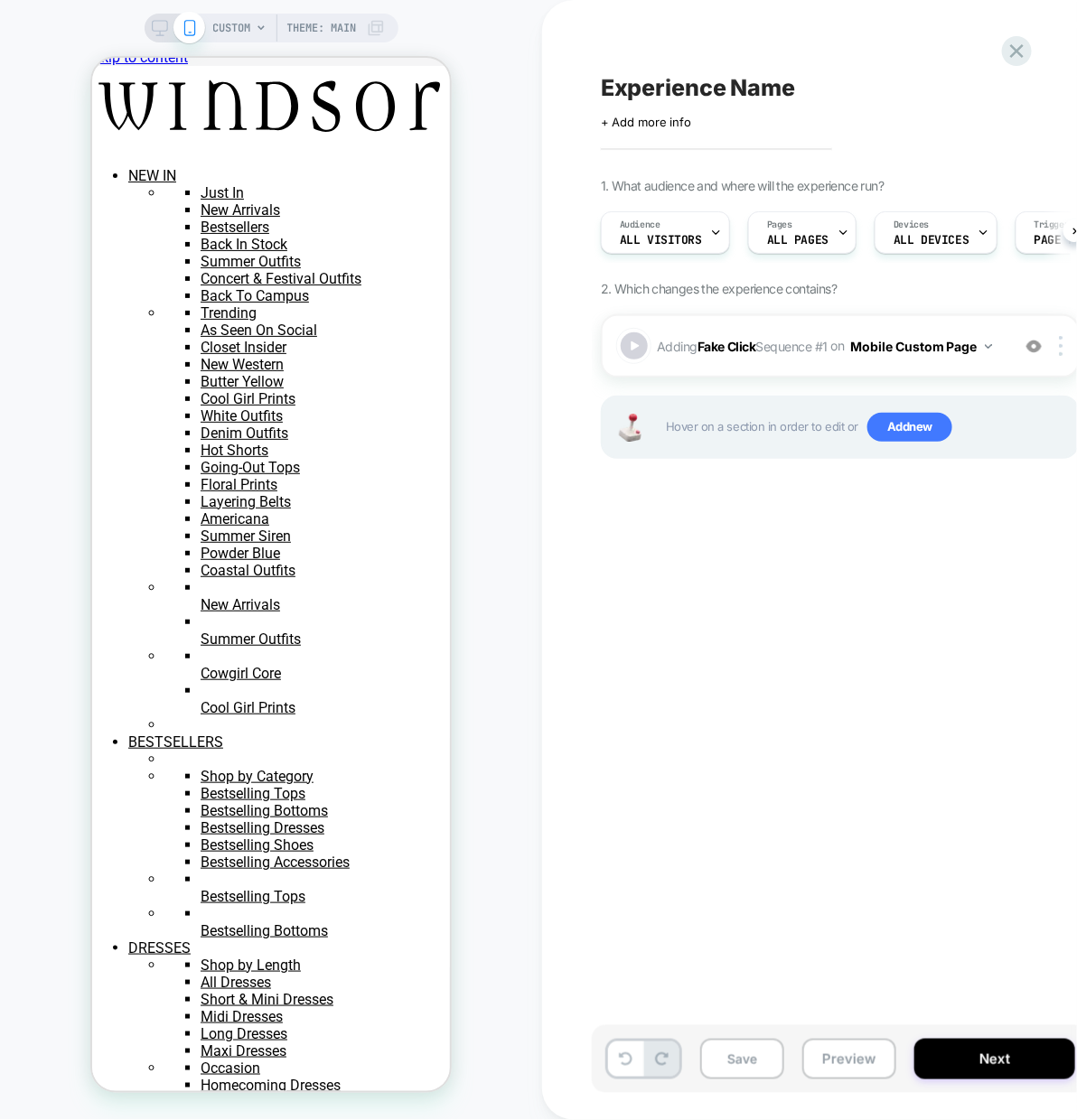 scroll, scrollTop: 0, scrollLeft: 1, axis: horizontal 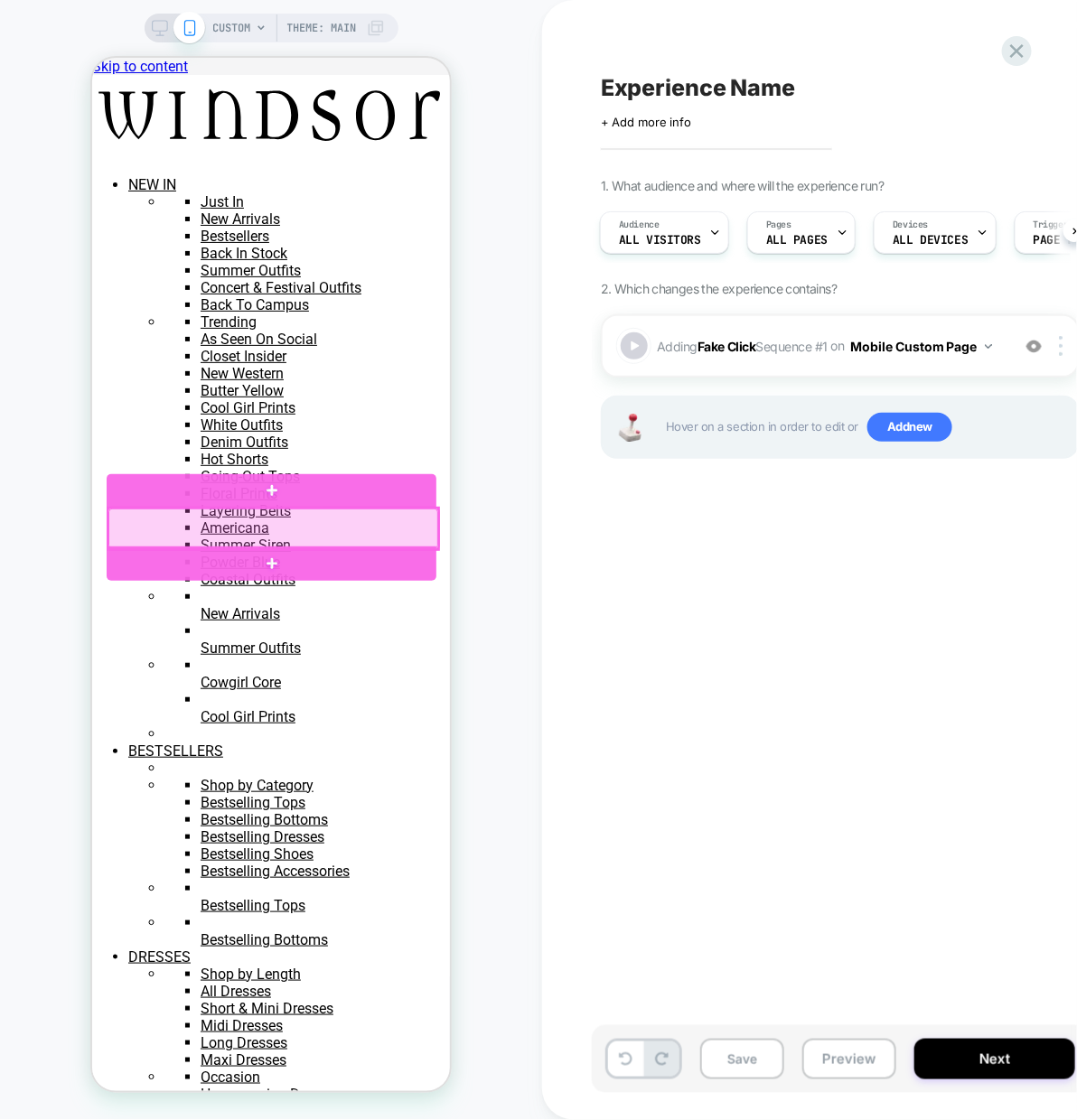 click at bounding box center (273, 527) 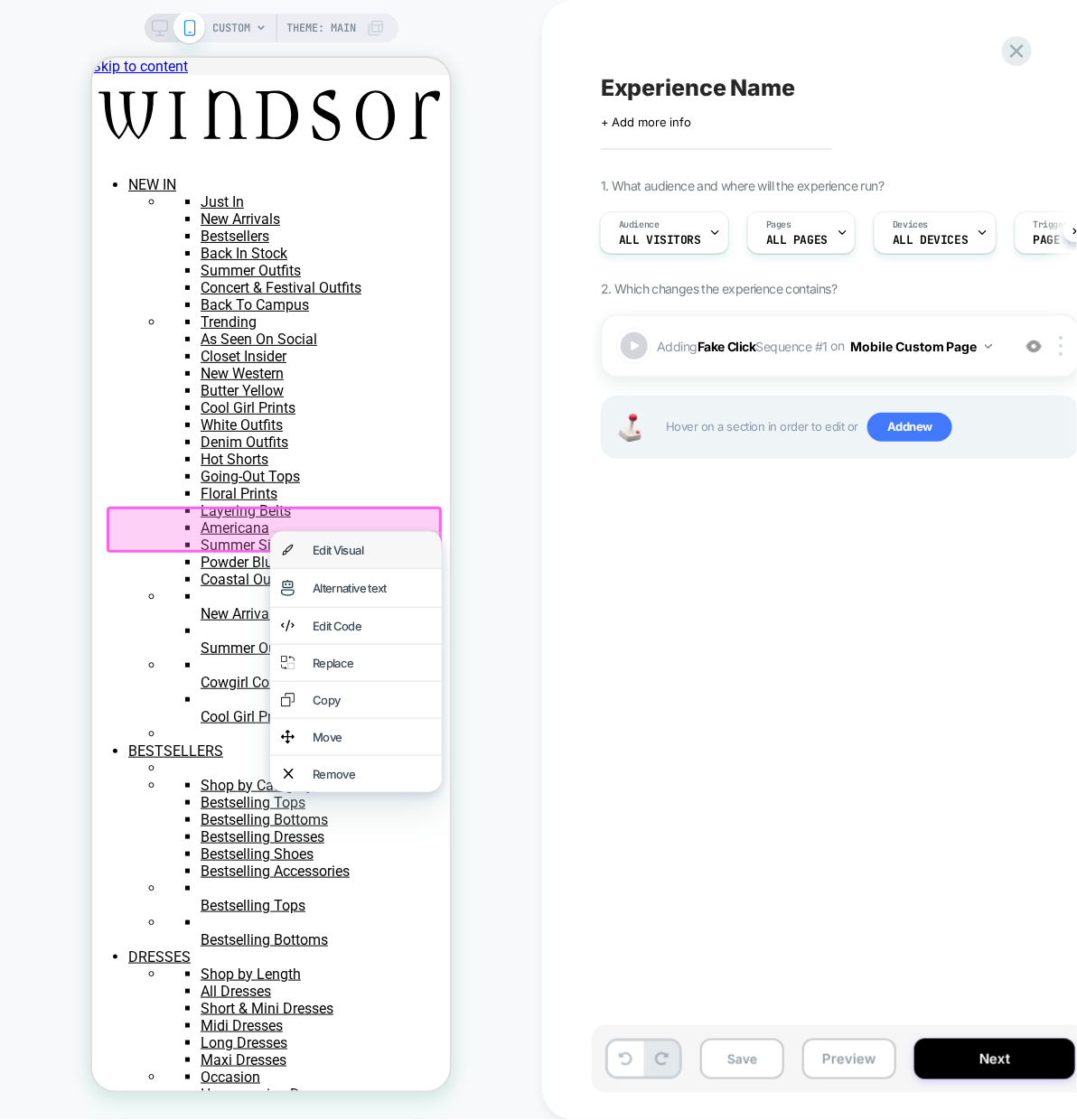 click on "Edit Visual" at bounding box center [370, 549] 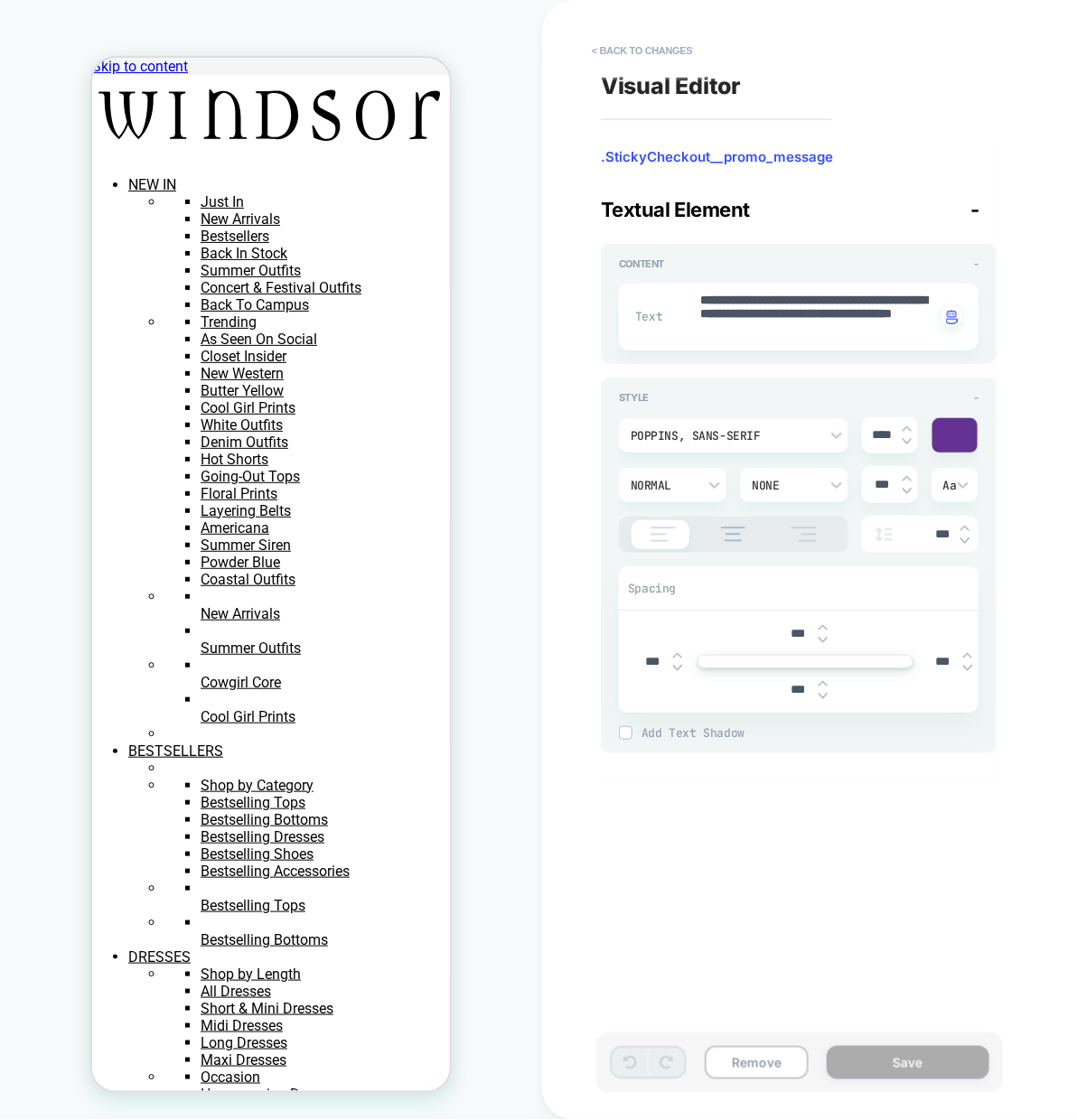 click on "**********" at bounding box center (817, 317) 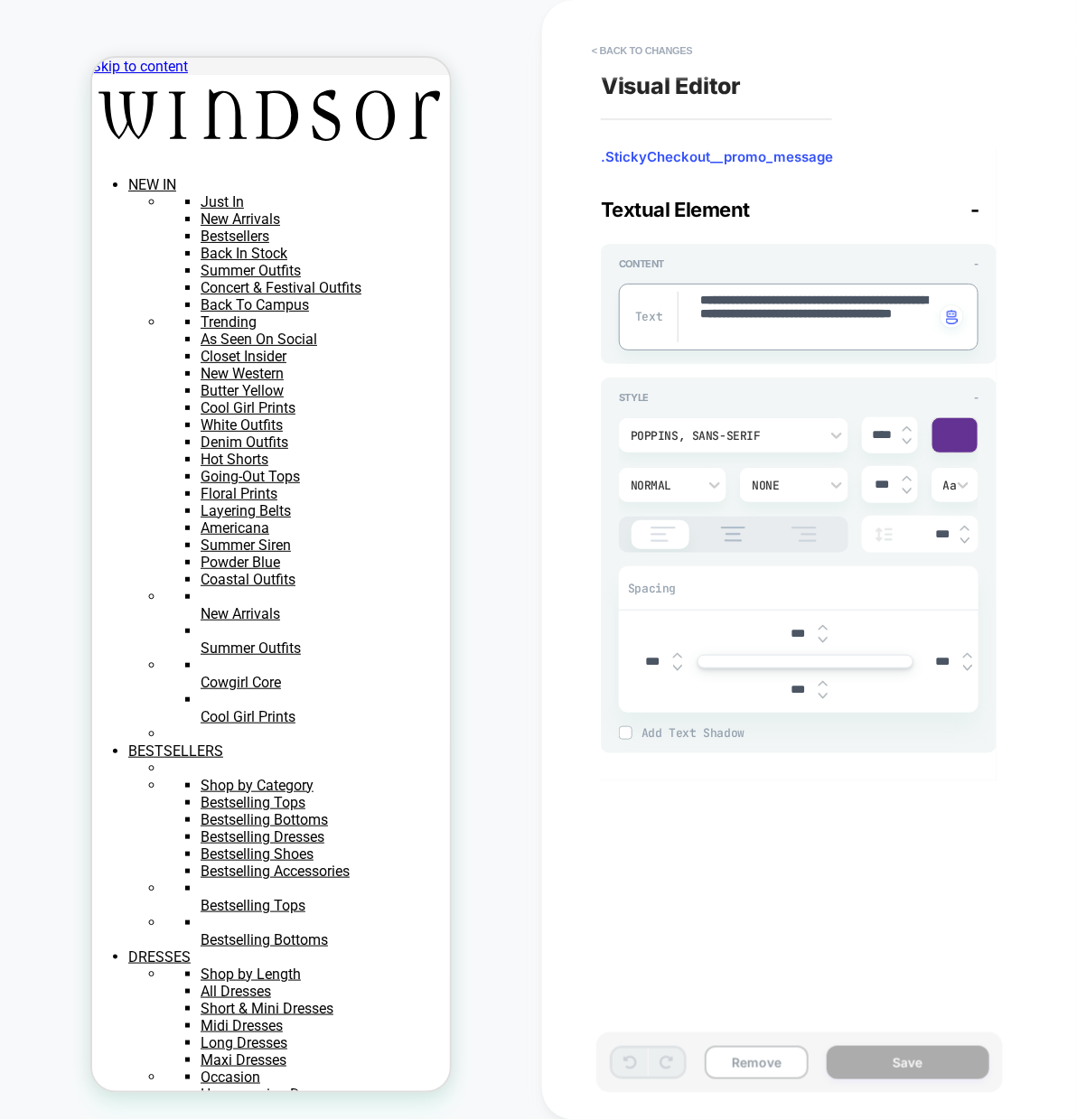 click on "**********" at bounding box center [817, 317] 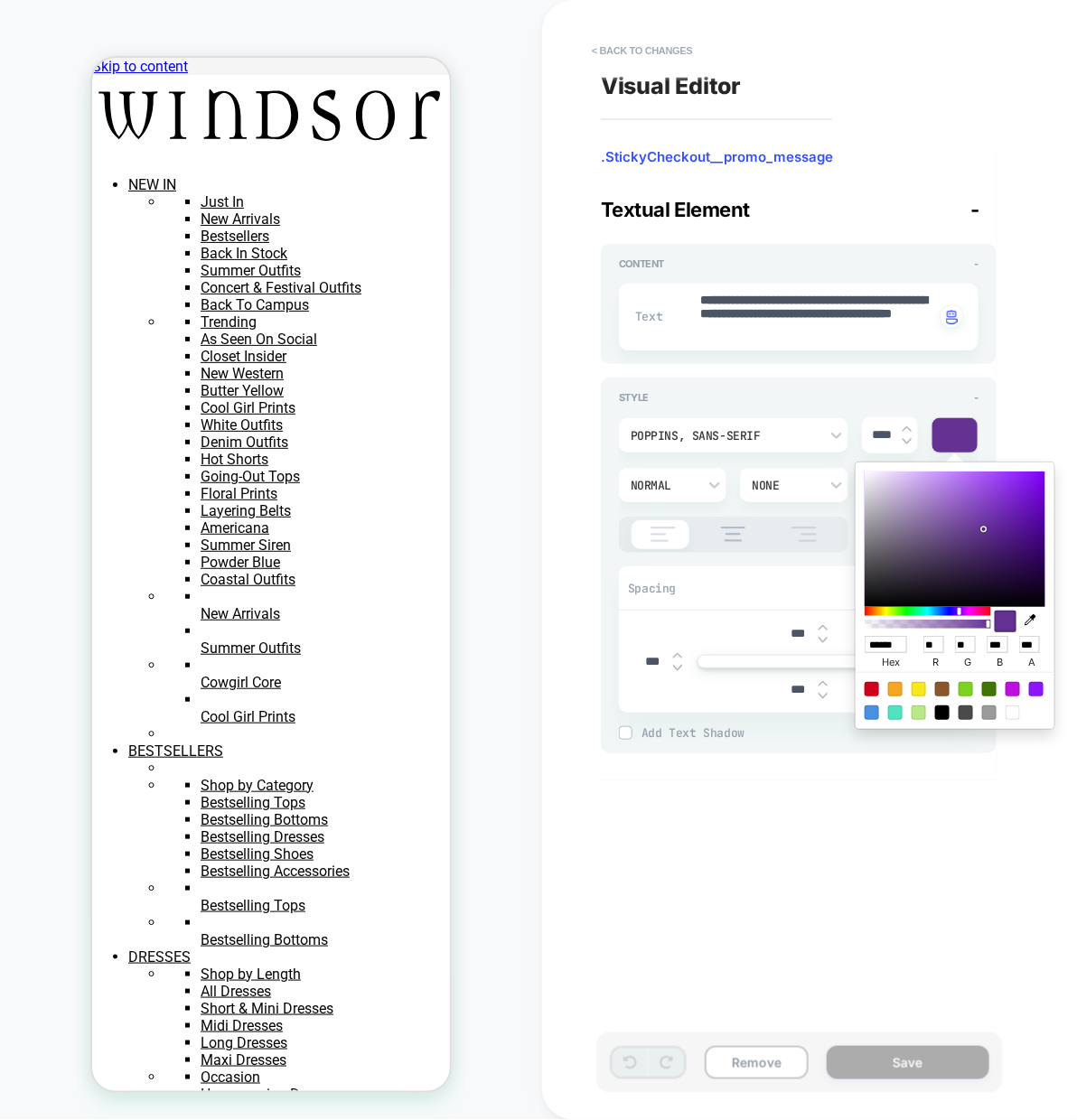 type on "*" 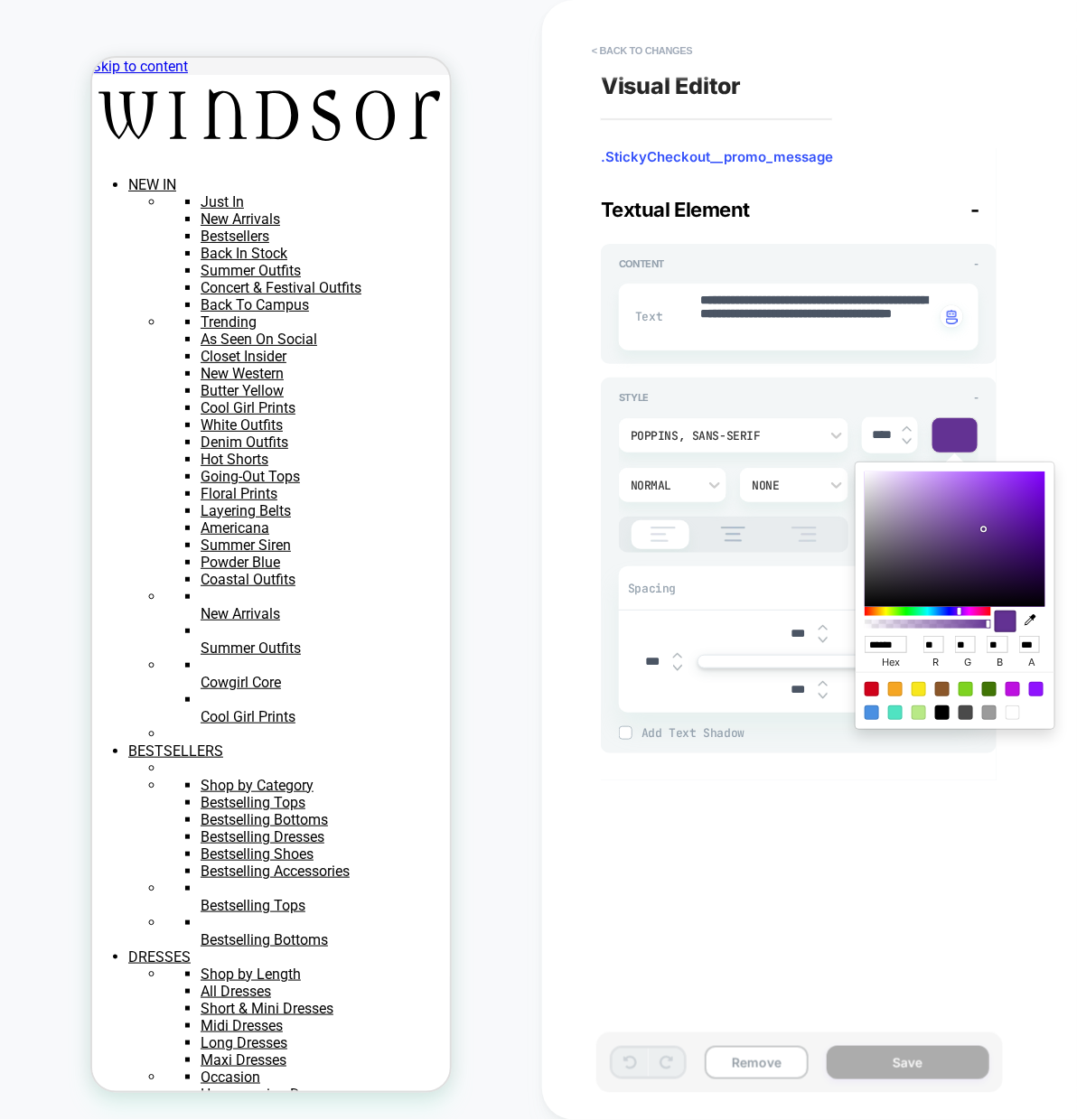 click at bounding box center (955, 539) 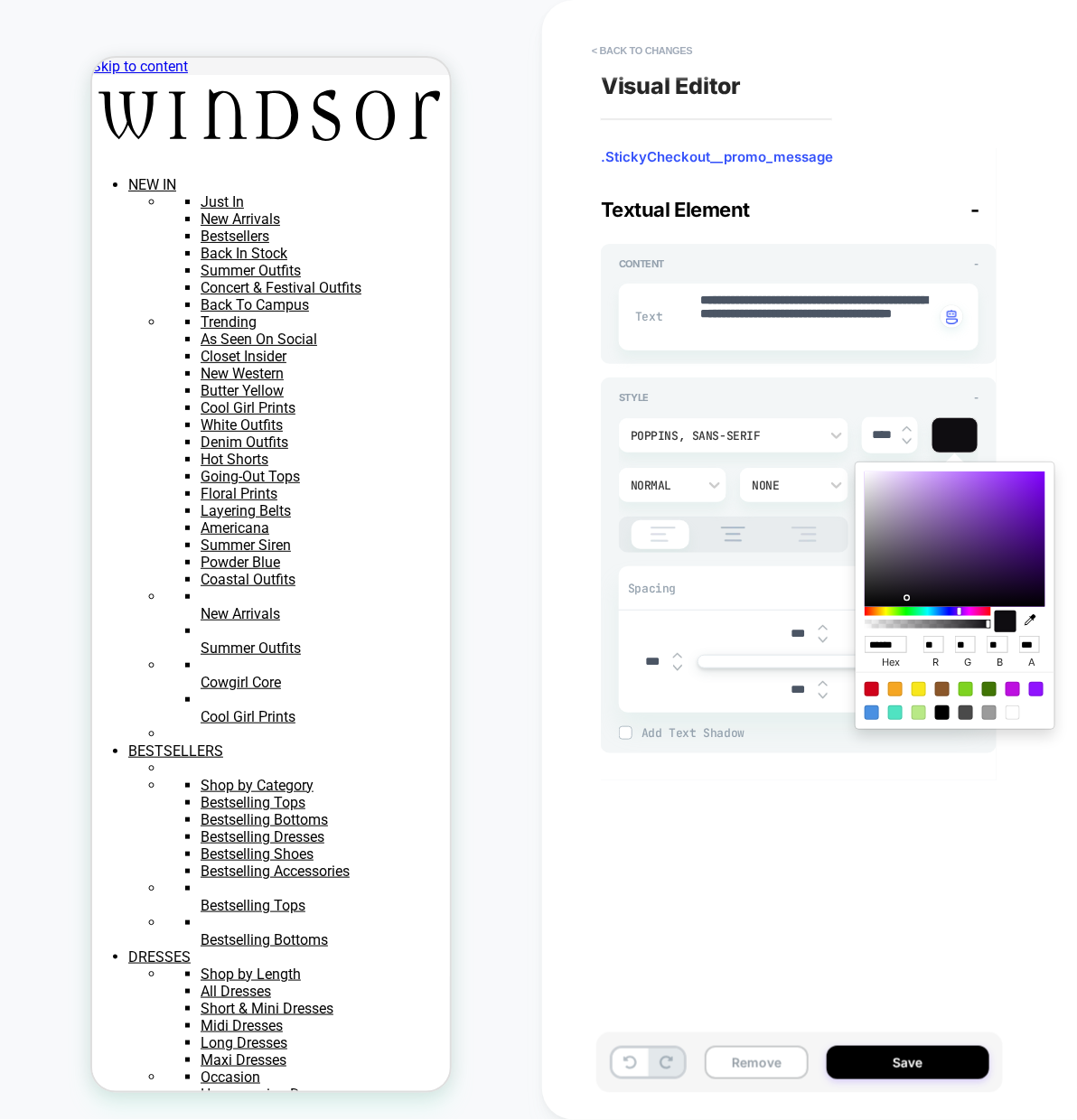 click at bounding box center [907, 429] 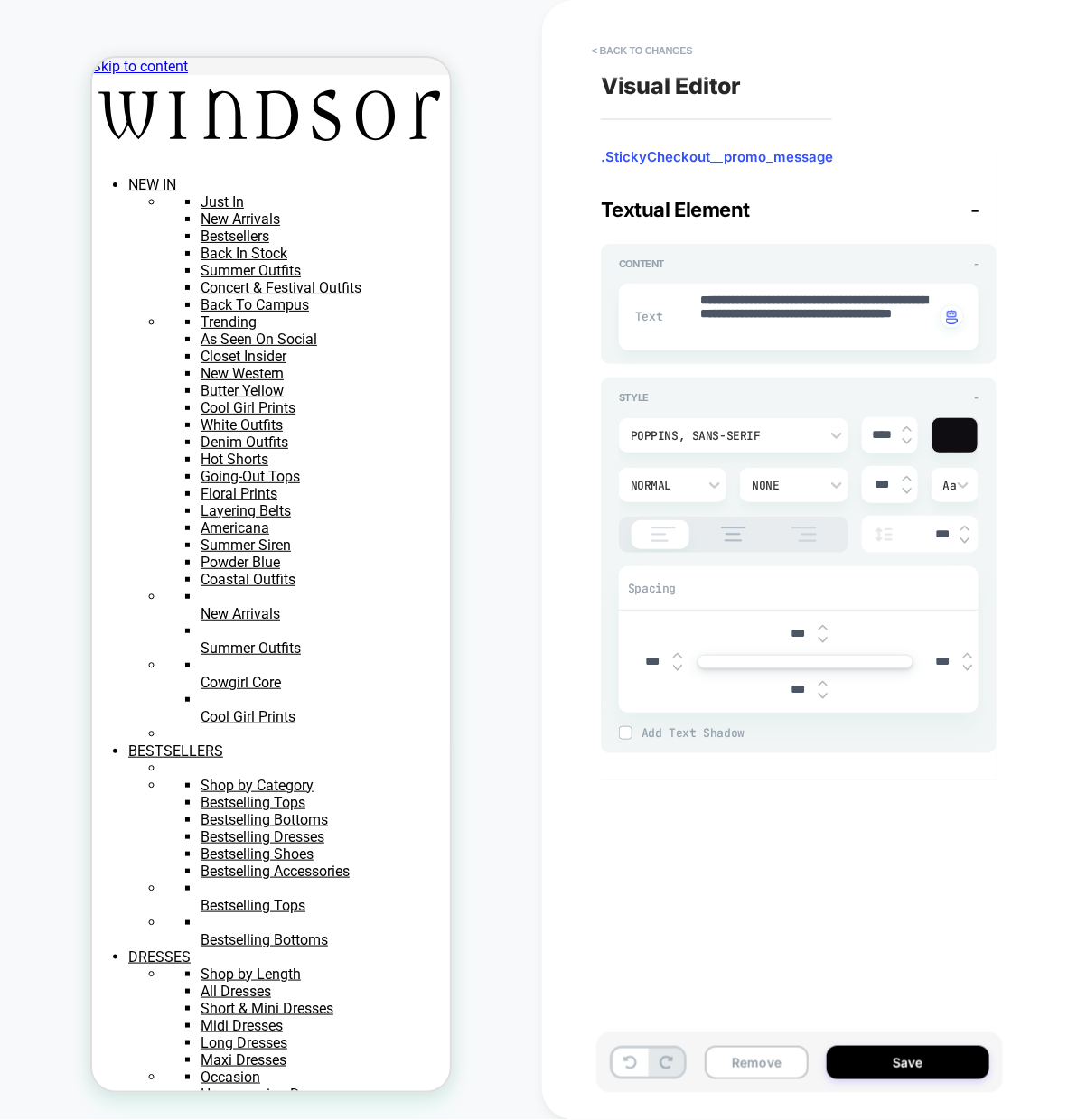click at bounding box center [907, 429] 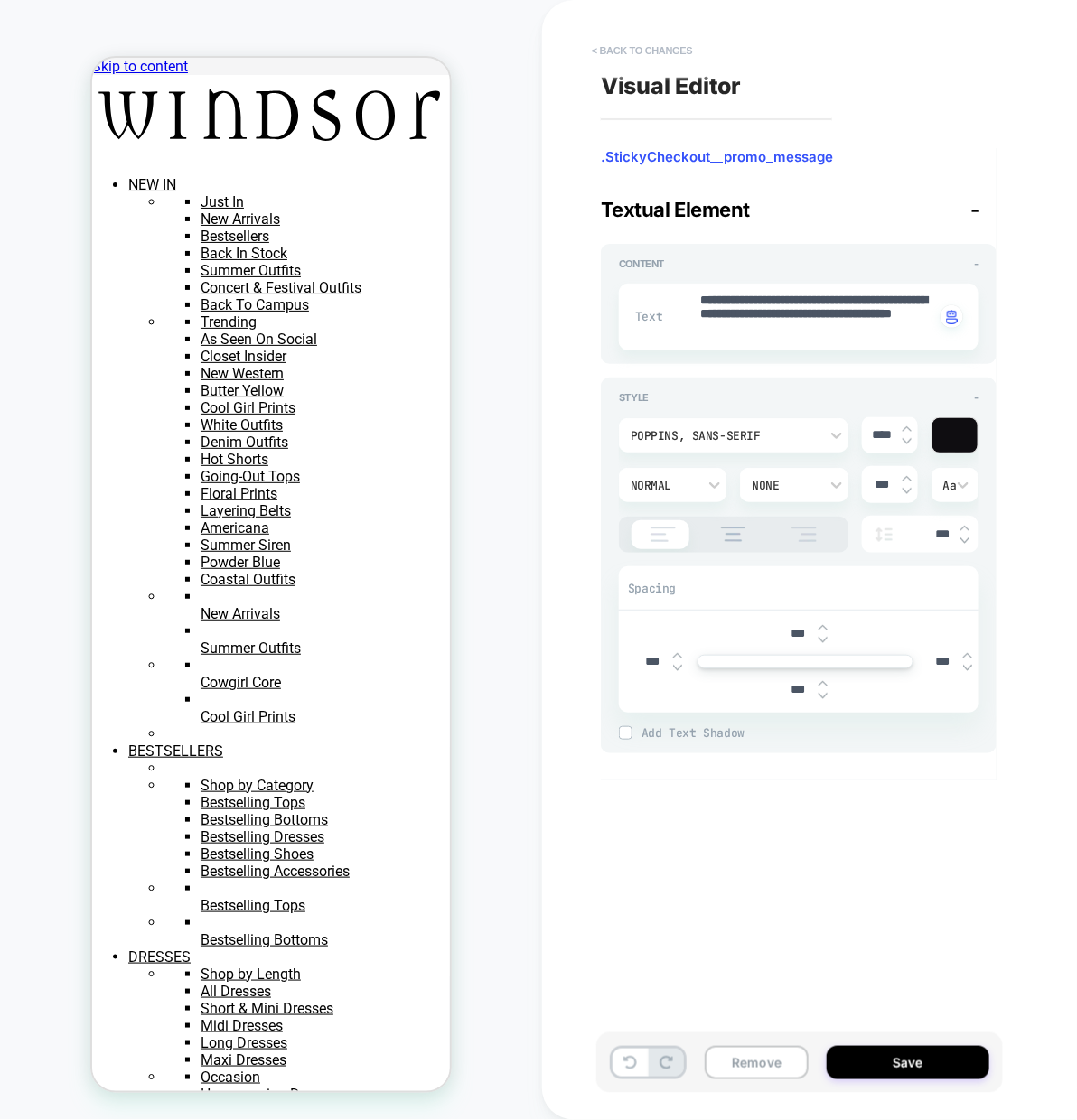 click on "< Back to changes" at bounding box center (642, 51) 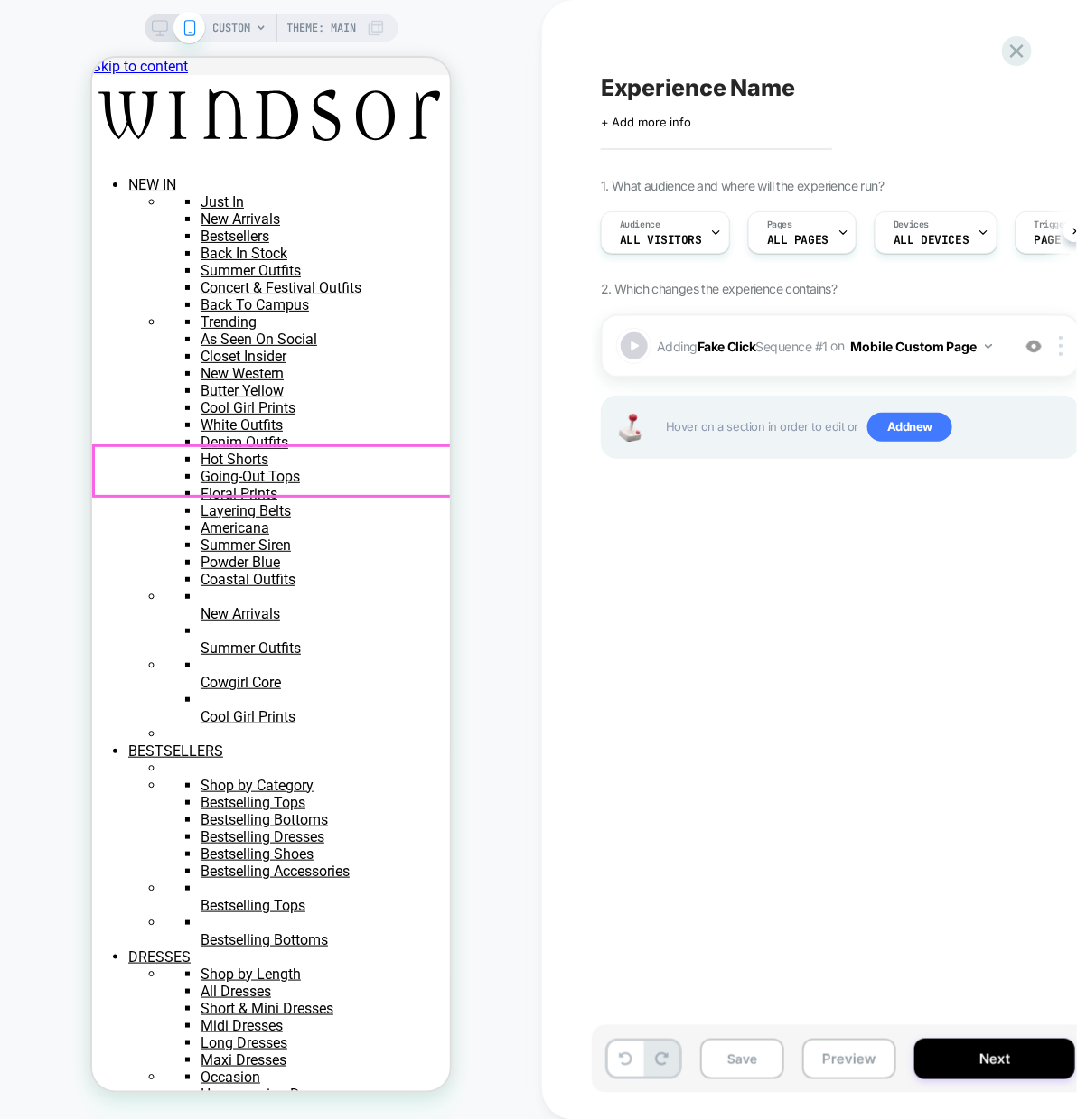 scroll, scrollTop: 0, scrollLeft: 1, axis: horizontal 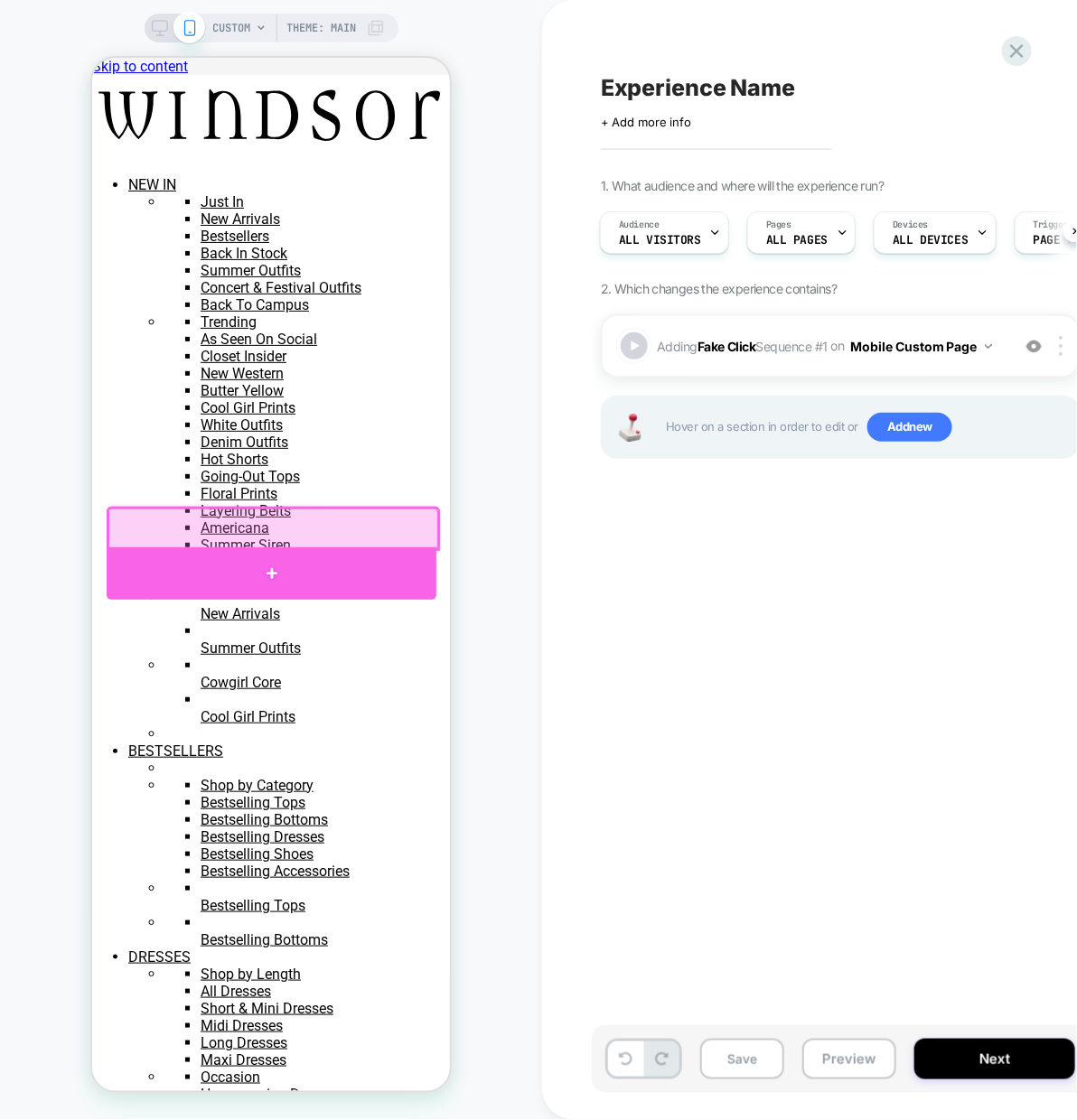 click at bounding box center (271, 573) 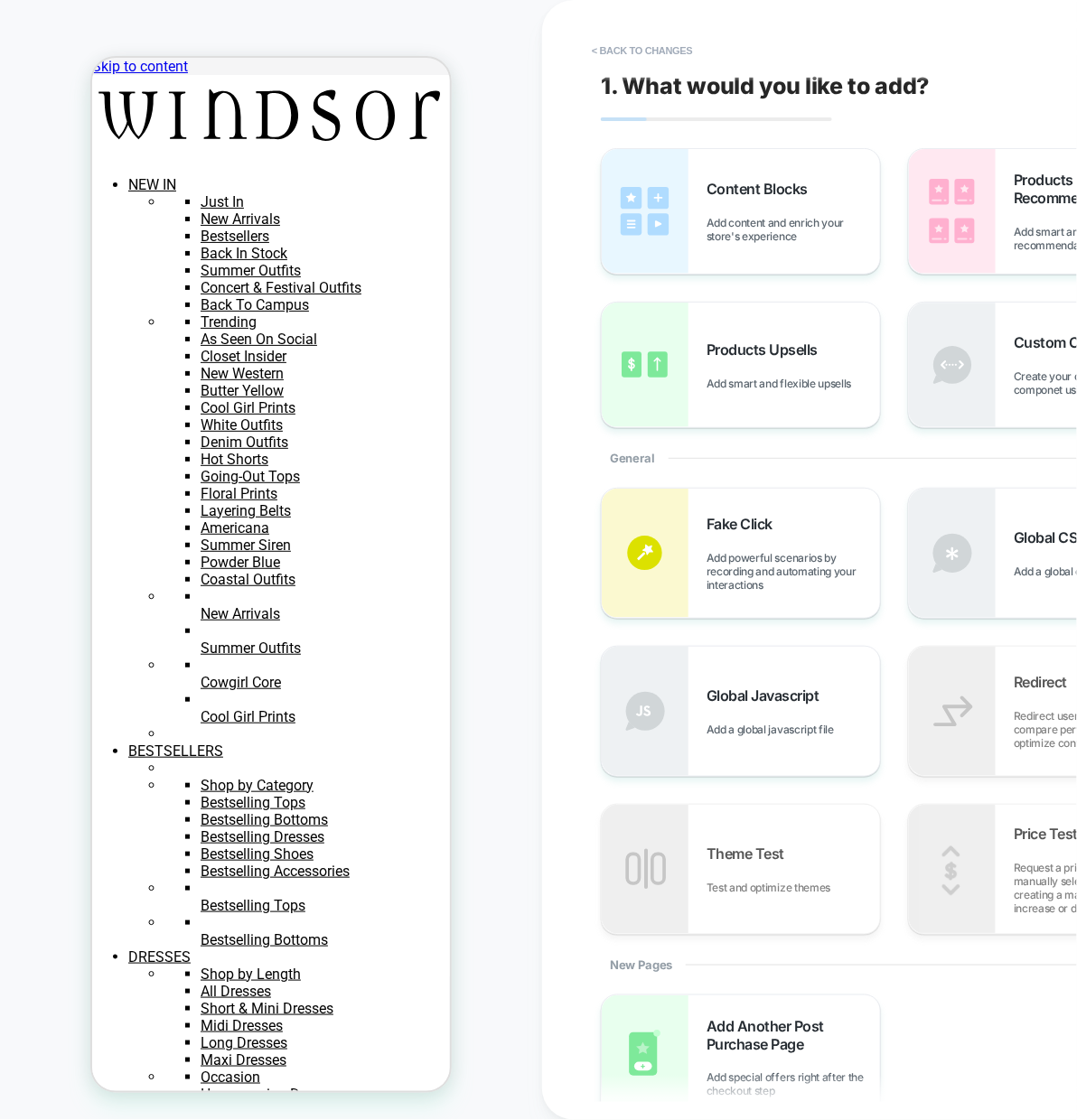 scroll, scrollTop: 9, scrollLeft: 0, axis: vertical 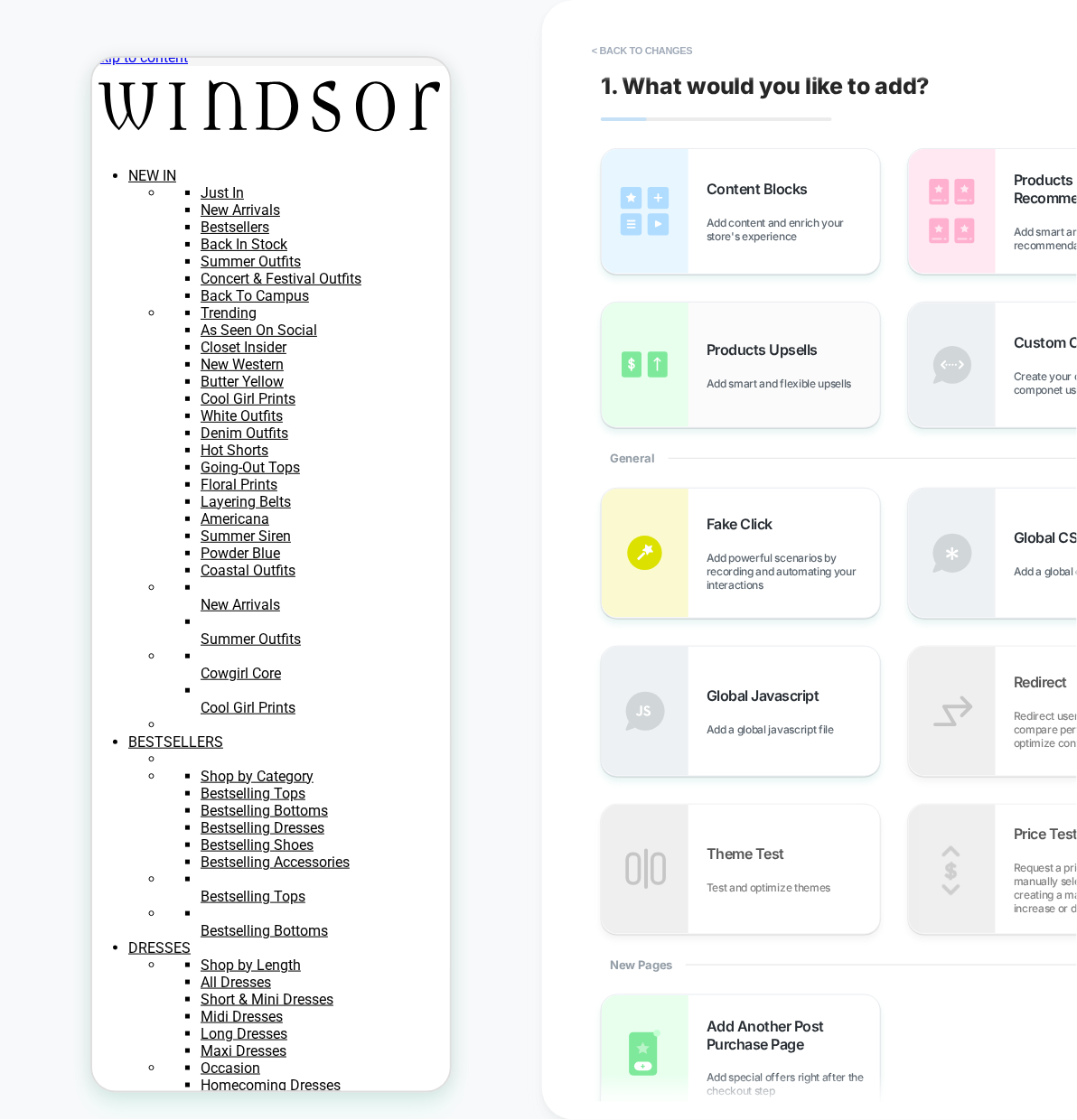 click on "Products Upsells" at bounding box center [766, 350] 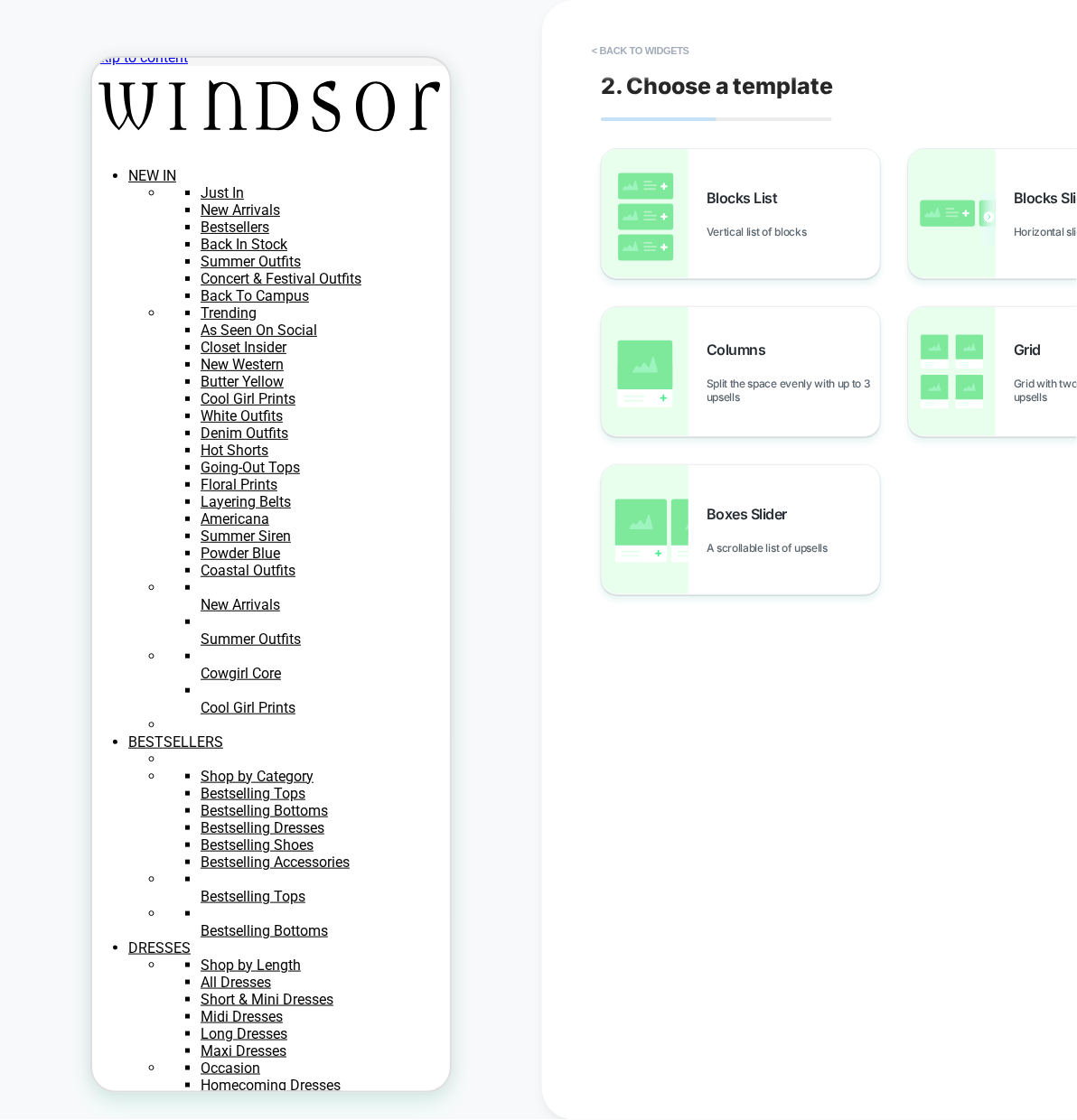 scroll, scrollTop: 95, scrollLeft: 0, axis: vertical 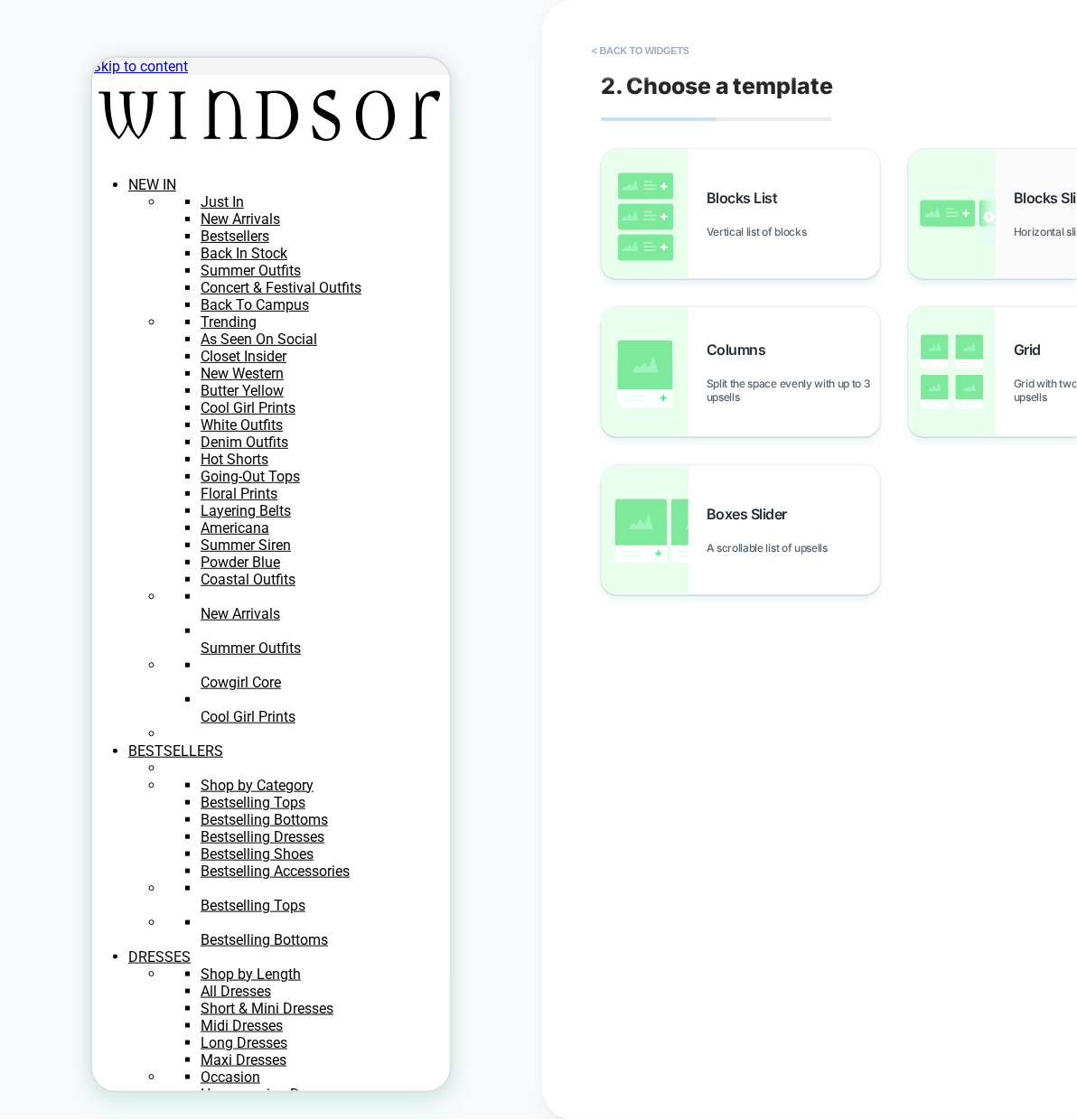click at bounding box center (952, 213) 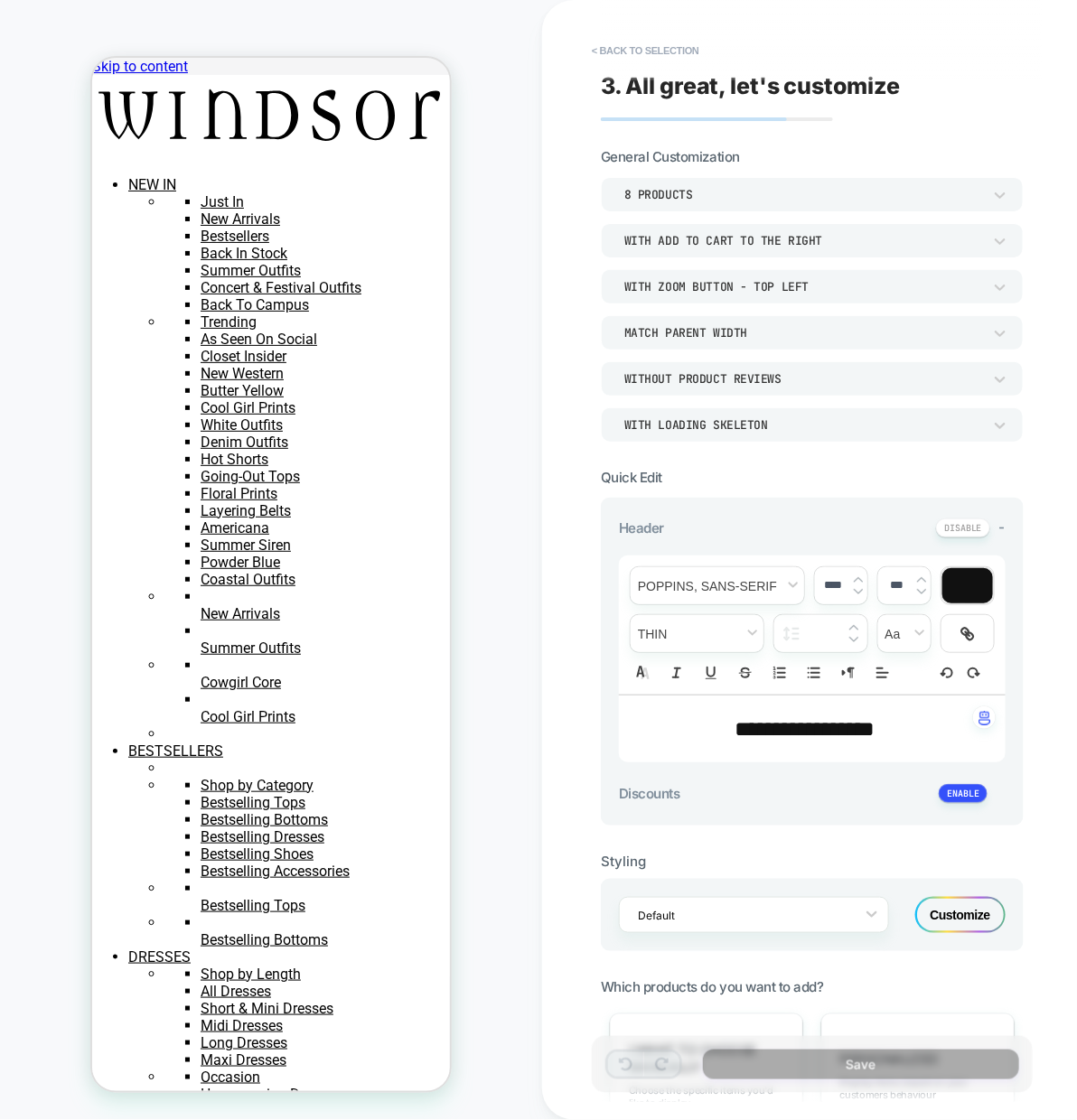 type on "*" 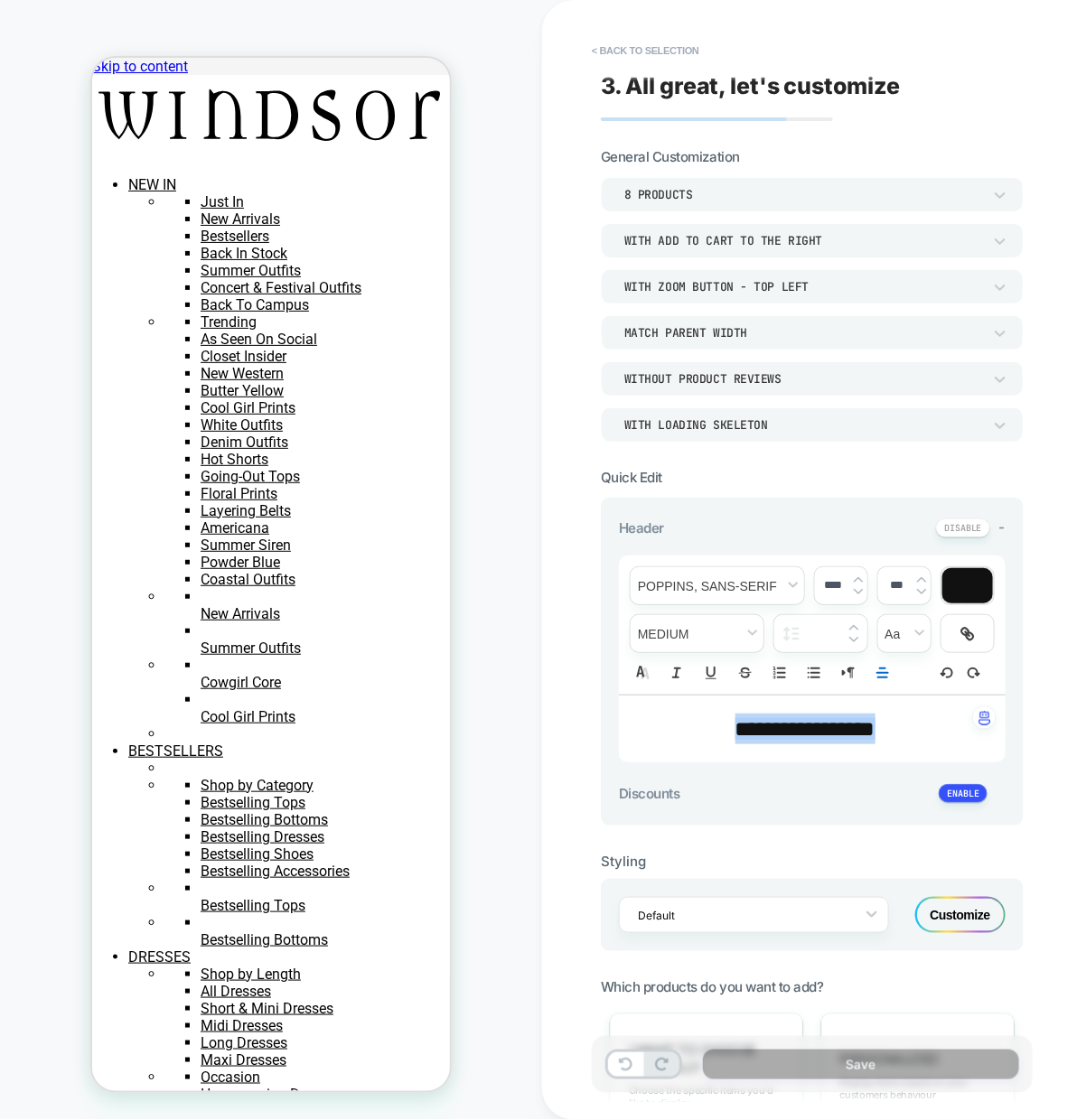 type on "*" 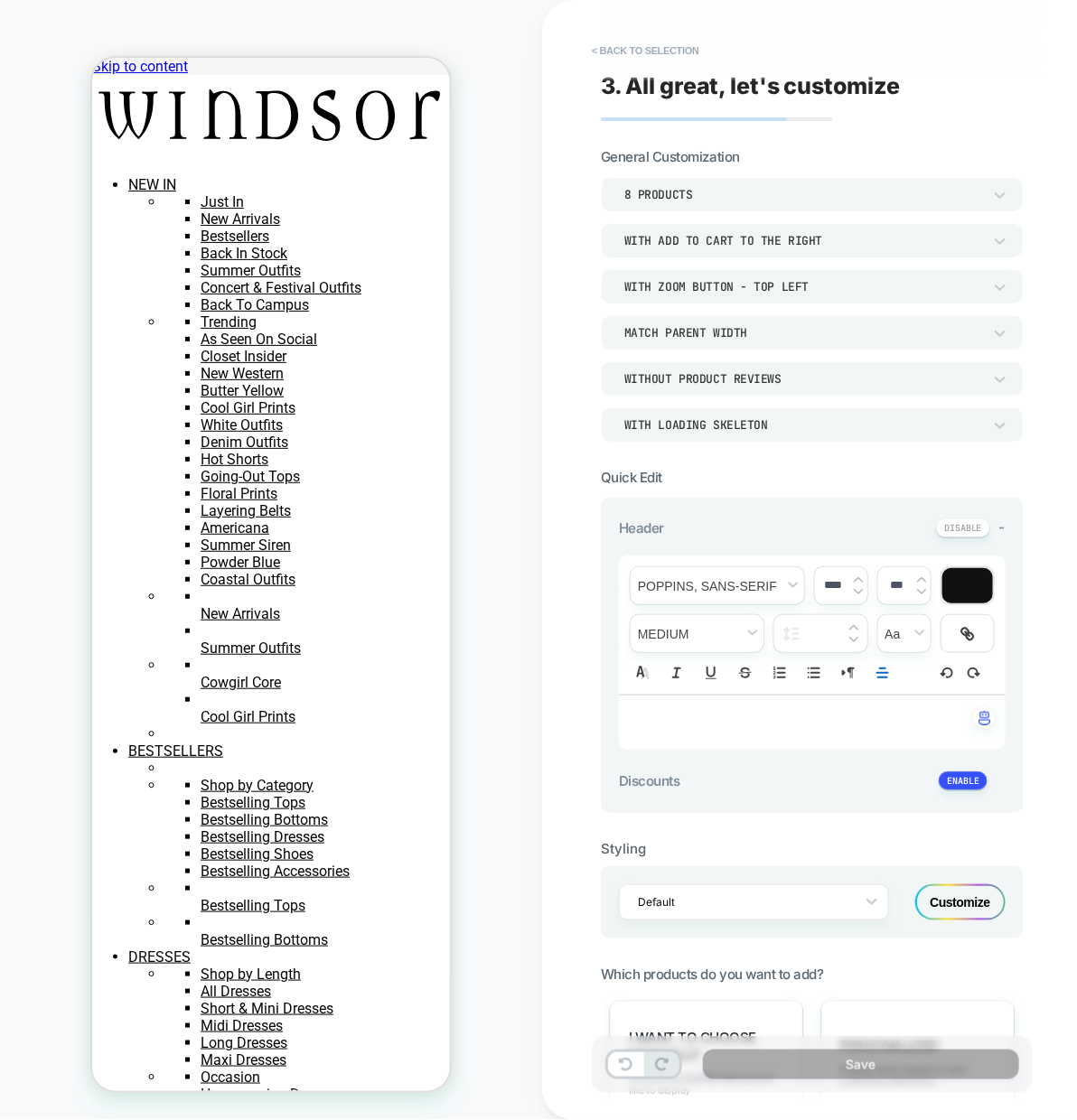 type on "*" 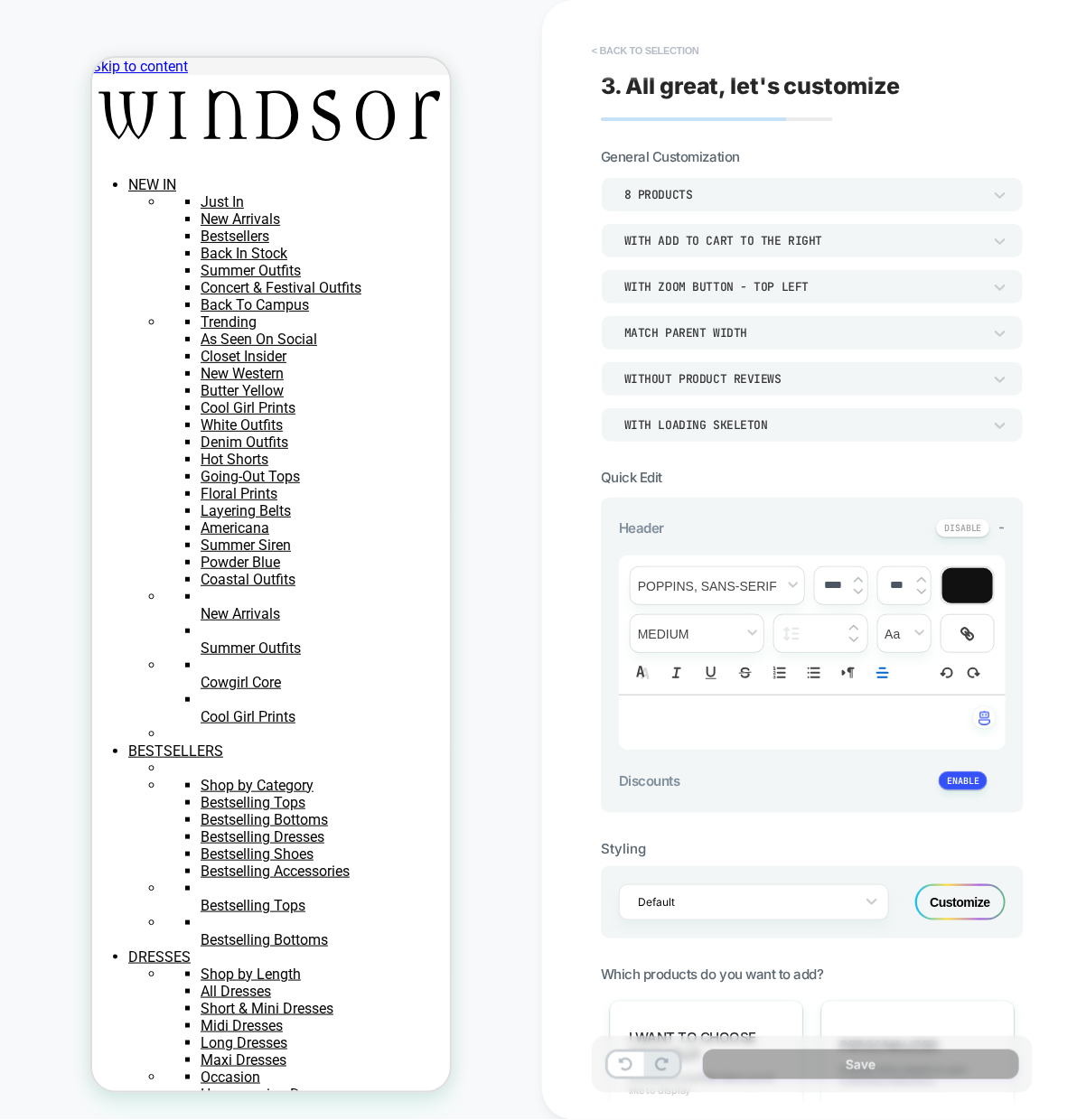 click on "< Back to selection" at bounding box center [645, 51] 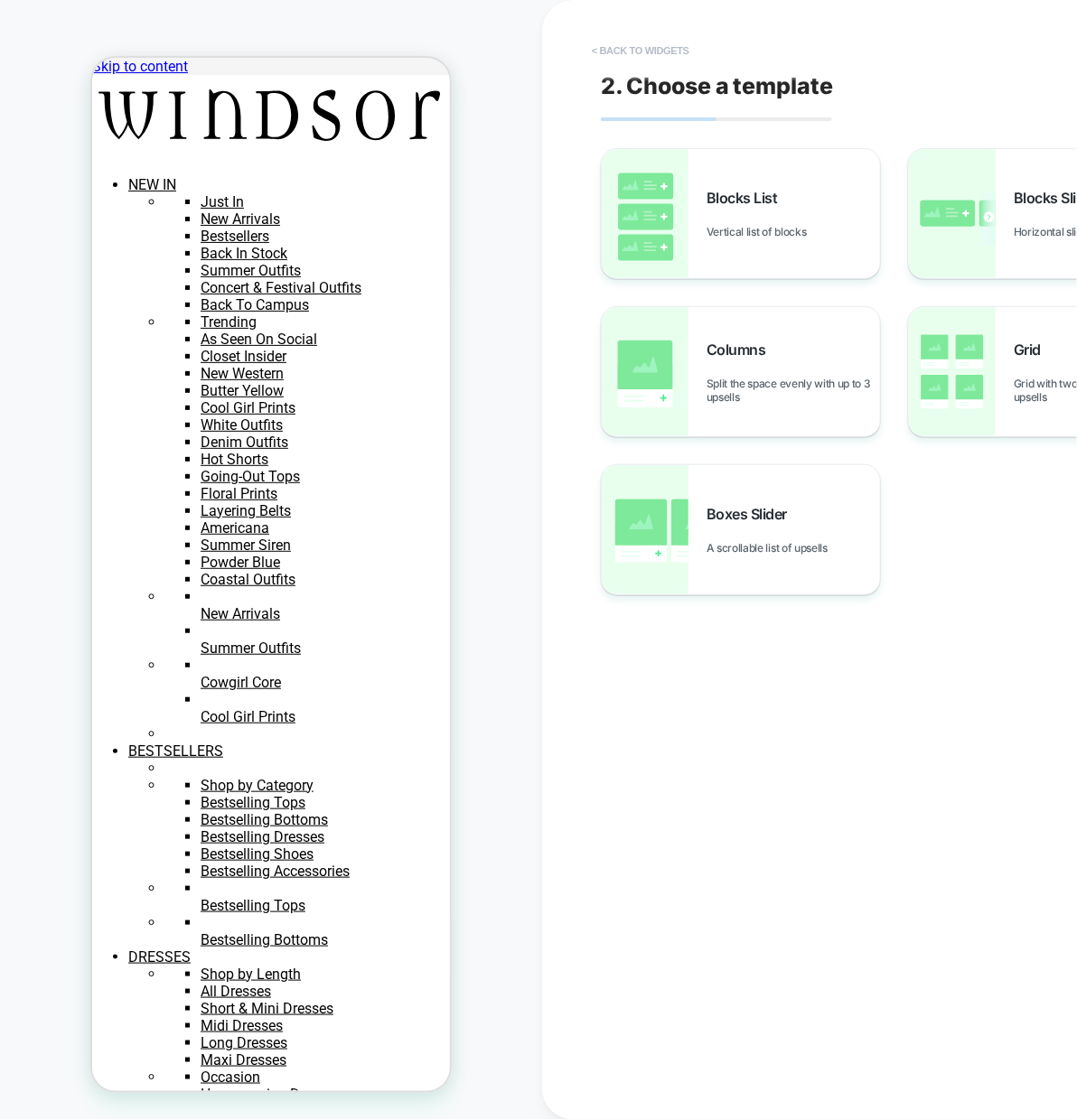 click on "< Back to widgets" at bounding box center (641, 51) 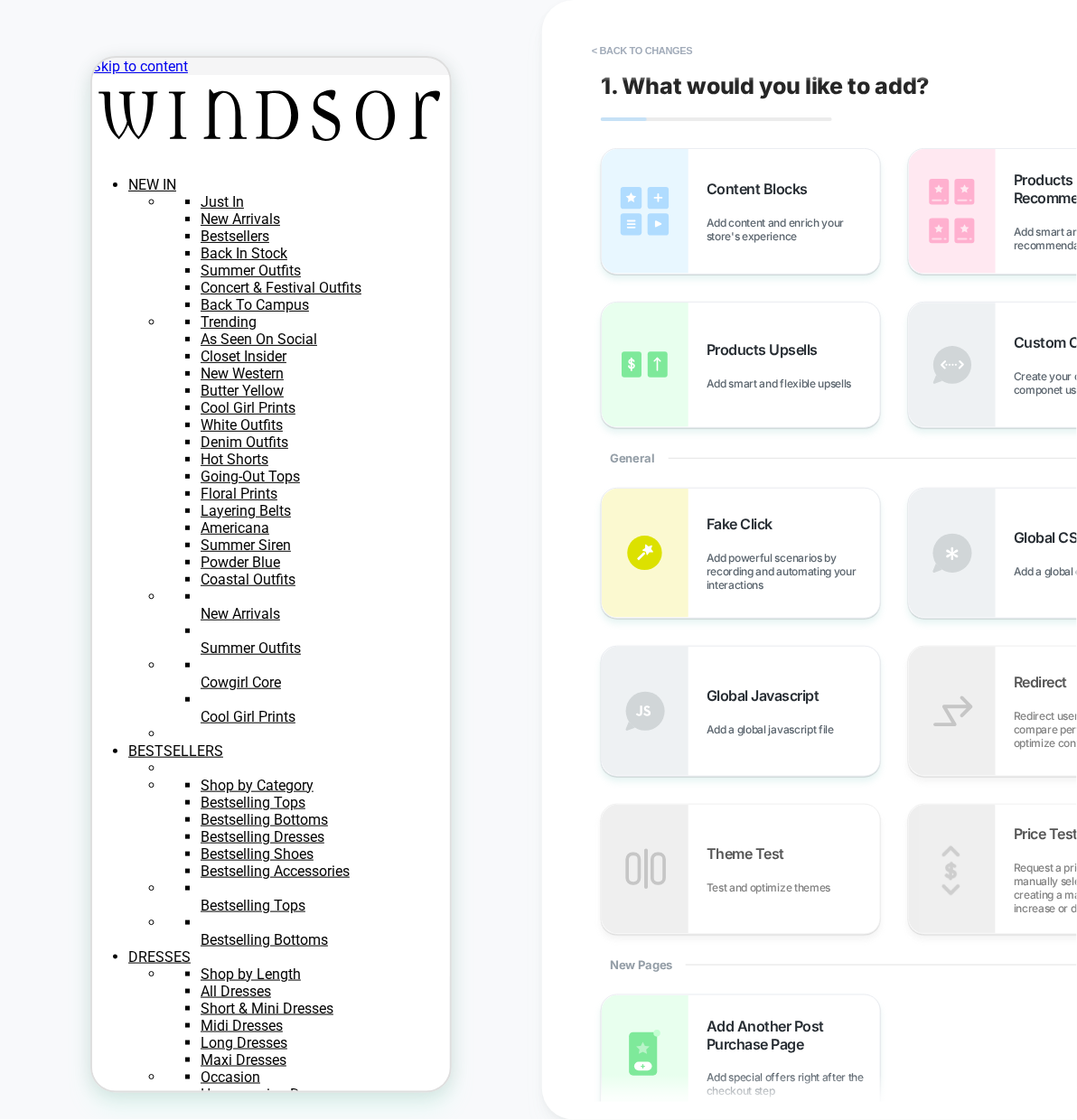 scroll, scrollTop: 3, scrollLeft: 0, axis: vertical 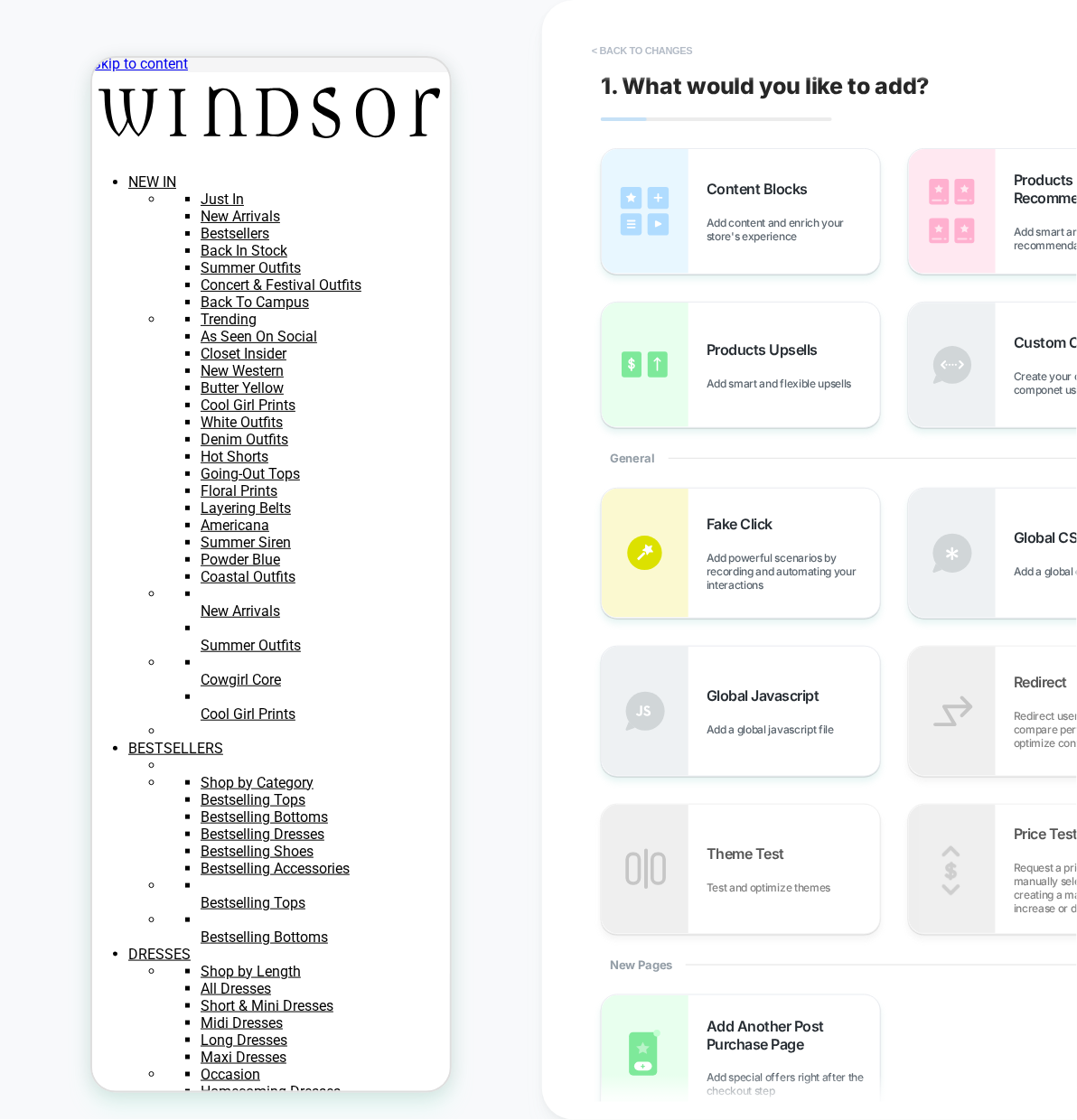 click on "< Back to changes" at bounding box center (642, 51) 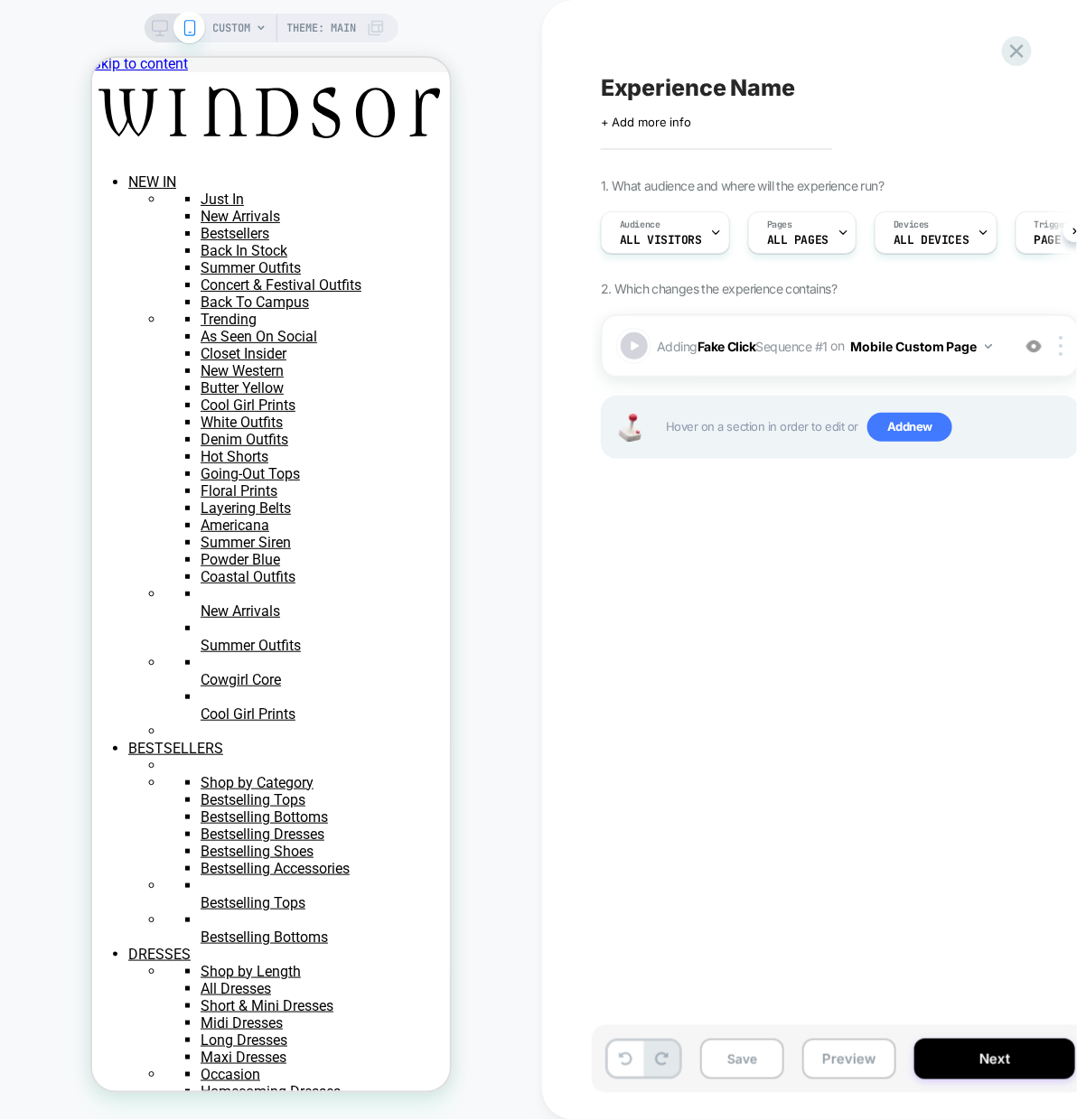 scroll, scrollTop: 0, scrollLeft: 1, axis: horizontal 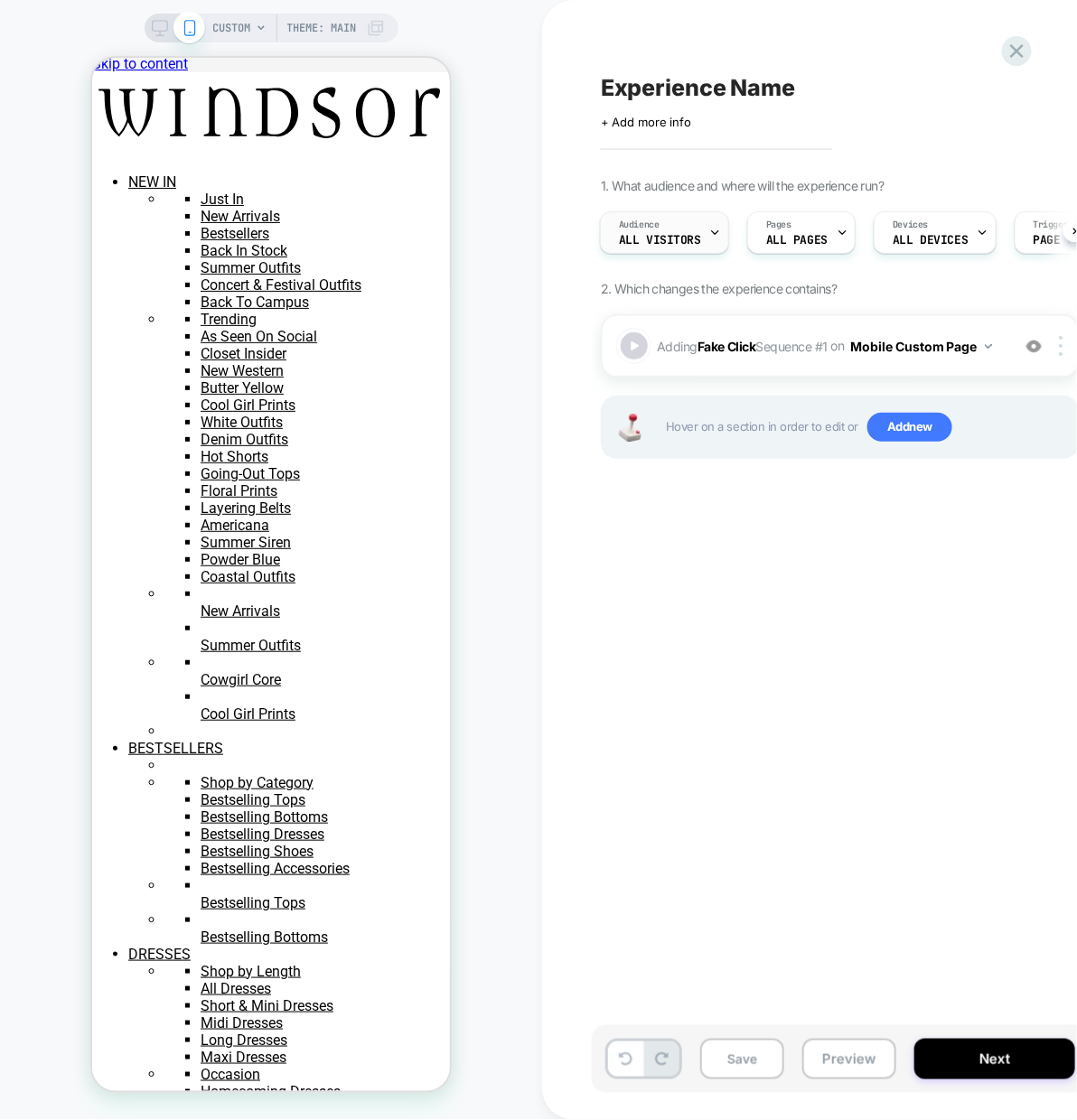 click on "All Visitors" at bounding box center [660, 240] 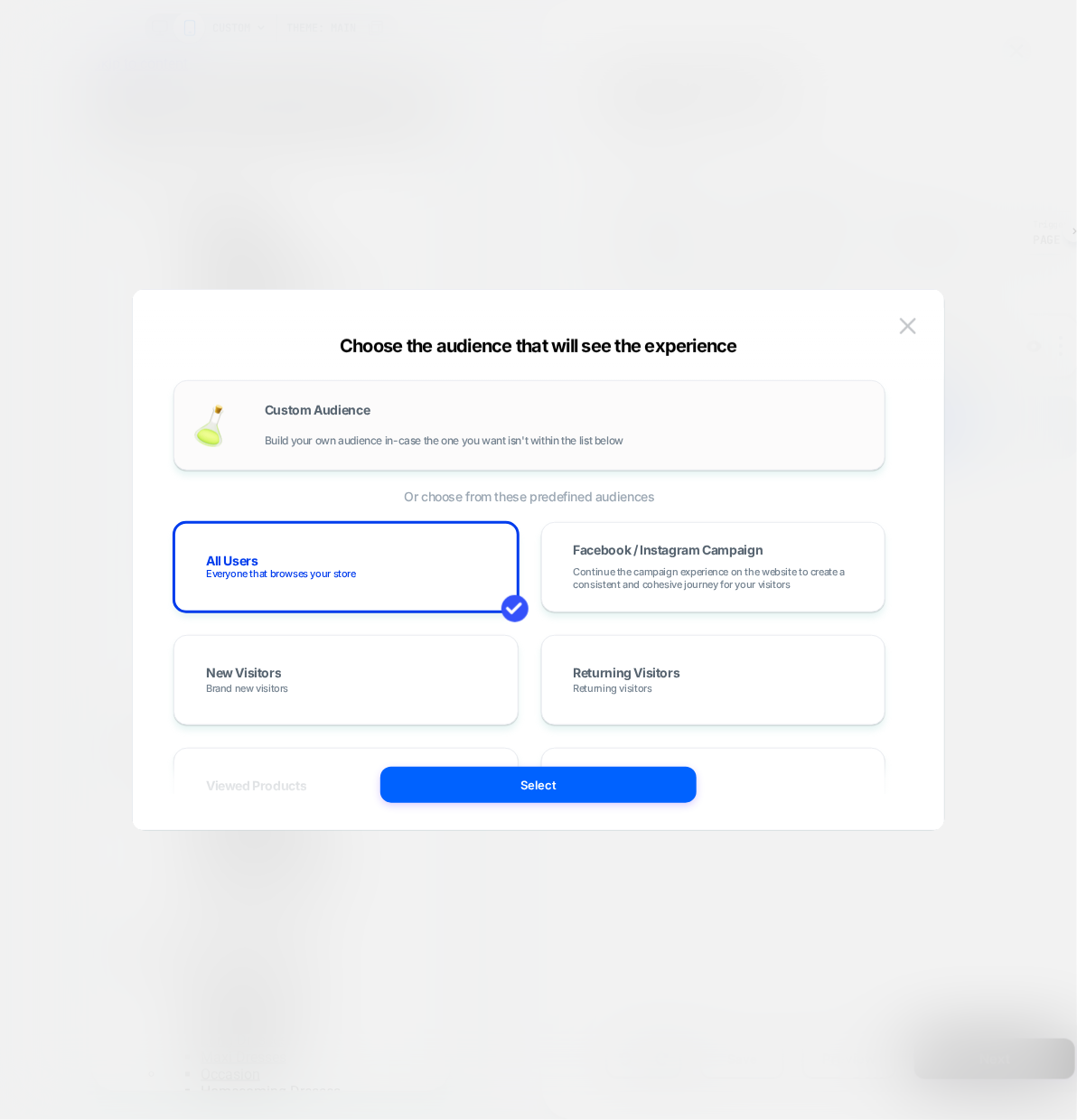 click on "Custom Audience Build your own audience in-case the one you want isn't within the list below" at bounding box center (566, 425) 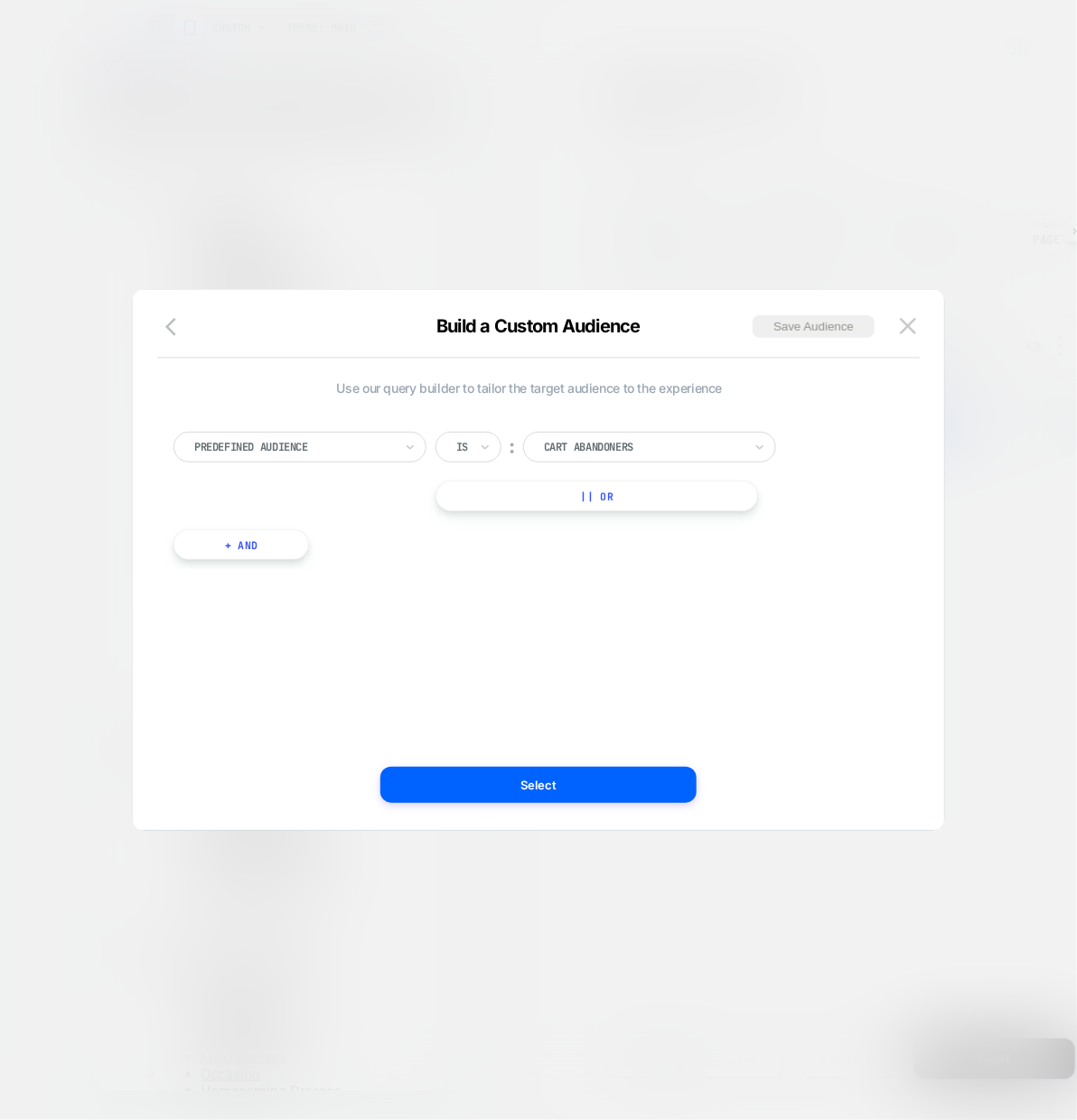 click at bounding box center [294, 447] 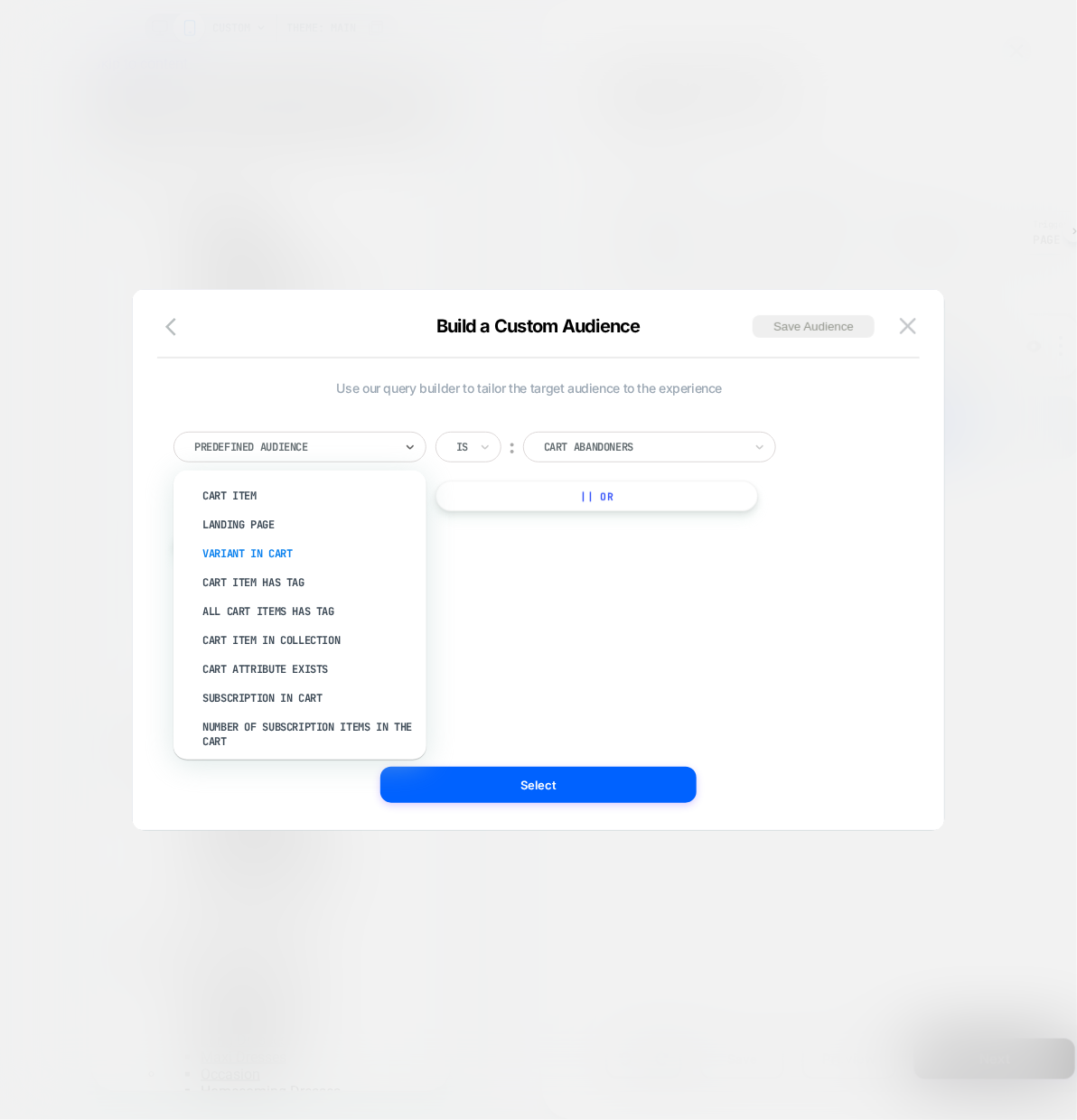 scroll, scrollTop: 313, scrollLeft: 0, axis: vertical 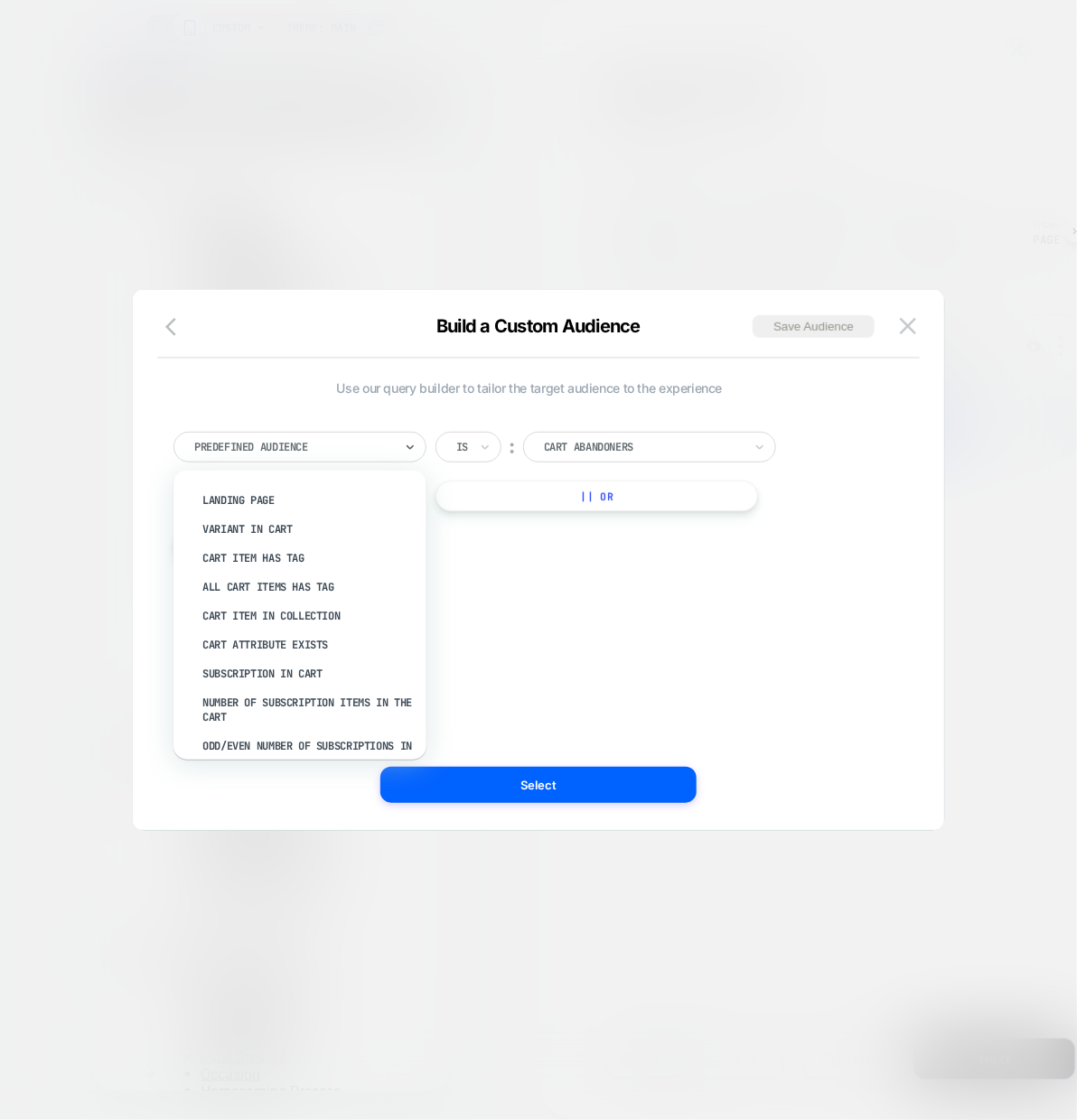 click at bounding box center [538, 560] 